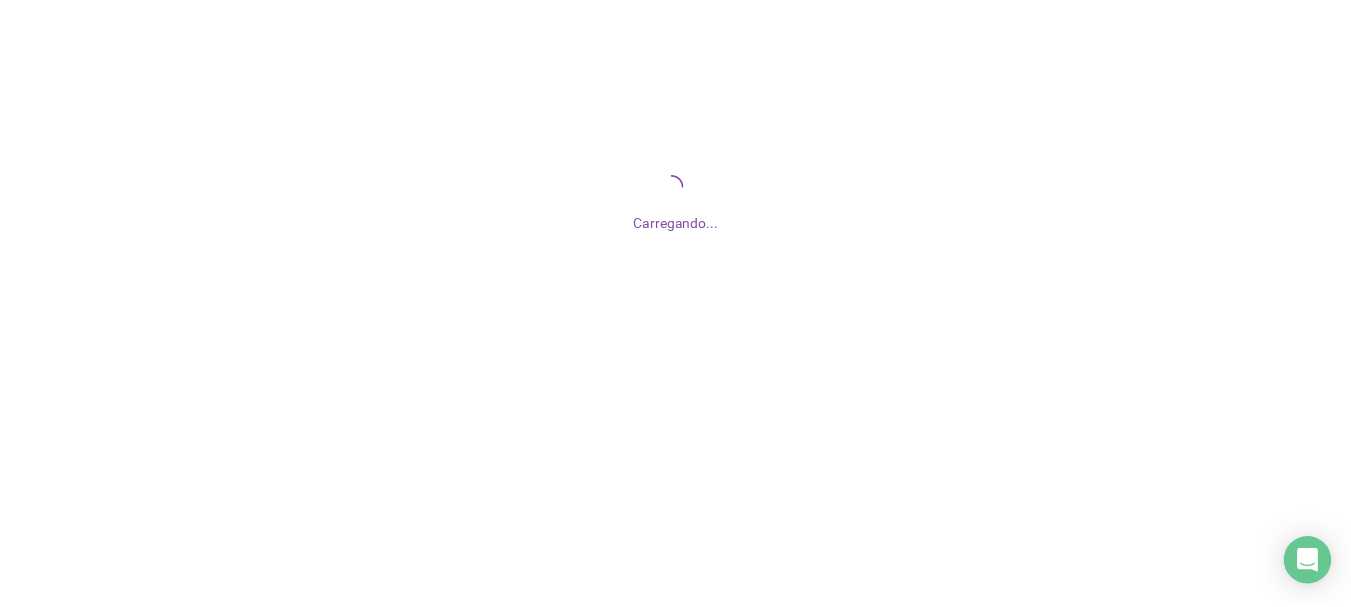 scroll, scrollTop: 0, scrollLeft: 0, axis: both 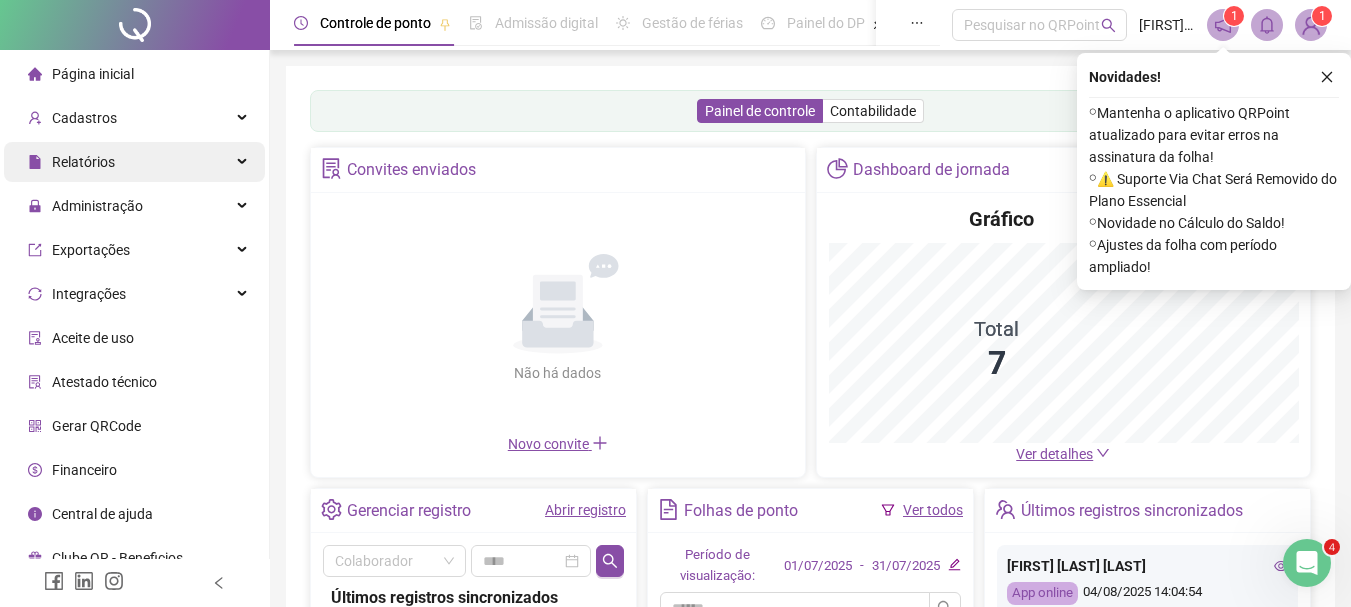 click on "Relatórios" at bounding box center (134, 162) 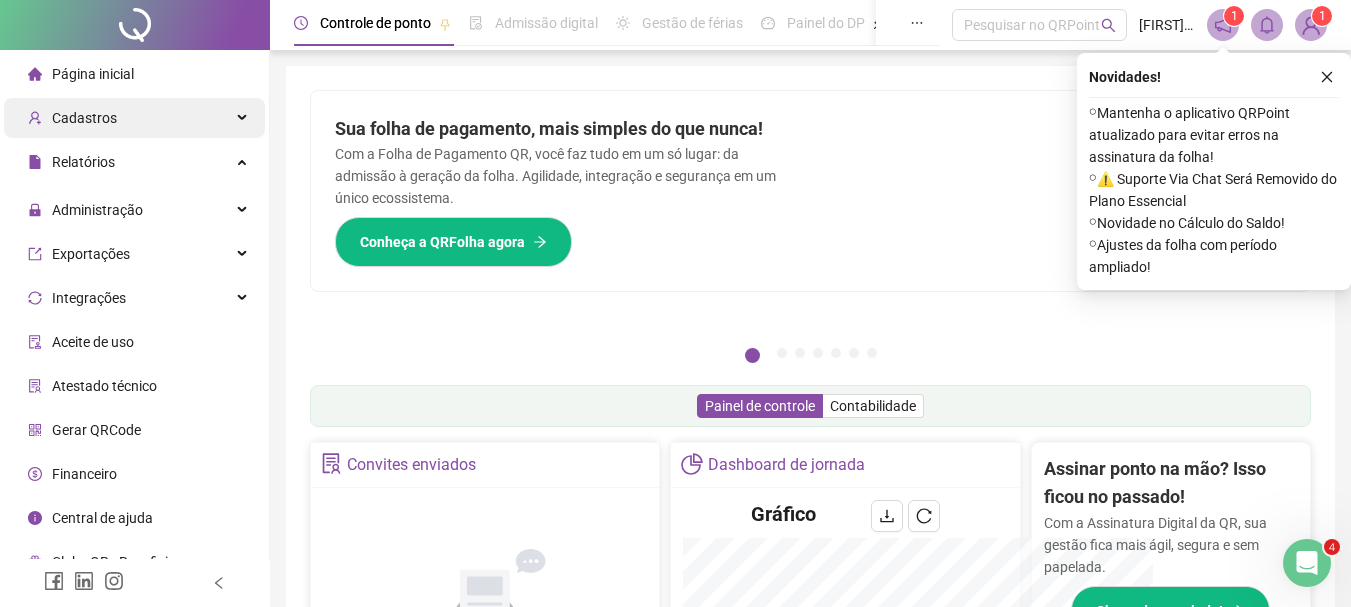 click on "Cadastros" at bounding box center (84, 118) 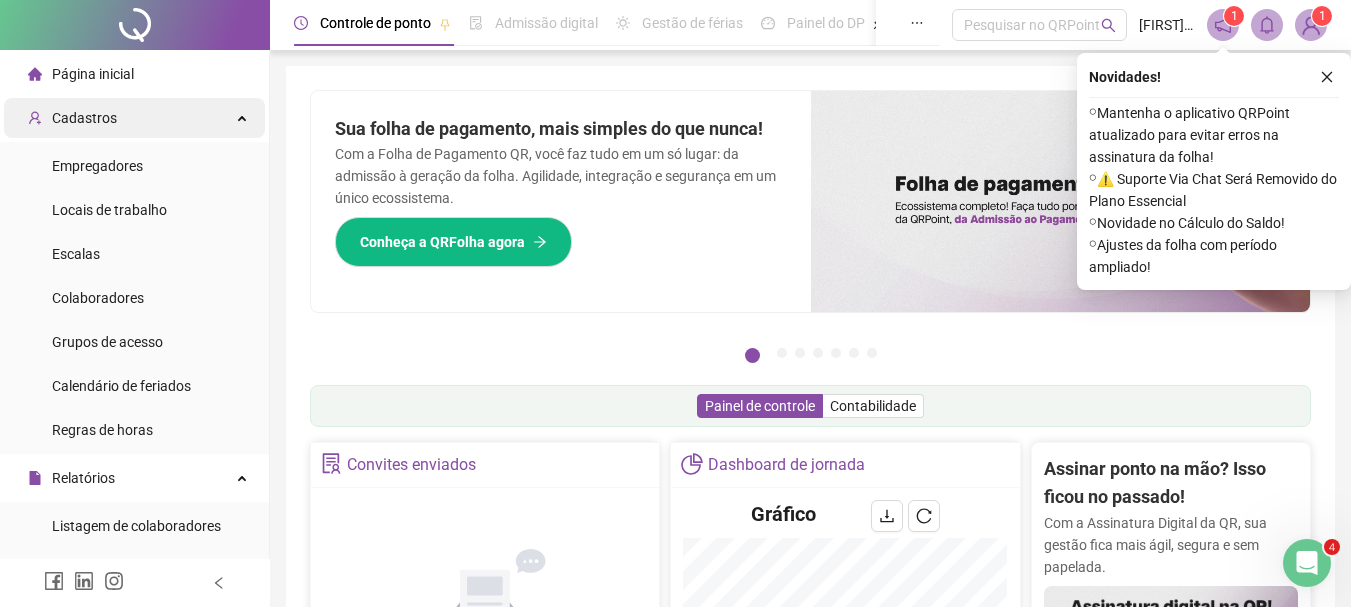 click on "Cadastros" at bounding box center (134, 118) 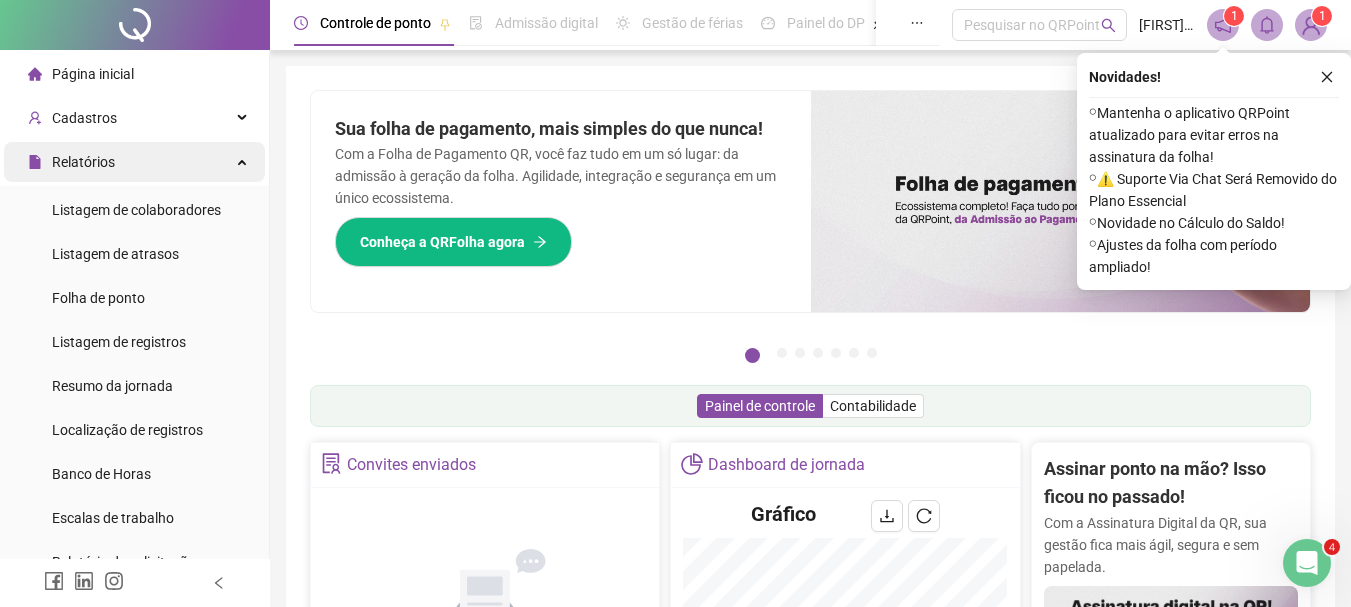 click on "Relatórios" at bounding box center [134, 162] 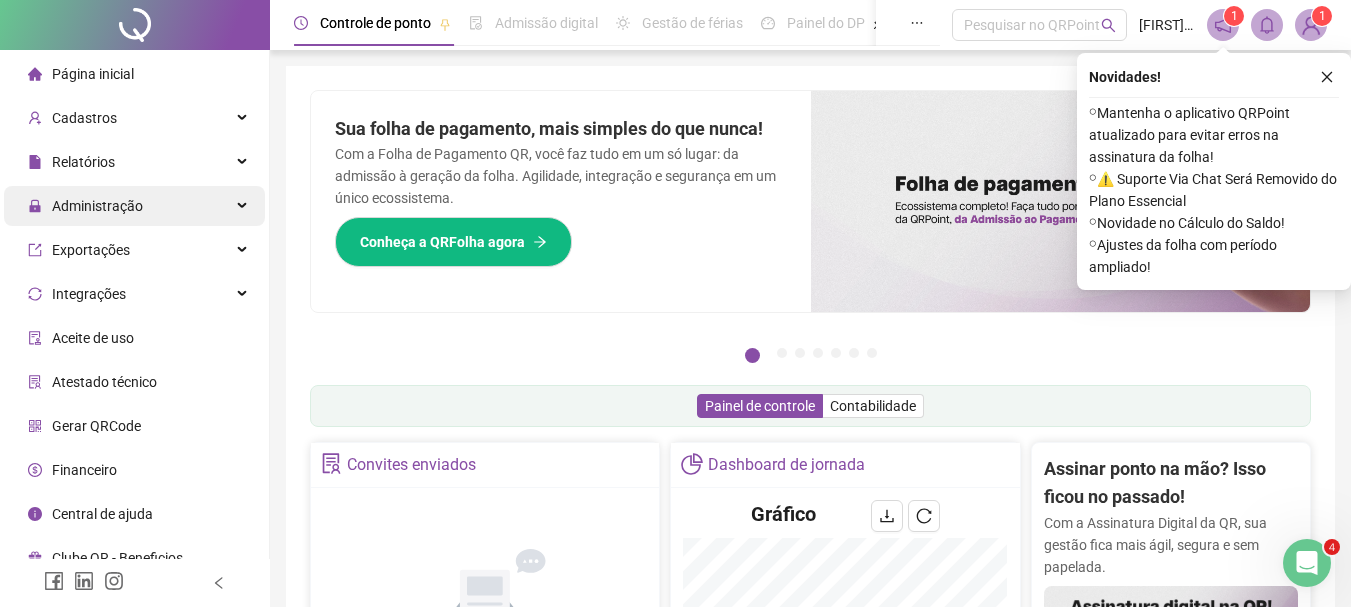 click on "Administração" at bounding box center [134, 206] 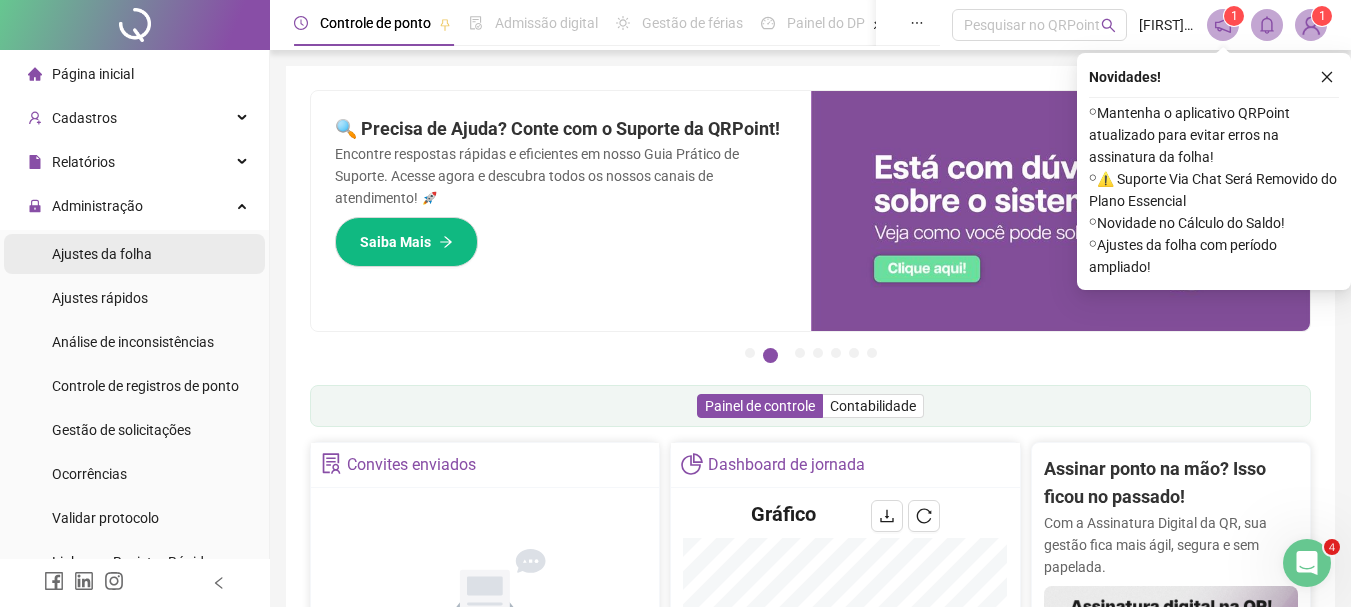 click on "Ajustes da folha" at bounding box center (134, 254) 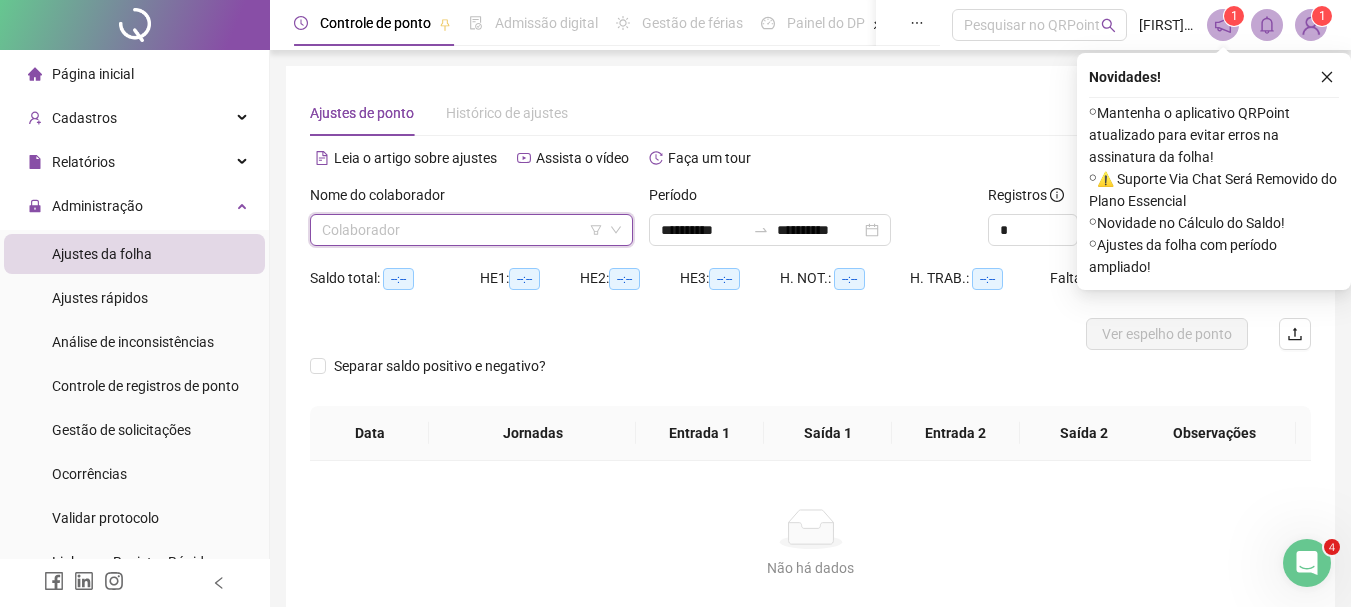 click at bounding box center [462, 230] 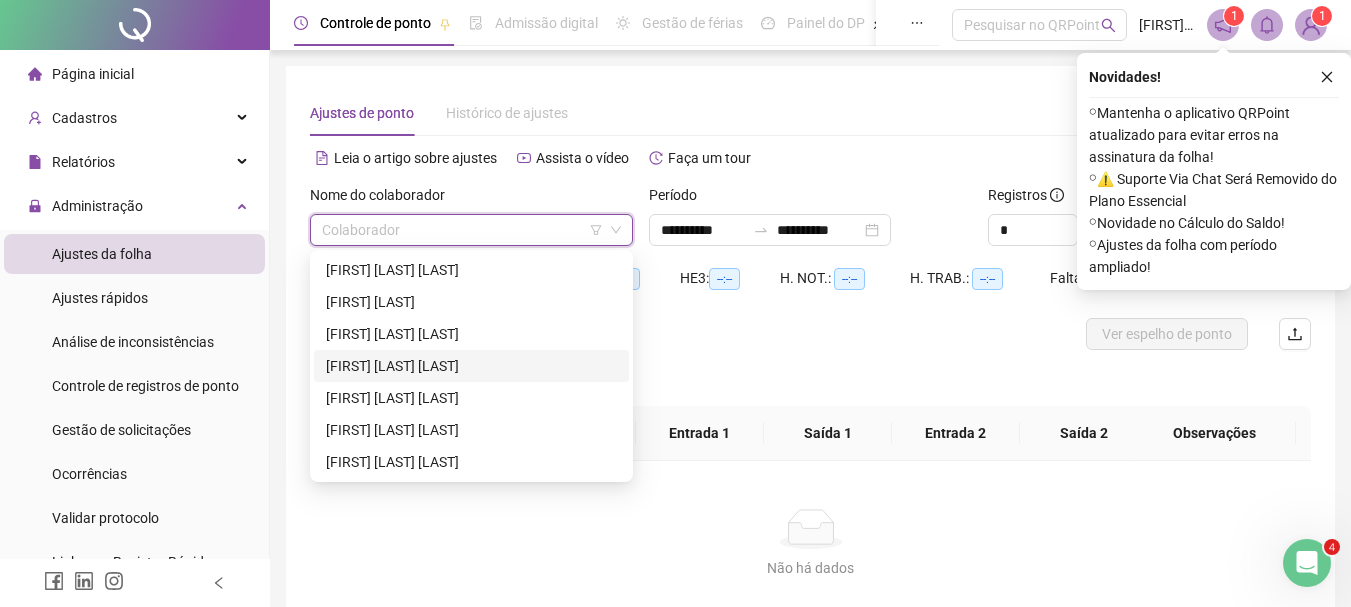 click on "[FIRST] [LAST] [LAST]" at bounding box center (471, 366) 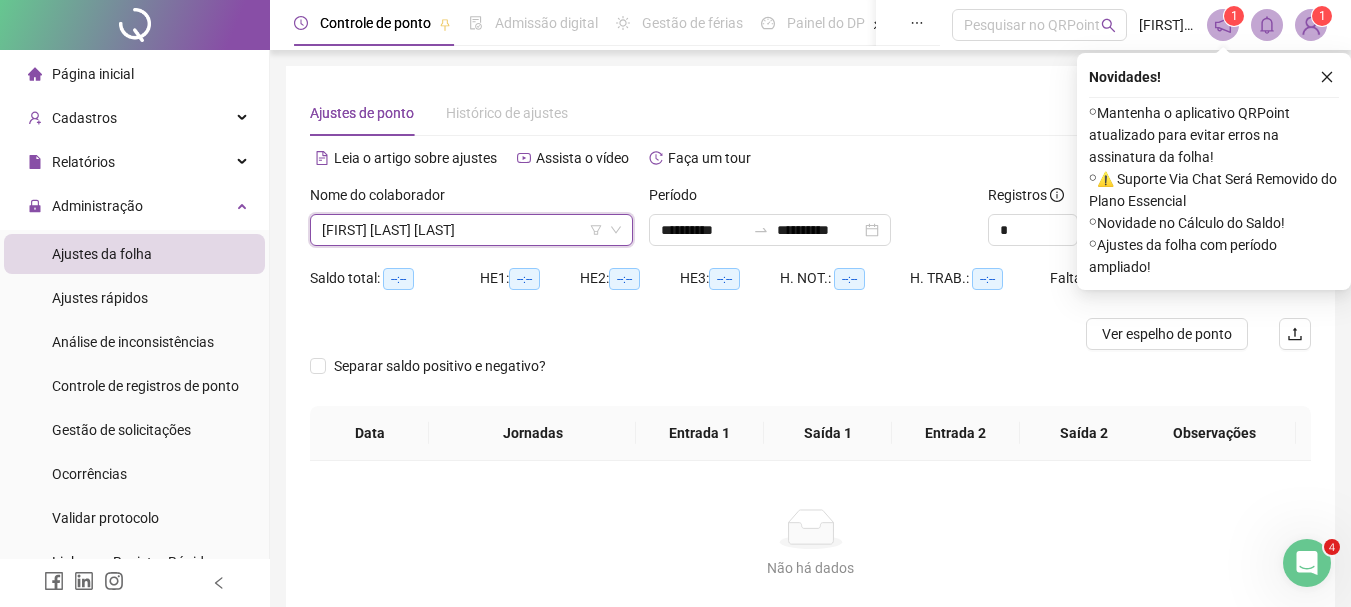 click on "Novidades ! ⚬  Mantenha o aplicativo QRPoint atualizado para evitar erros na assinatura da folha! ⚬  ⚠️ Suporte Via Chat Será Removido do Plano Essencial ⚬  Novidade no Cálculo do Saldo! ⚬  Ajustes da folha com período ampliado!" at bounding box center [1214, 171] 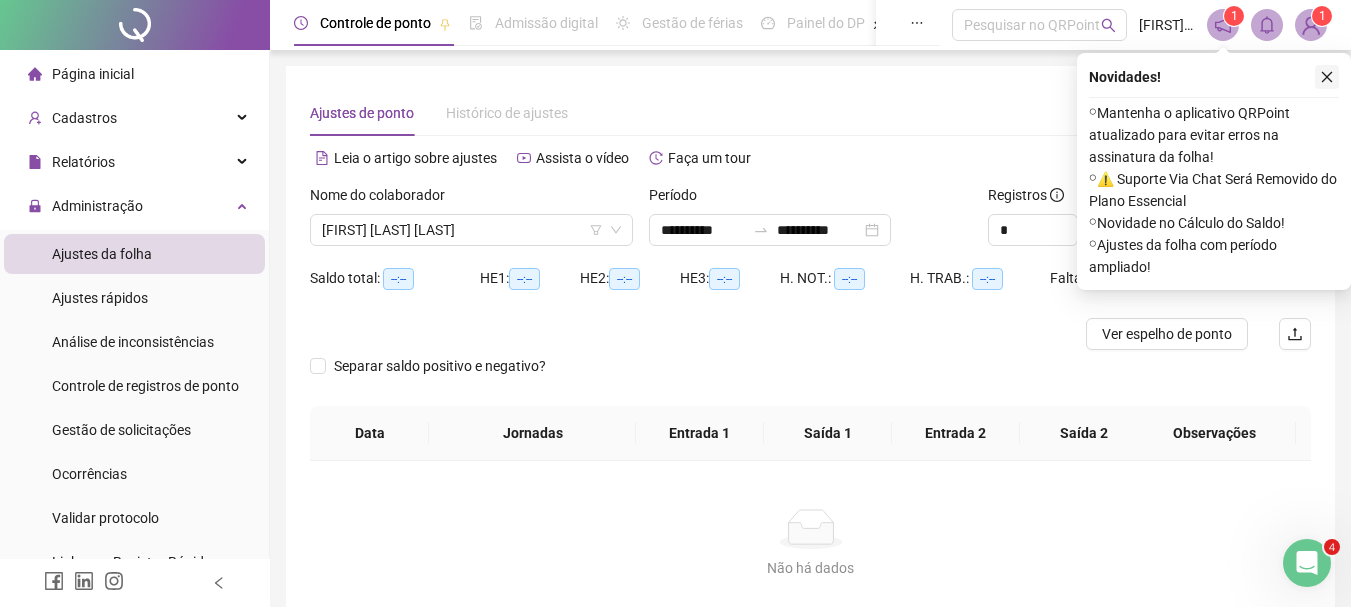 drag, startPoint x: 1339, startPoint y: 73, endPoint x: 1327, endPoint y: 73, distance: 12 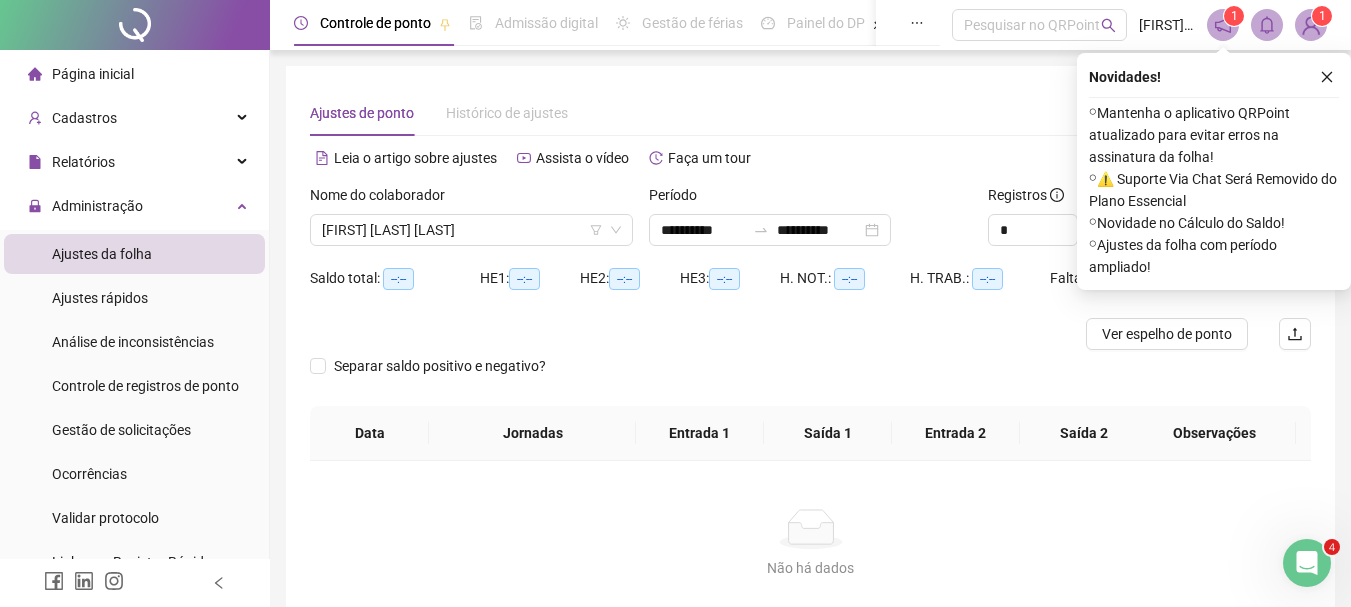 click 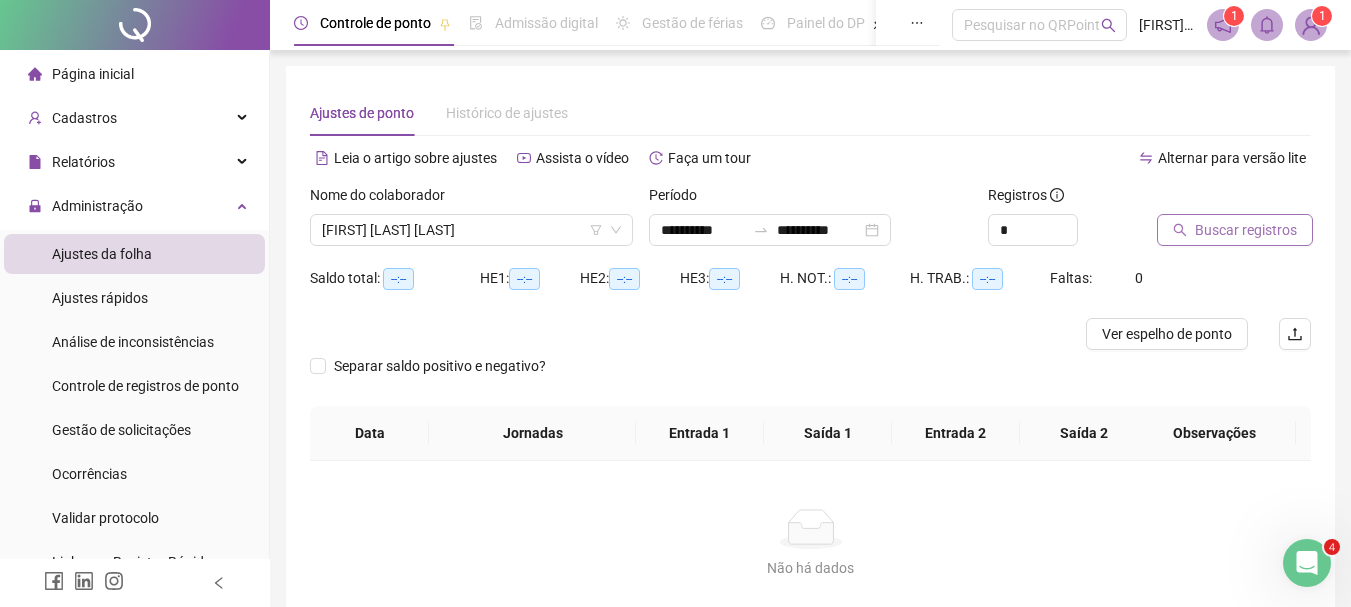 click on "Buscar registros" at bounding box center (1246, 230) 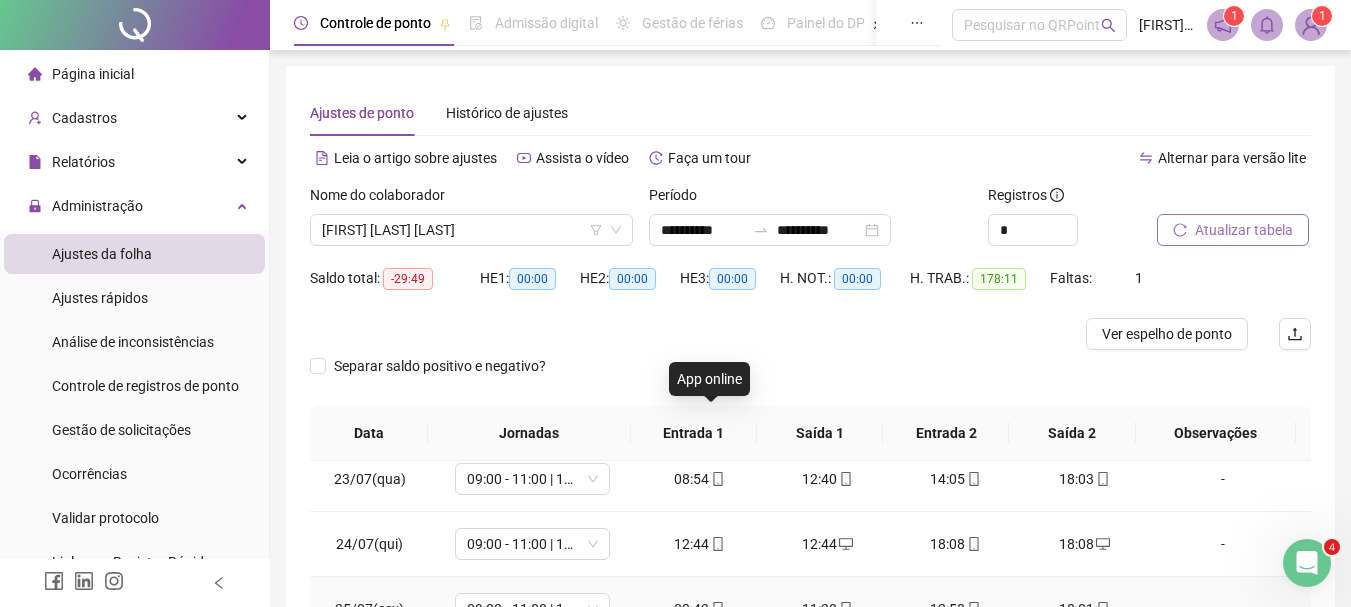 scroll, scrollTop: 1588, scrollLeft: 0, axis: vertical 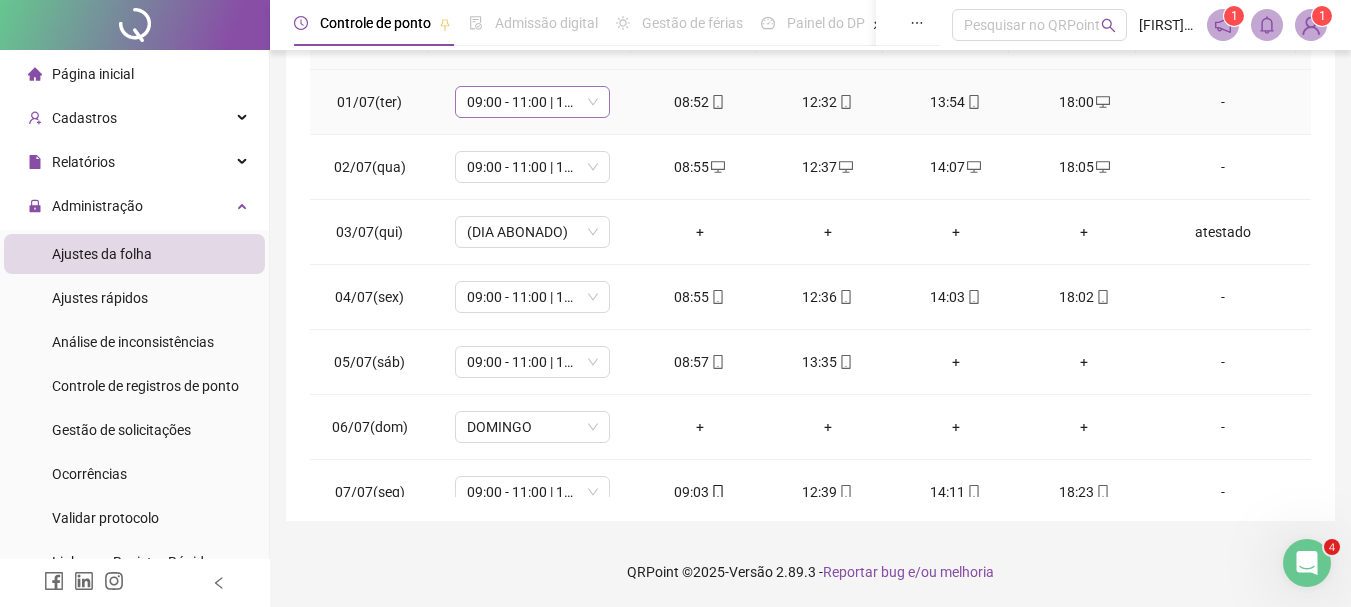 click on "09:00 - 11:00 | 12:30 - 18:30" at bounding box center (532, 102) 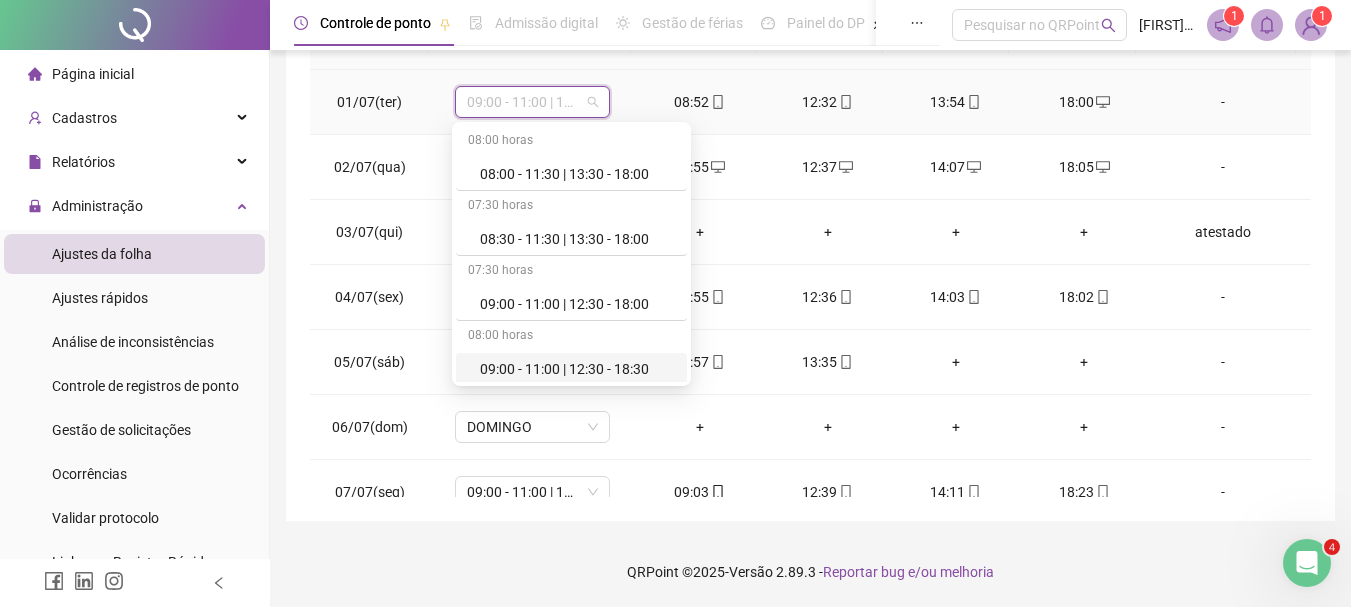 click on "09:00 - 11:00 | 12:30 - 18:30" at bounding box center (577, 369) 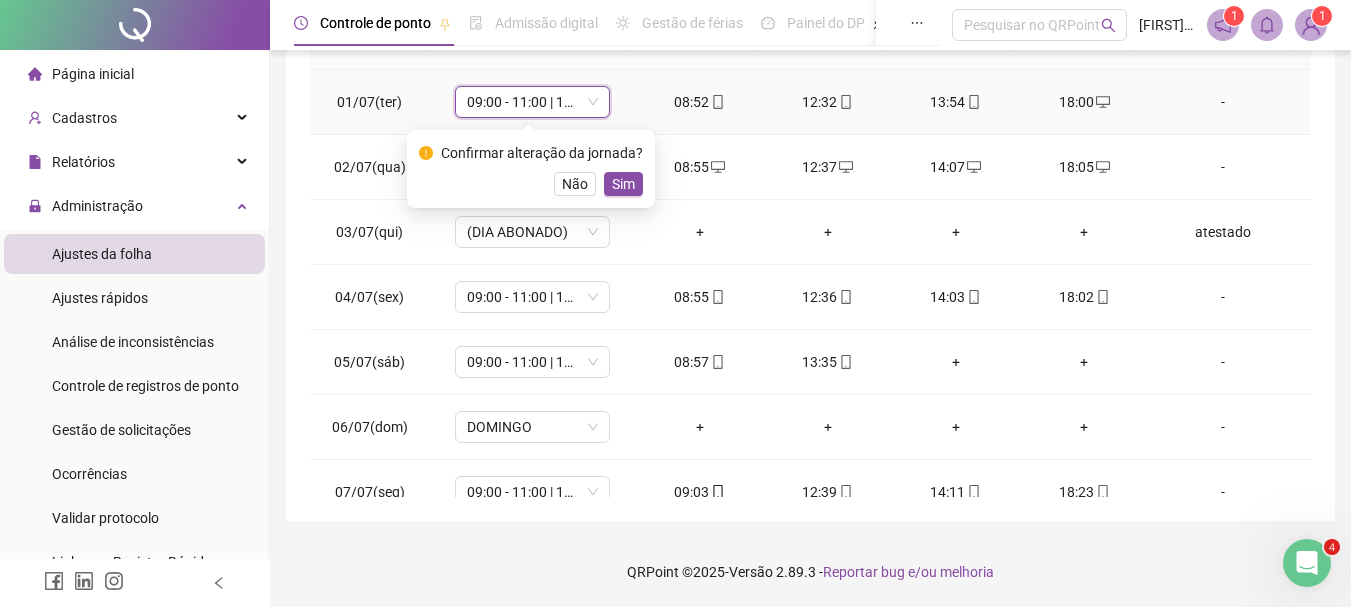 drag, startPoint x: 622, startPoint y: 185, endPoint x: 603, endPoint y: 184, distance: 19.026299 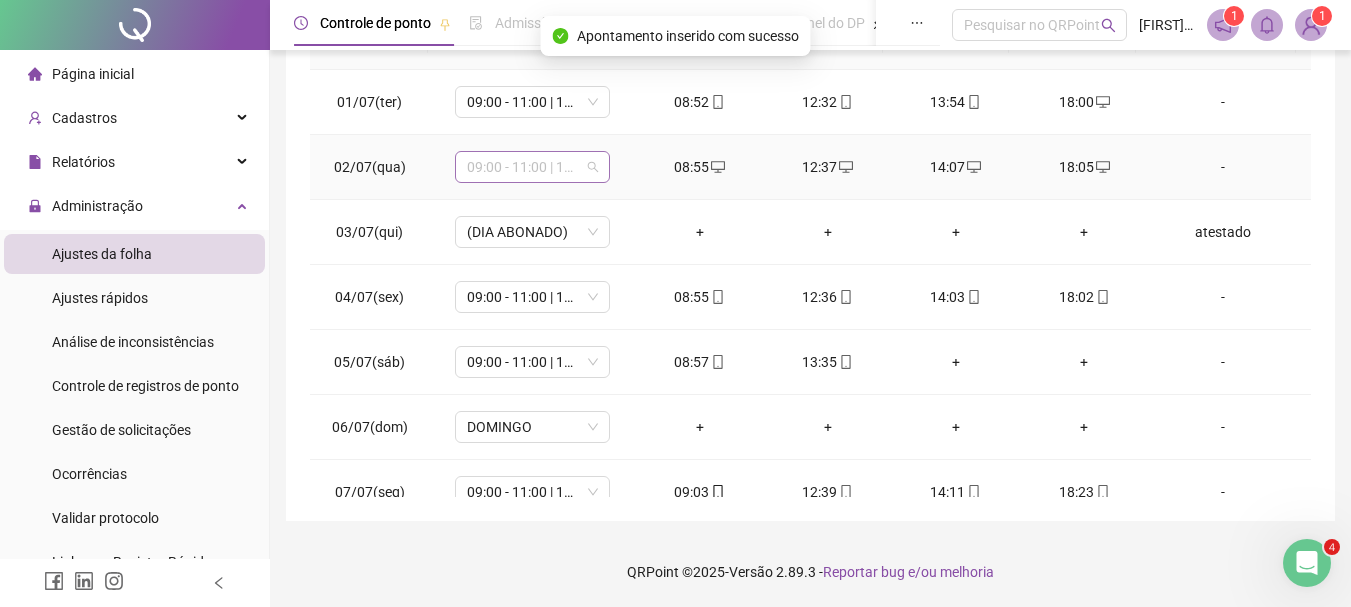 click on "09:00 - 11:00 | 12:30 - 18:30" at bounding box center (532, 167) 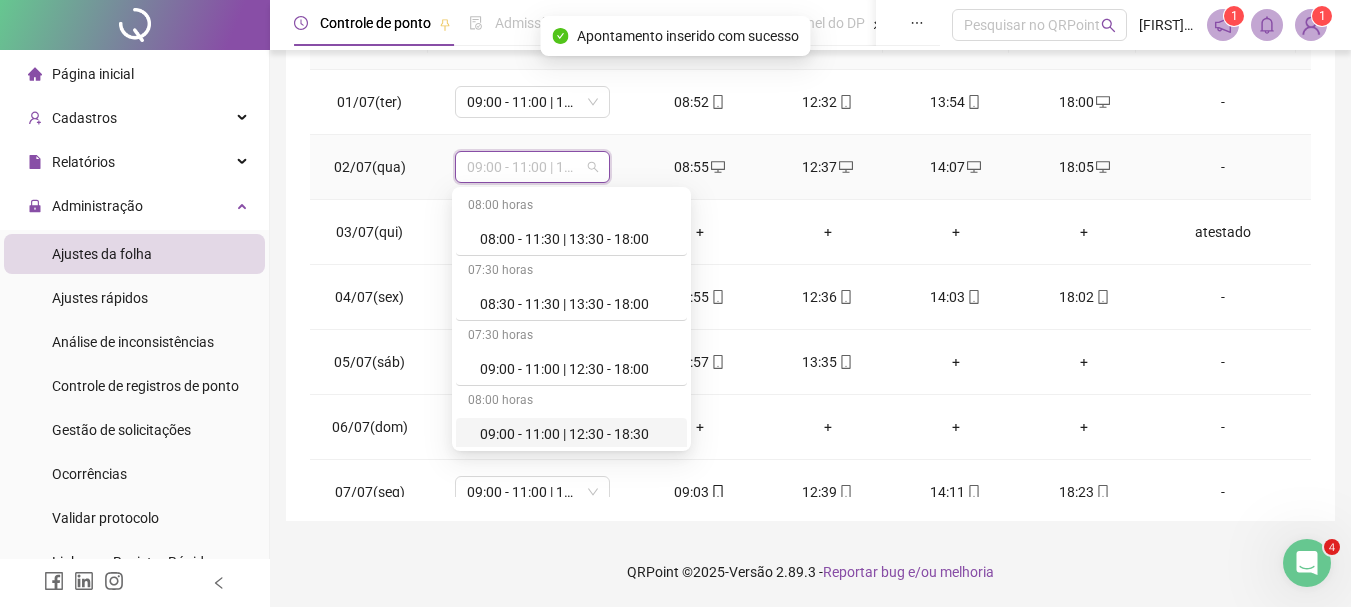 click on "09:00 - 11:00 | 12:30 - 18:30" at bounding box center [577, 434] 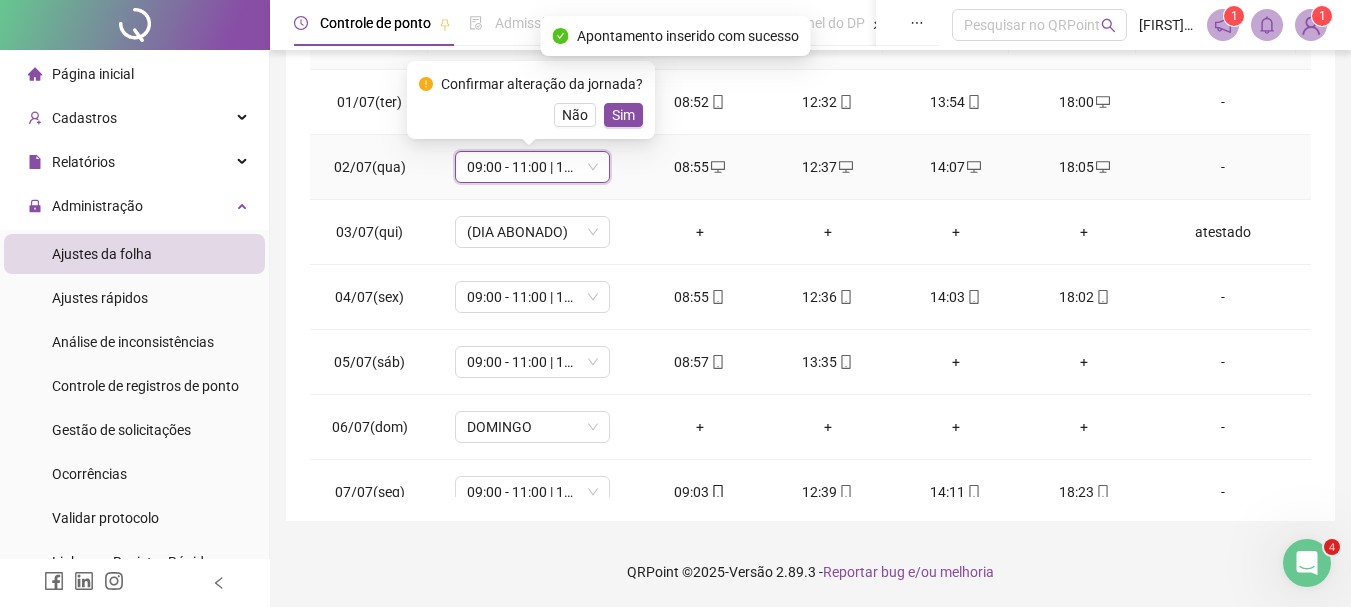 click on "Sim" at bounding box center (623, 115) 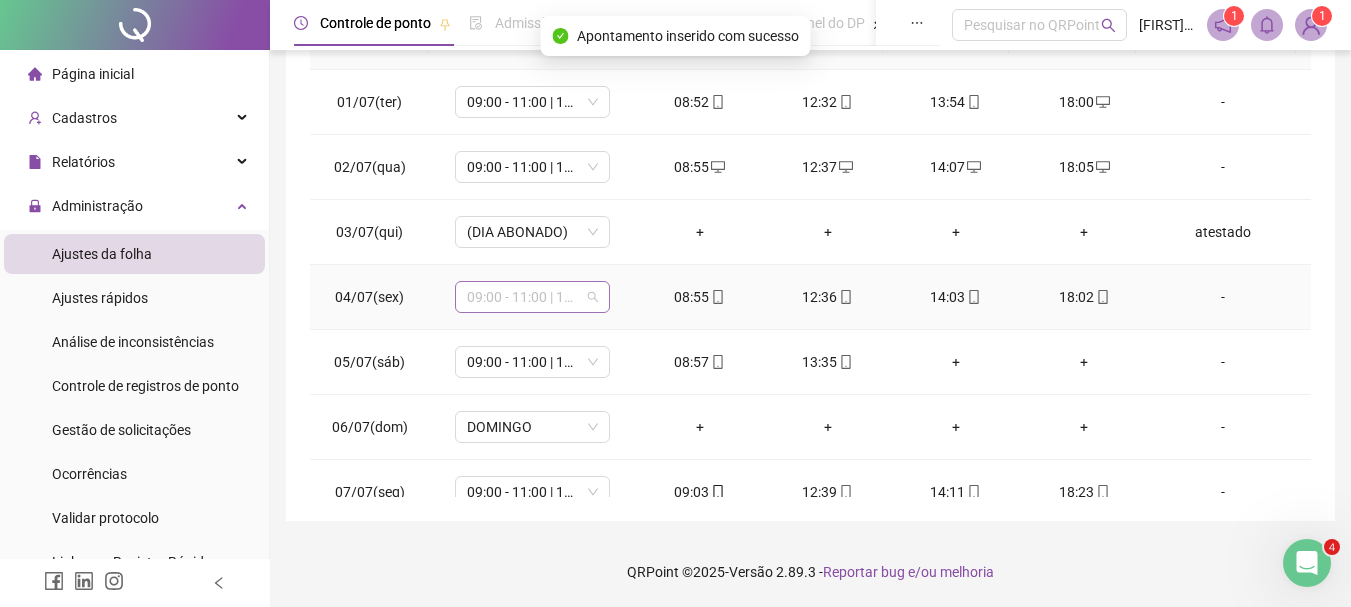 click on "09:00 - 11:00 | 12:30 - 18:30" at bounding box center [532, 297] 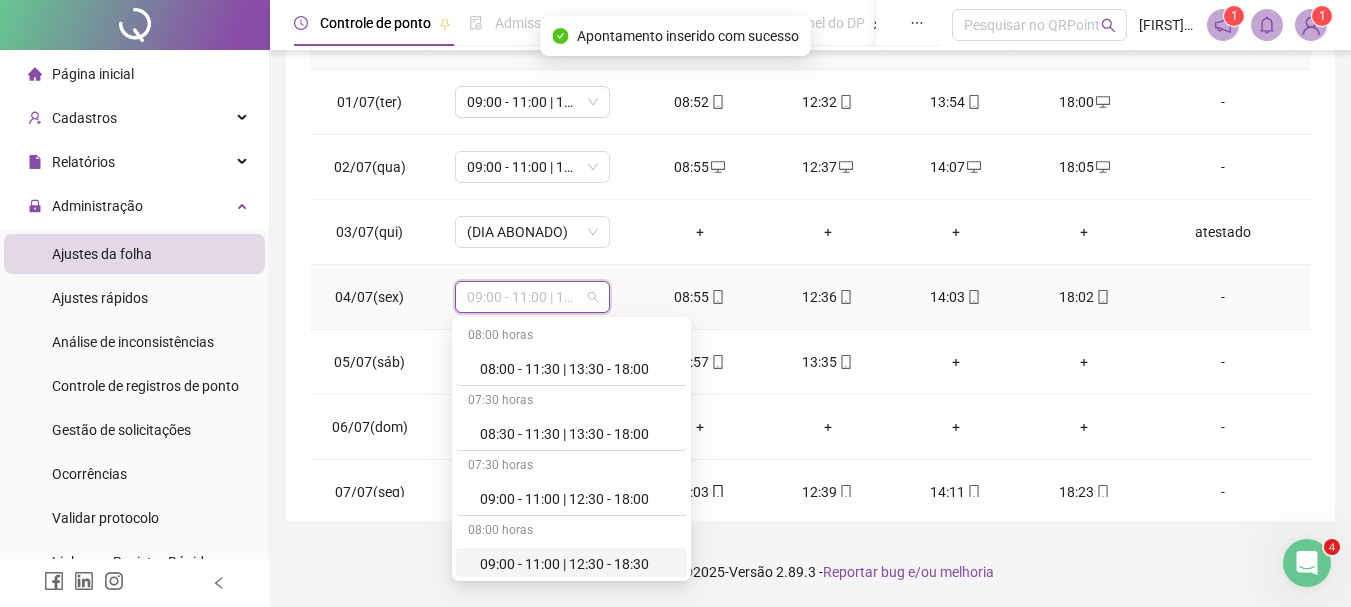 click on "09:00 - 11:00 | 12:30 - 18:30" at bounding box center (577, 564) 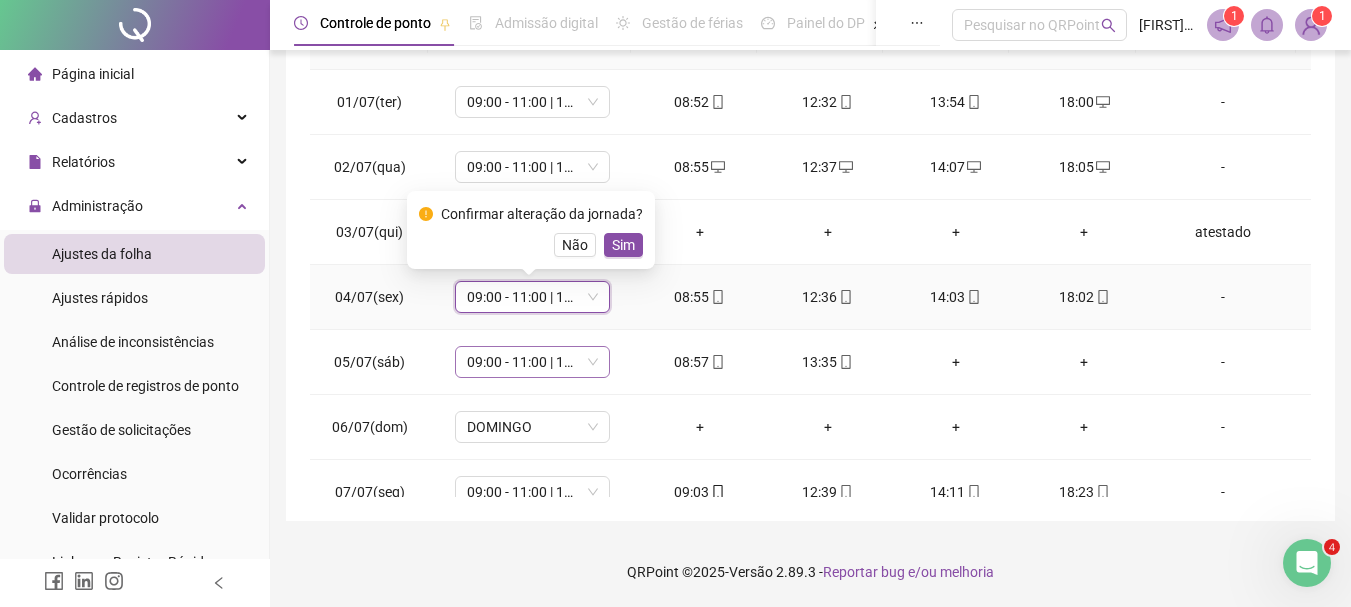 drag, startPoint x: 618, startPoint y: 239, endPoint x: 561, endPoint y: 351, distance: 125.670204 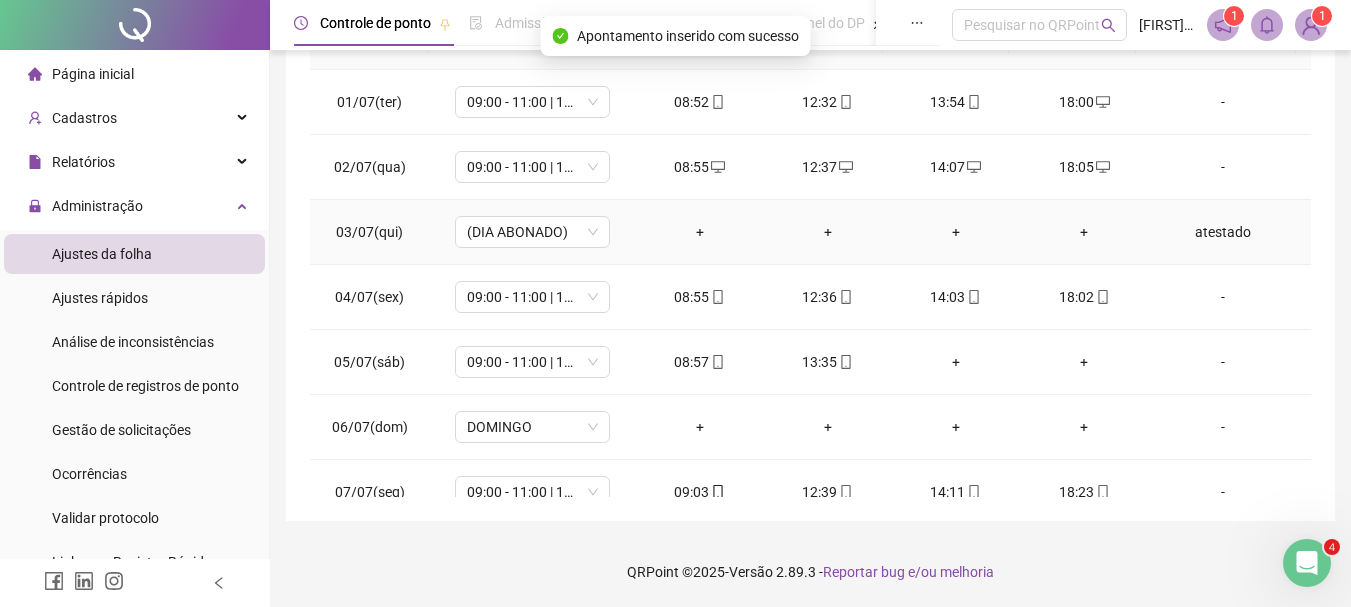 click on "(DIA ABONADO)" at bounding box center (532, 232) 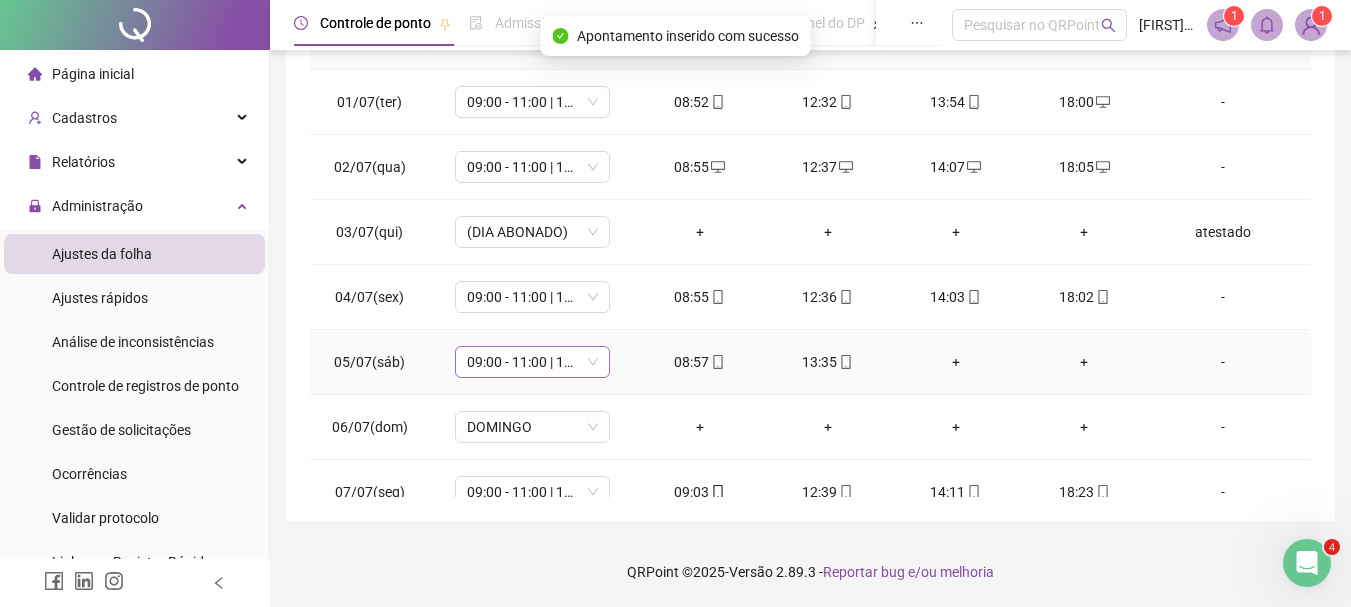 click on "09:00 - 11:00 | 12:30 - 18:30" at bounding box center [532, 362] 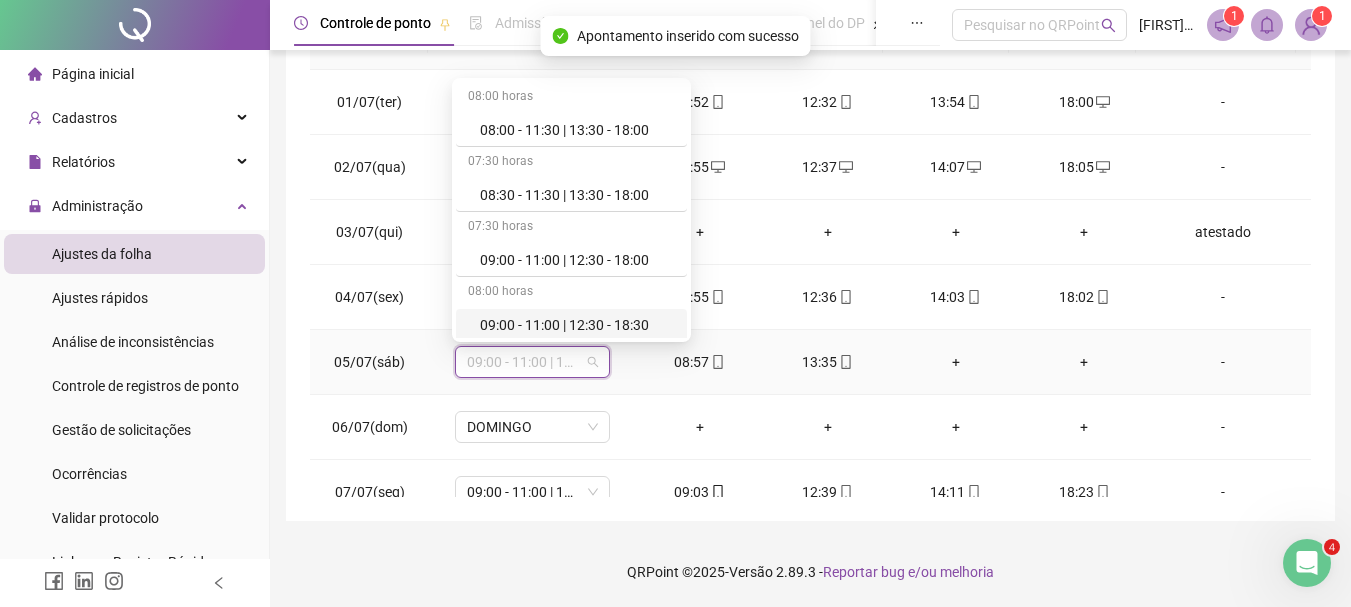 click on "09:00 - 11:00 | 12:30 - 18:30" at bounding box center [577, 325] 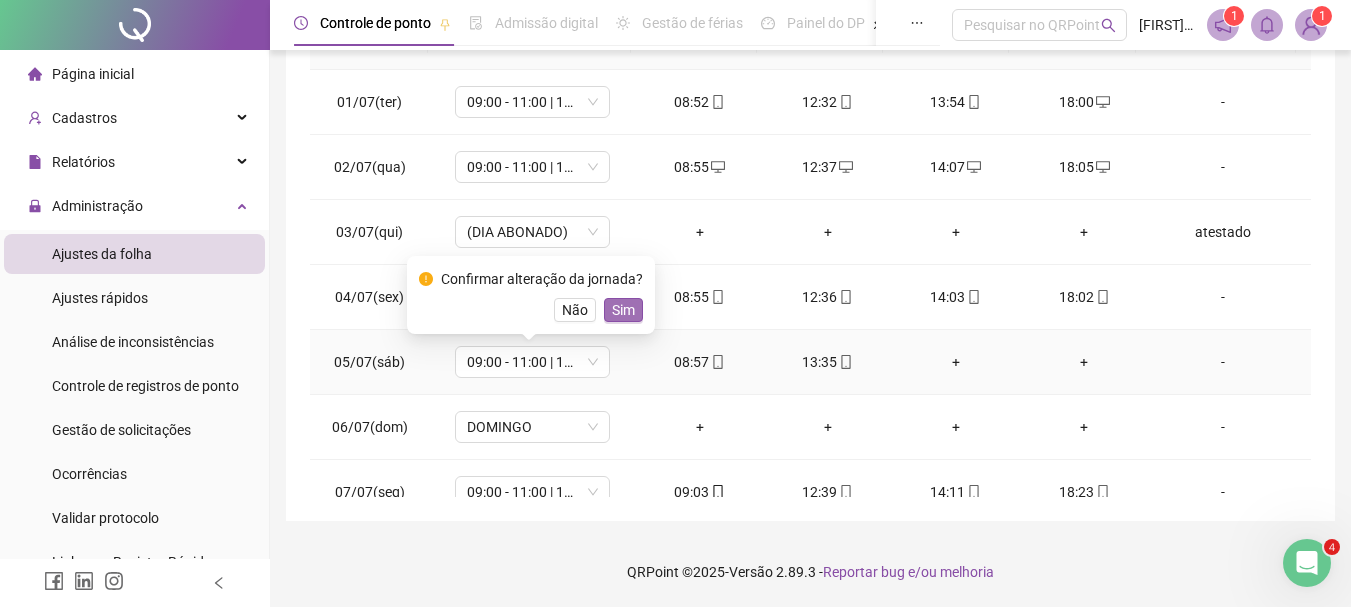 click on "Sim" at bounding box center [623, 310] 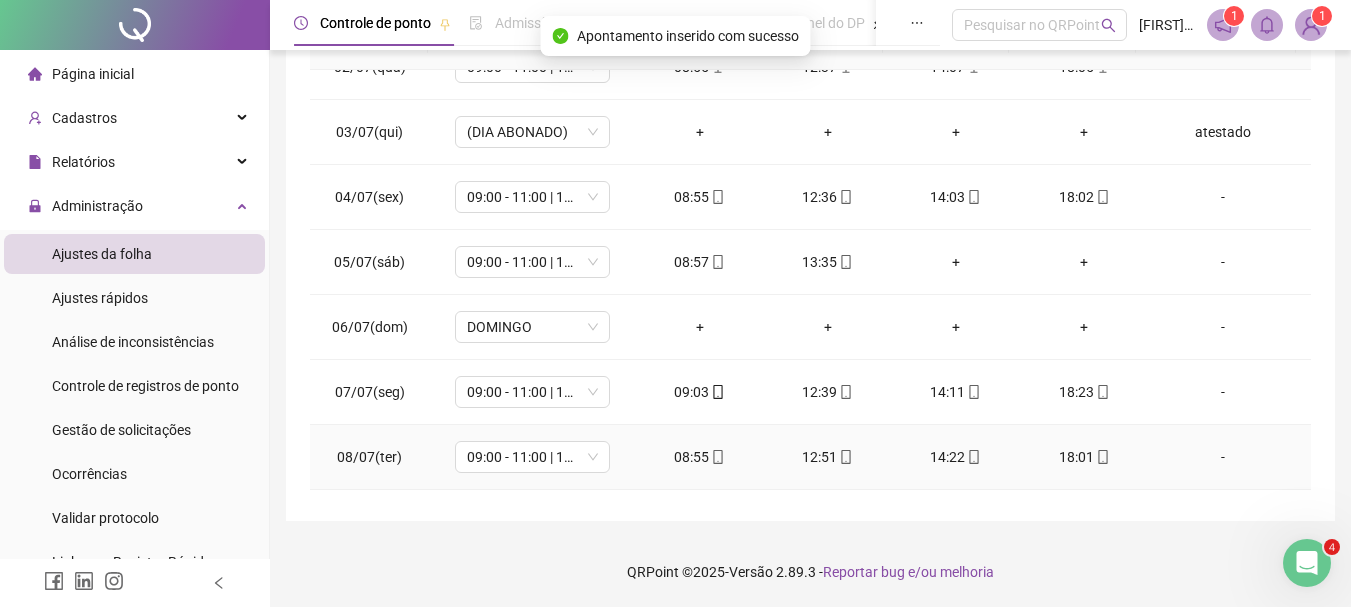 scroll, scrollTop: 200, scrollLeft: 0, axis: vertical 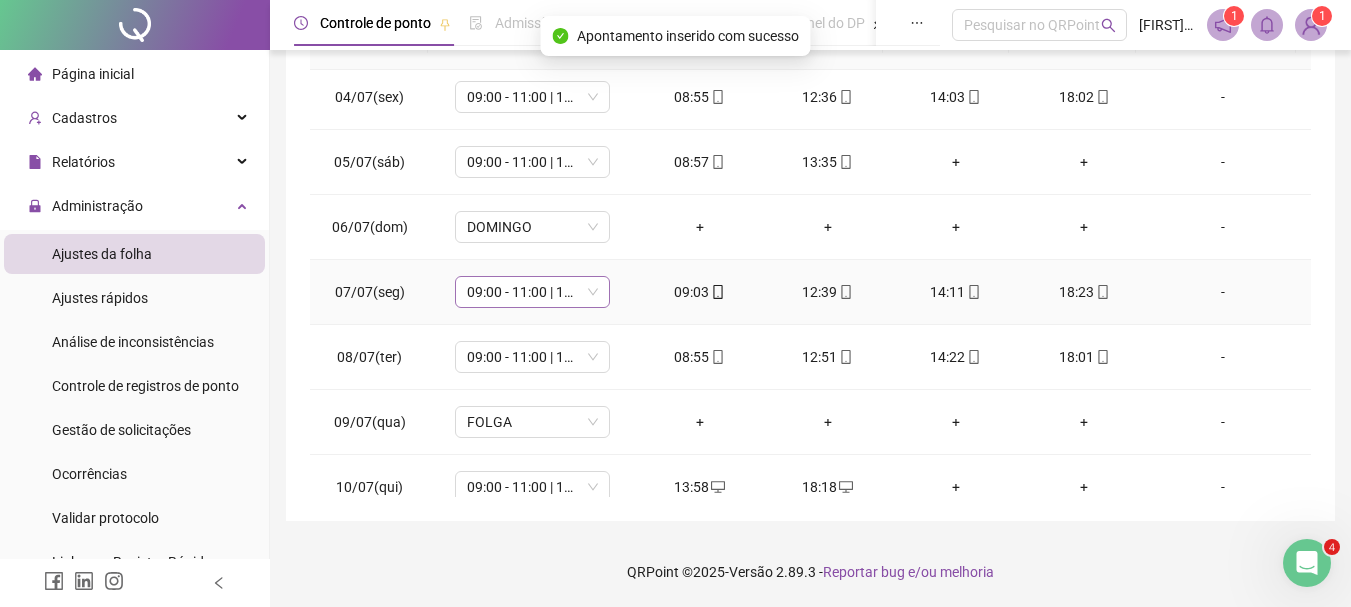 click on "09:00 - 11:00 | 12:30 - 18:30" at bounding box center [532, 292] 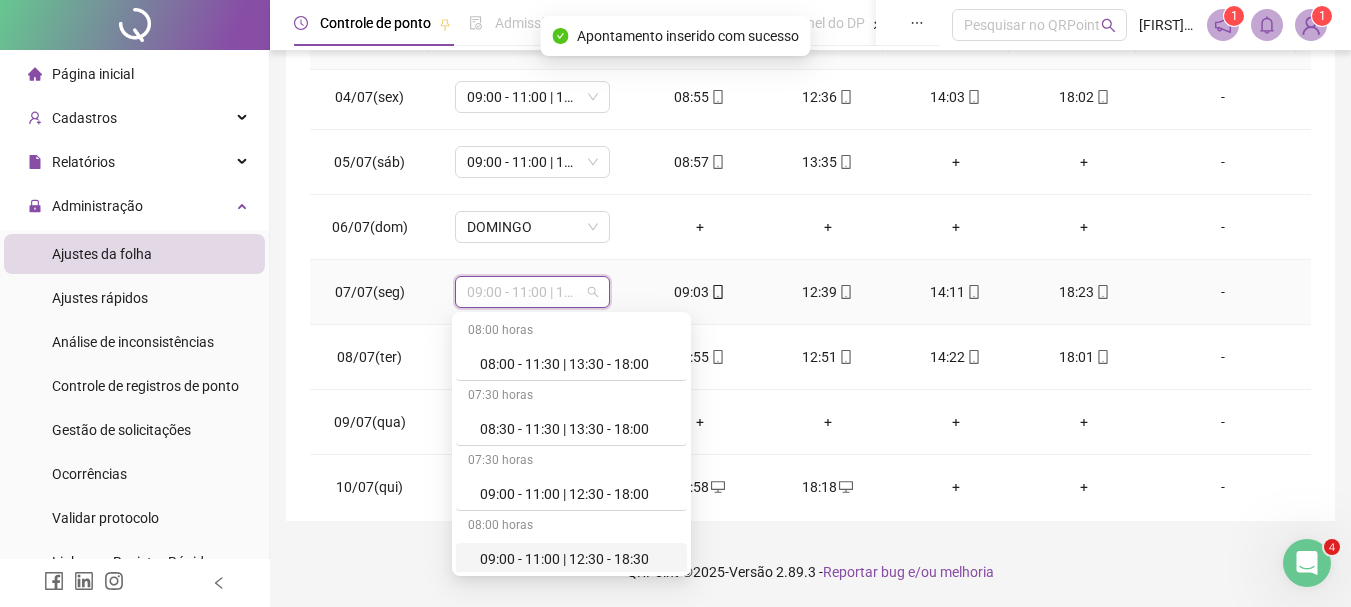click on "09:00 - 11:00 | 12:30 - 18:30" at bounding box center [577, 559] 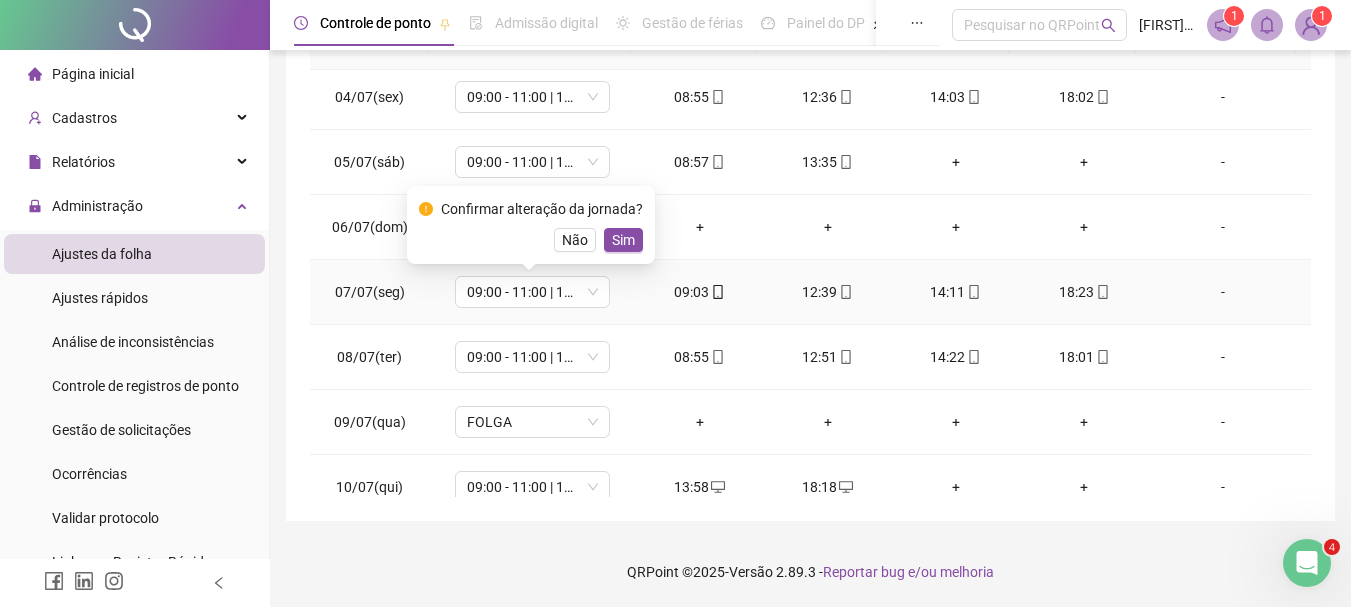drag, startPoint x: 616, startPoint y: 242, endPoint x: 520, endPoint y: 192, distance: 108.24047 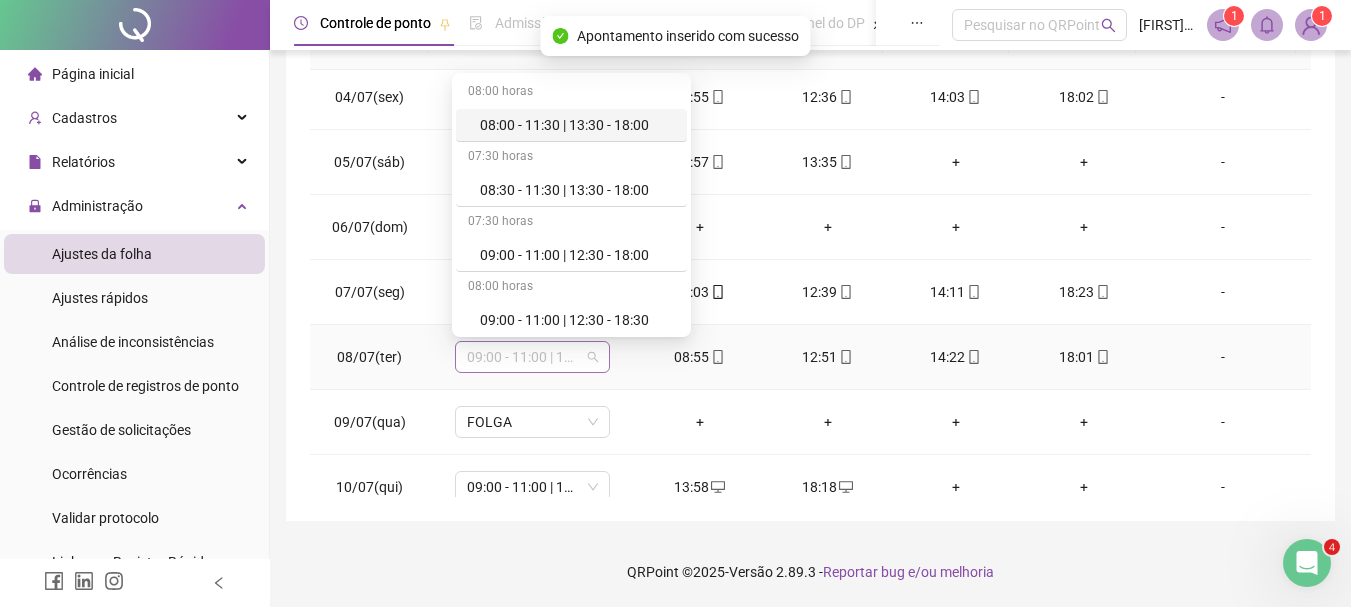 click on "09:00 - 11:00 | 12:30 - 18:30" at bounding box center [532, 357] 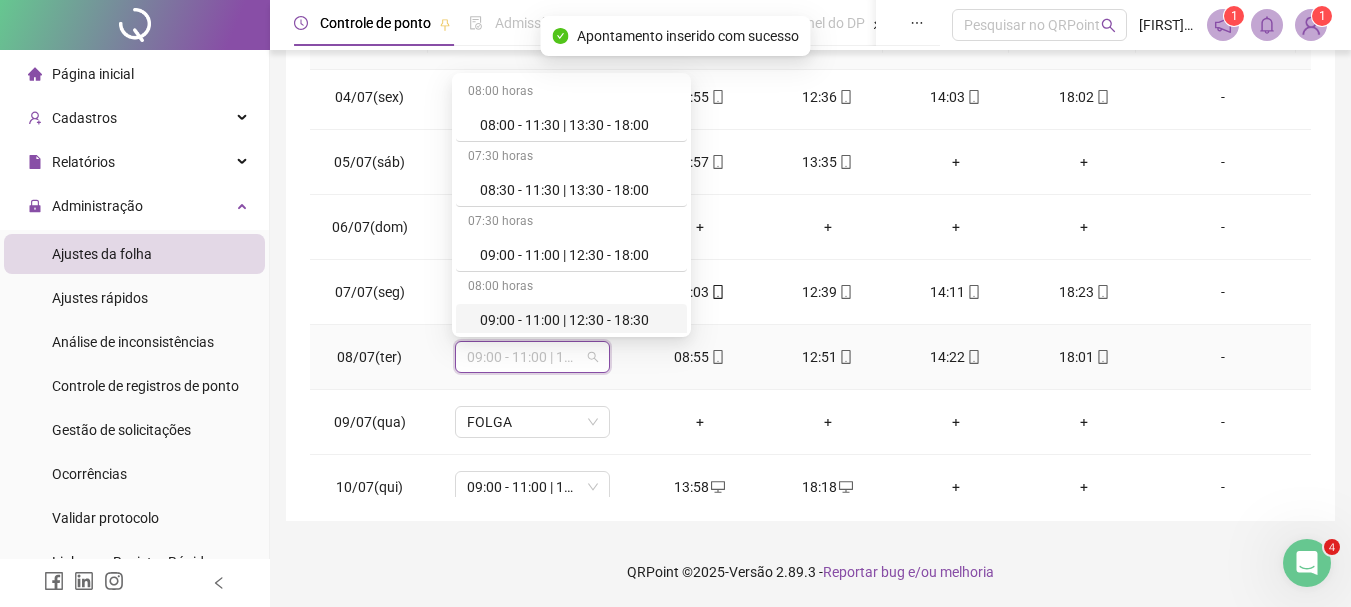 click on "09:00 - 11:00 | 12:30 - 18:30" at bounding box center [577, 320] 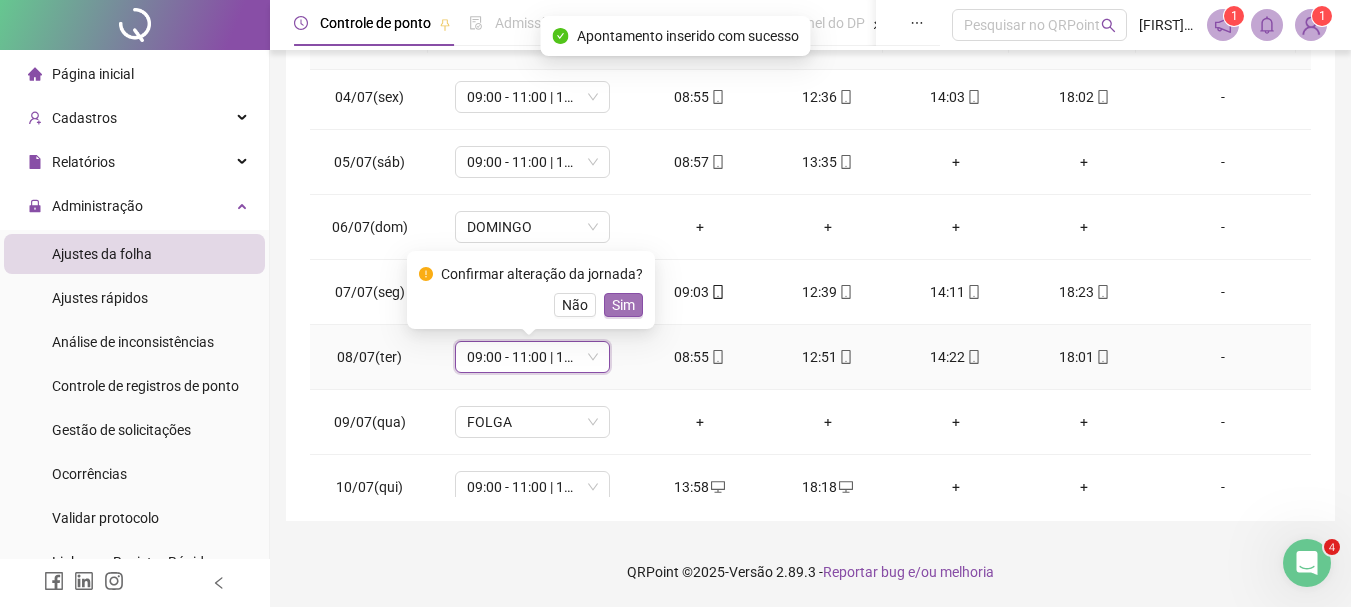 click on "Sim" at bounding box center [623, 305] 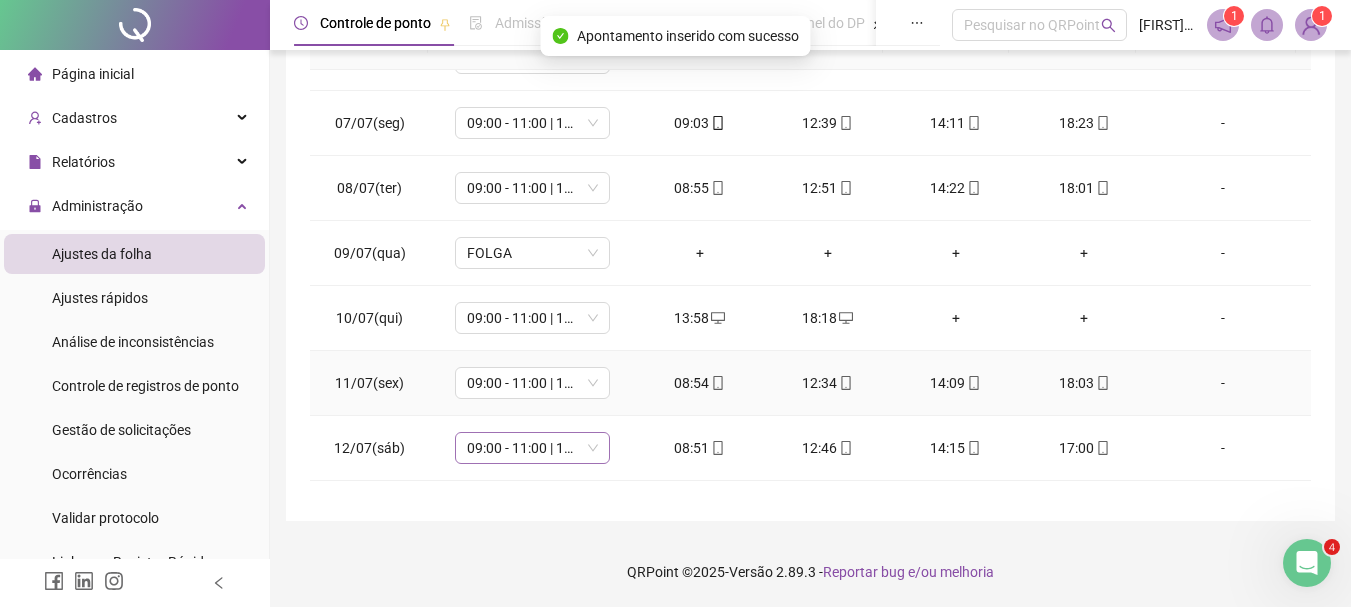 scroll, scrollTop: 400, scrollLeft: 0, axis: vertical 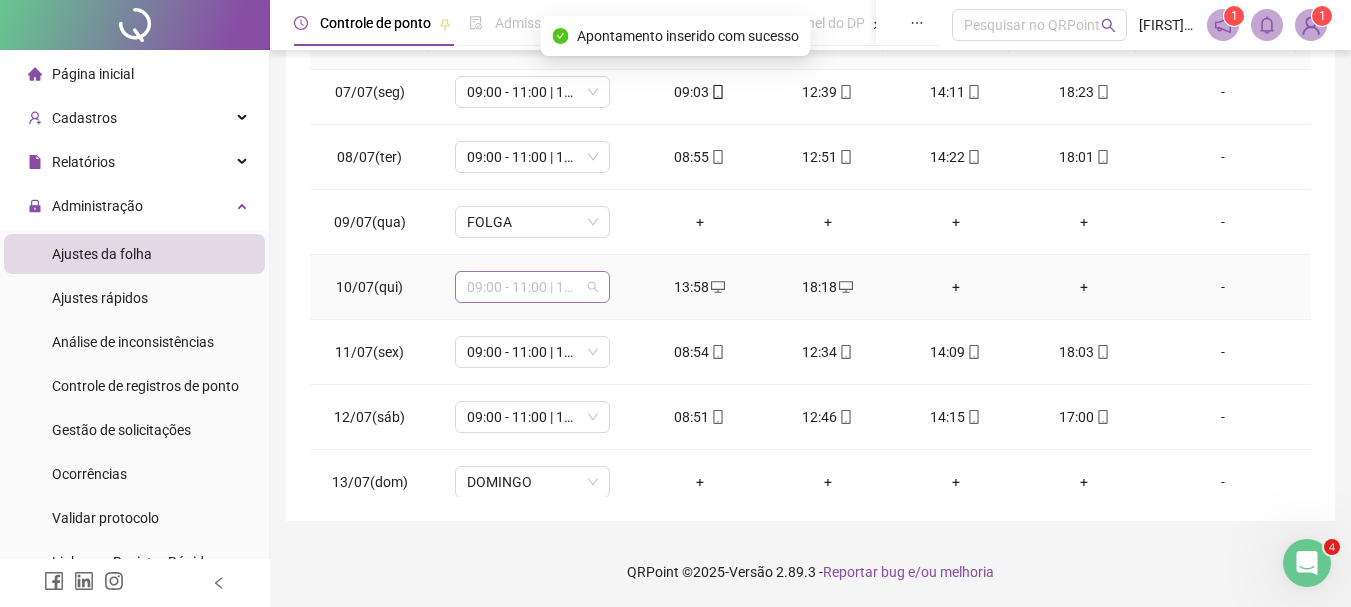 click on "09:00 - 11:00 | 12:30 - 18:30" at bounding box center (532, 287) 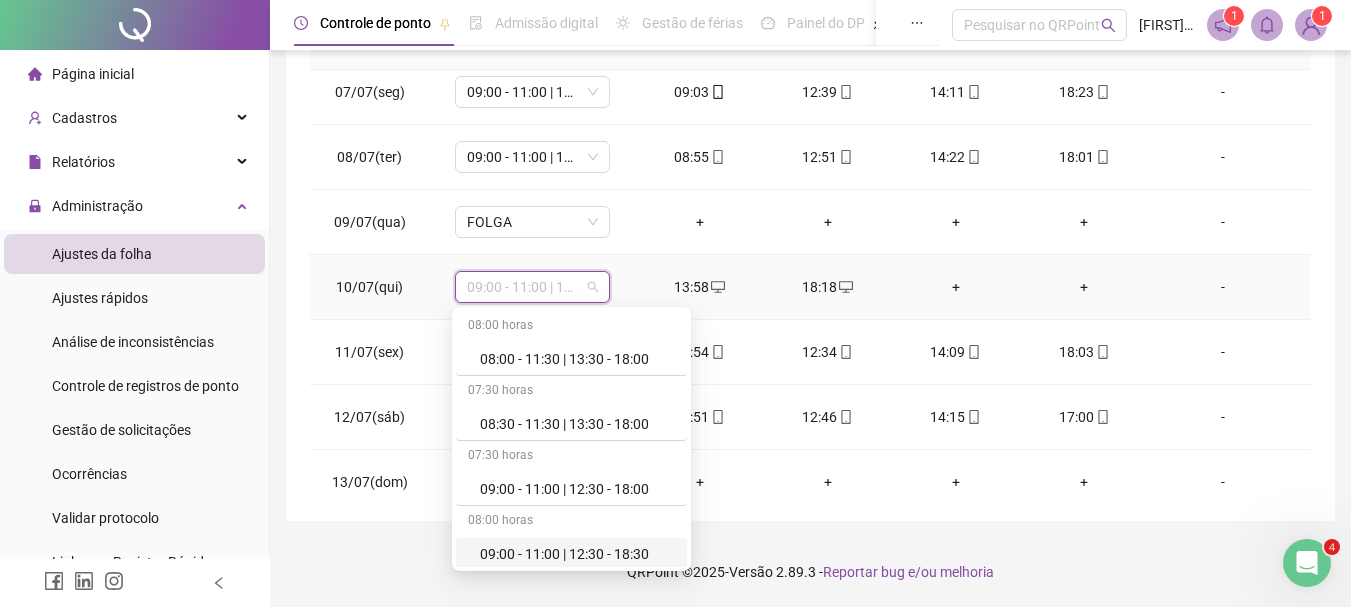click on "09:00 - 11:00 | 12:30 - 18:30" at bounding box center [577, 554] 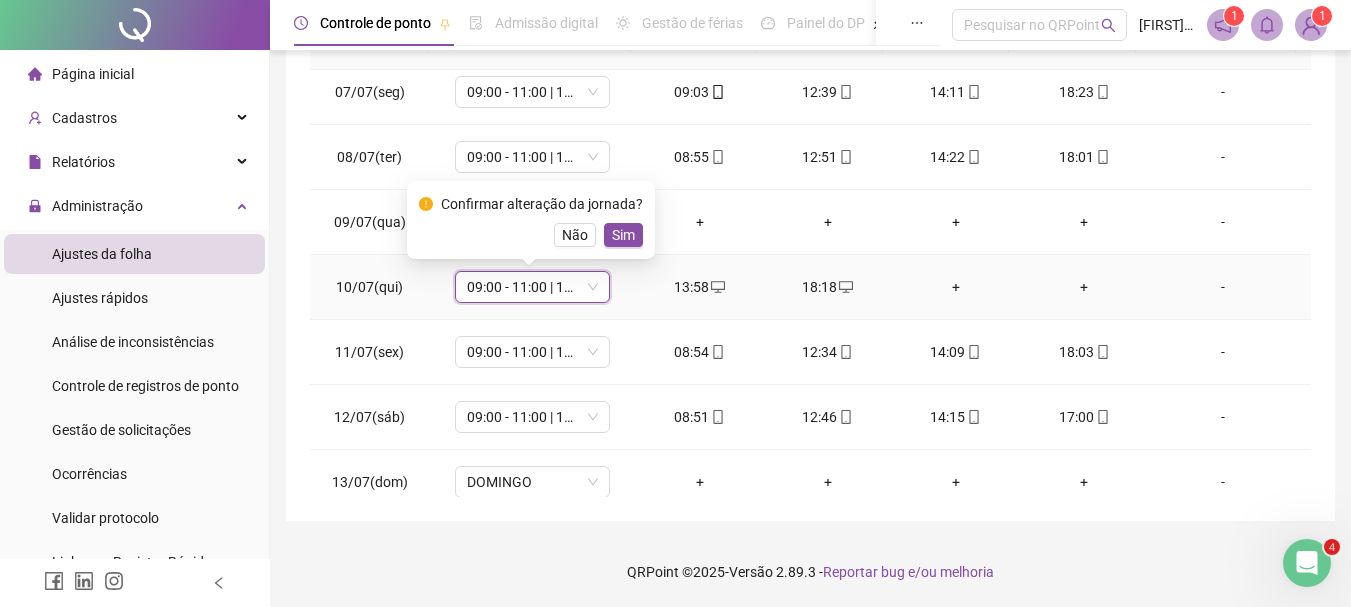 click on "Sim" at bounding box center (623, 235) 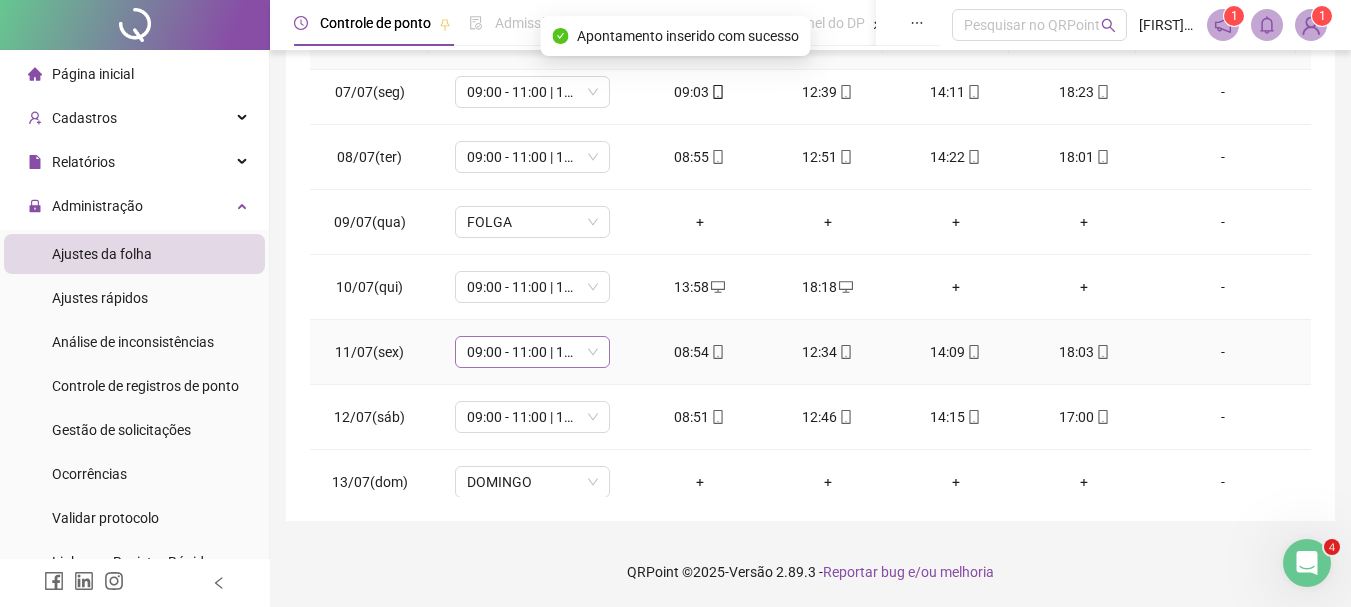 click on "09:00 - 11:00 | 12:30 - 18:30" at bounding box center (532, 352) 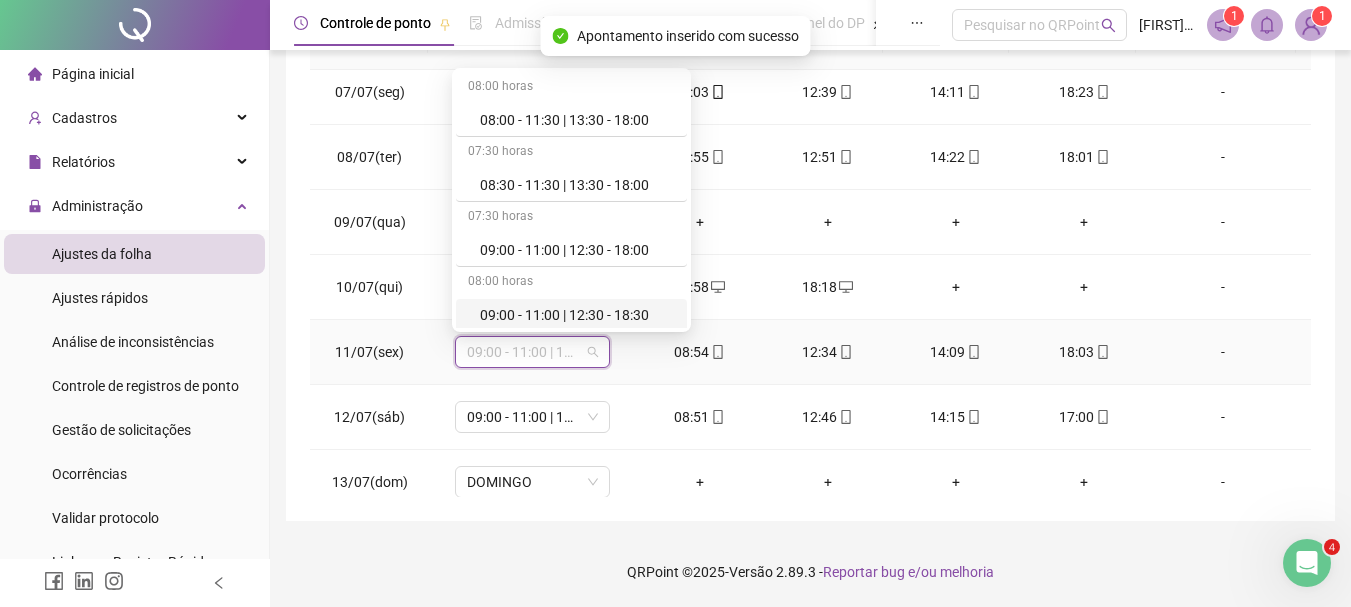 click on "09:00 - 11:00 | 12:30 - 18:30" at bounding box center [577, 315] 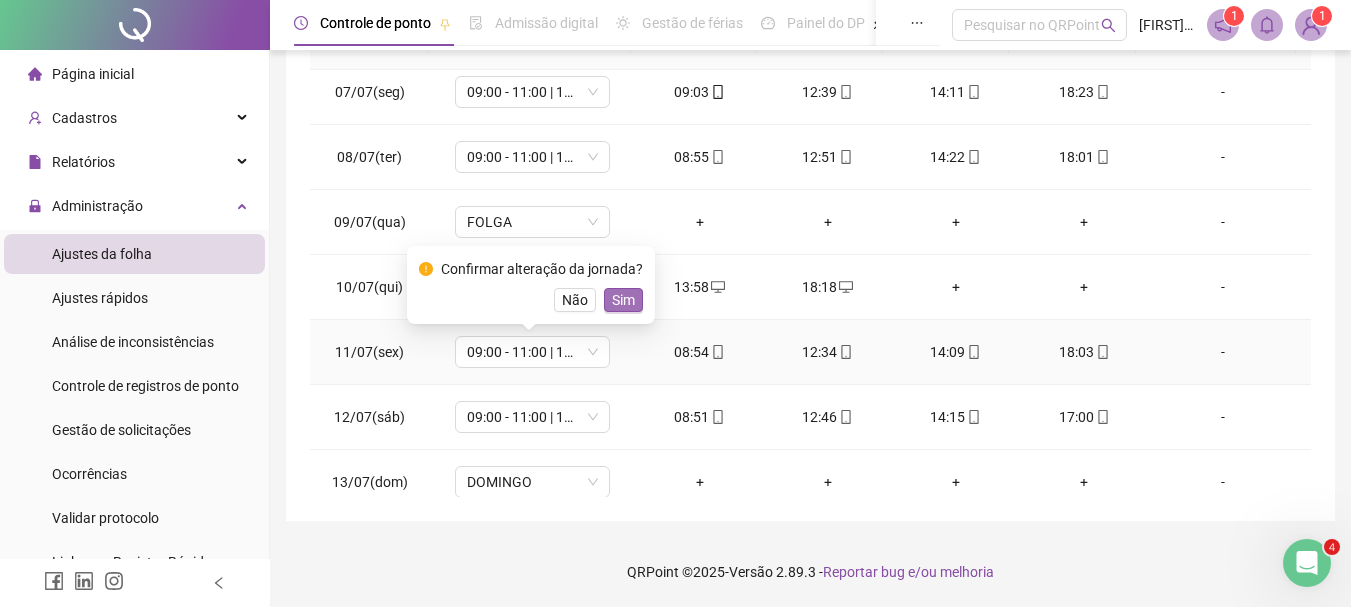 click on "Sim" at bounding box center (623, 300) 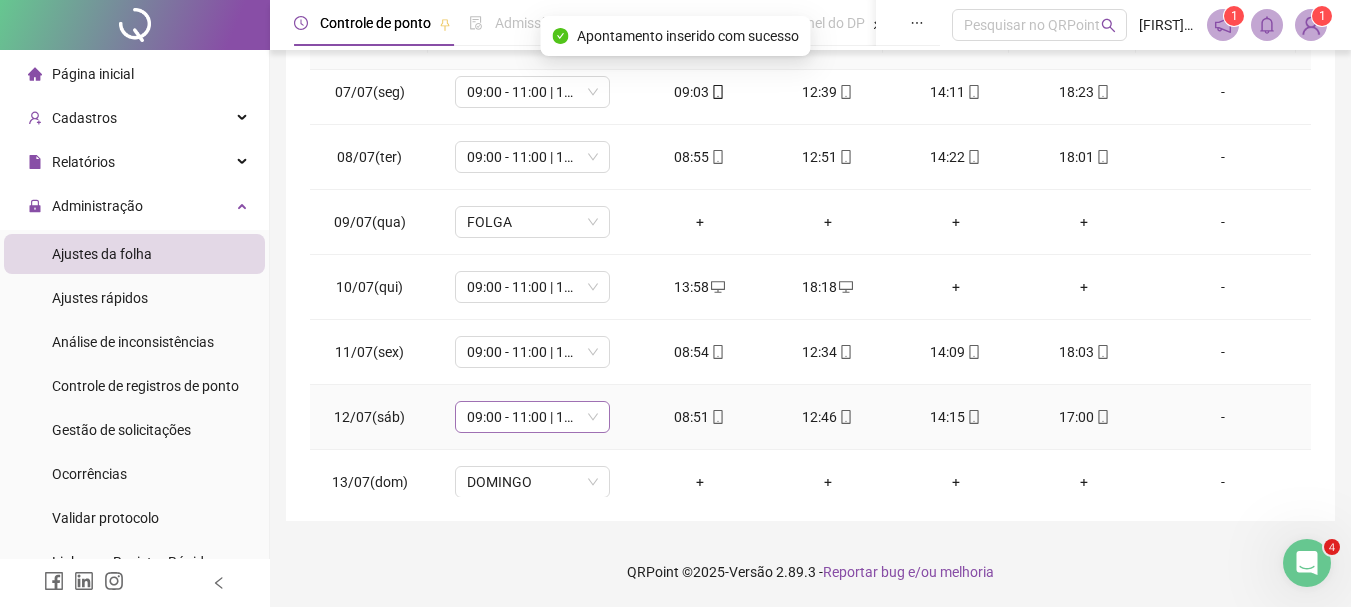 click on "09:00 - 11:00 | 12:30 - 18:30" at bounding box center (532, 417) 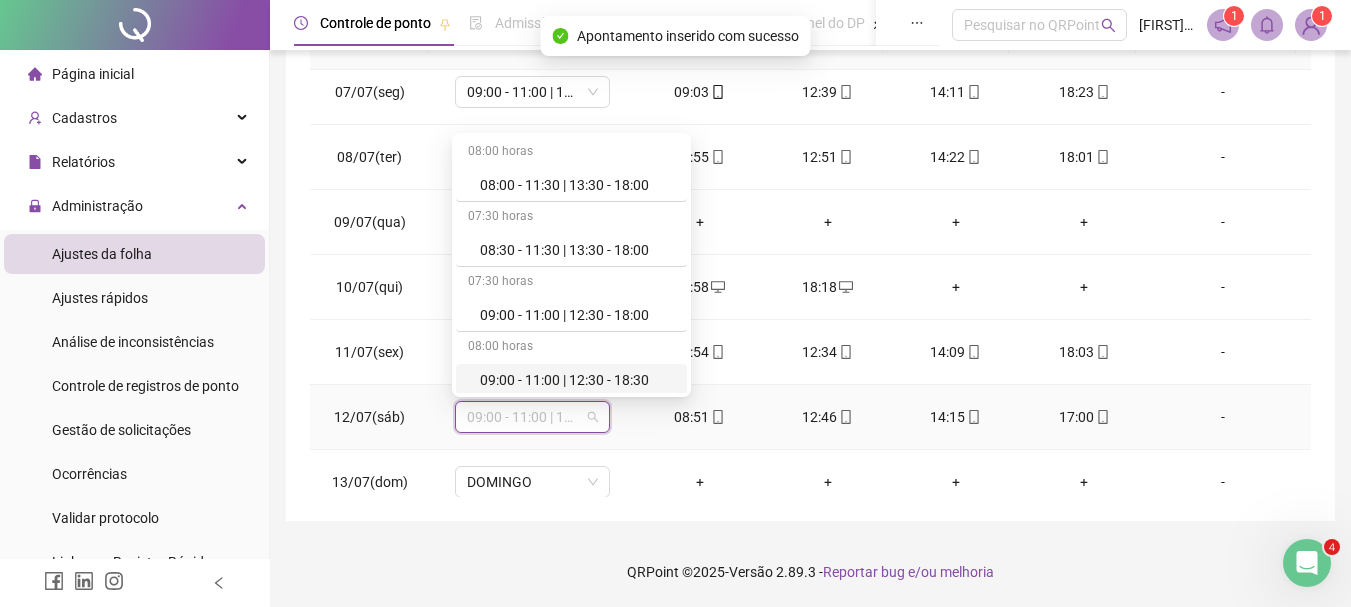 click on "09:00 - 11:00 | 12:30 - 18:30" at bounding box center [577, 380] 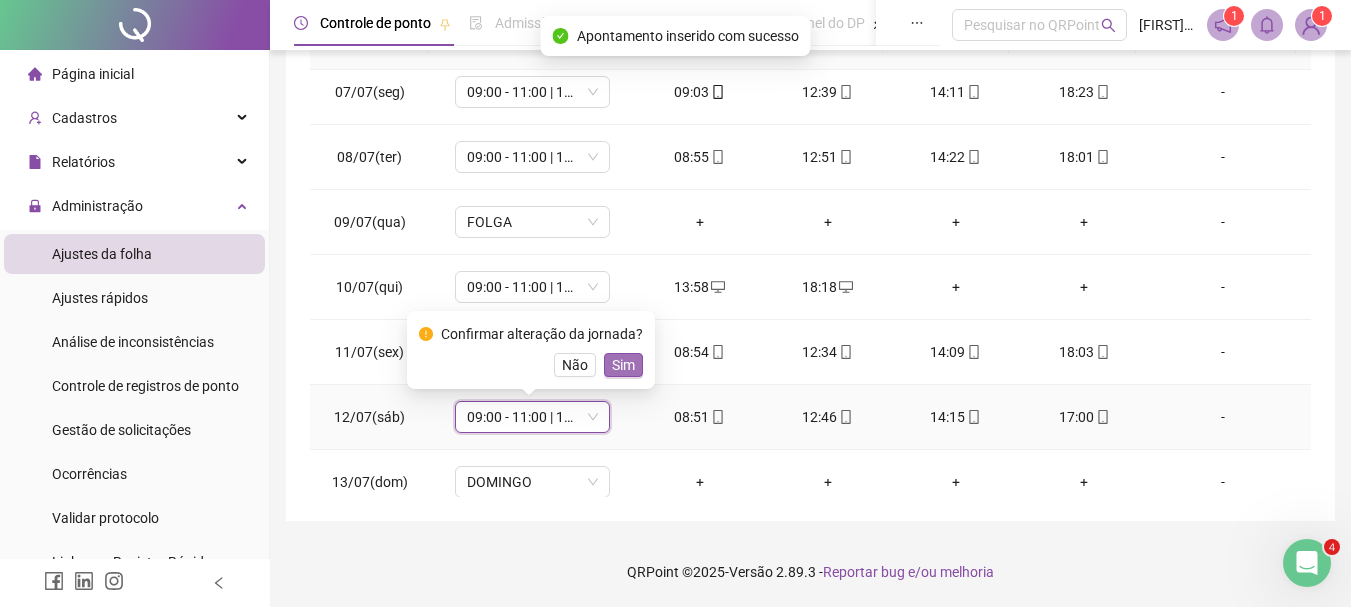 click on "Sim" at bounding box center [623, 365] 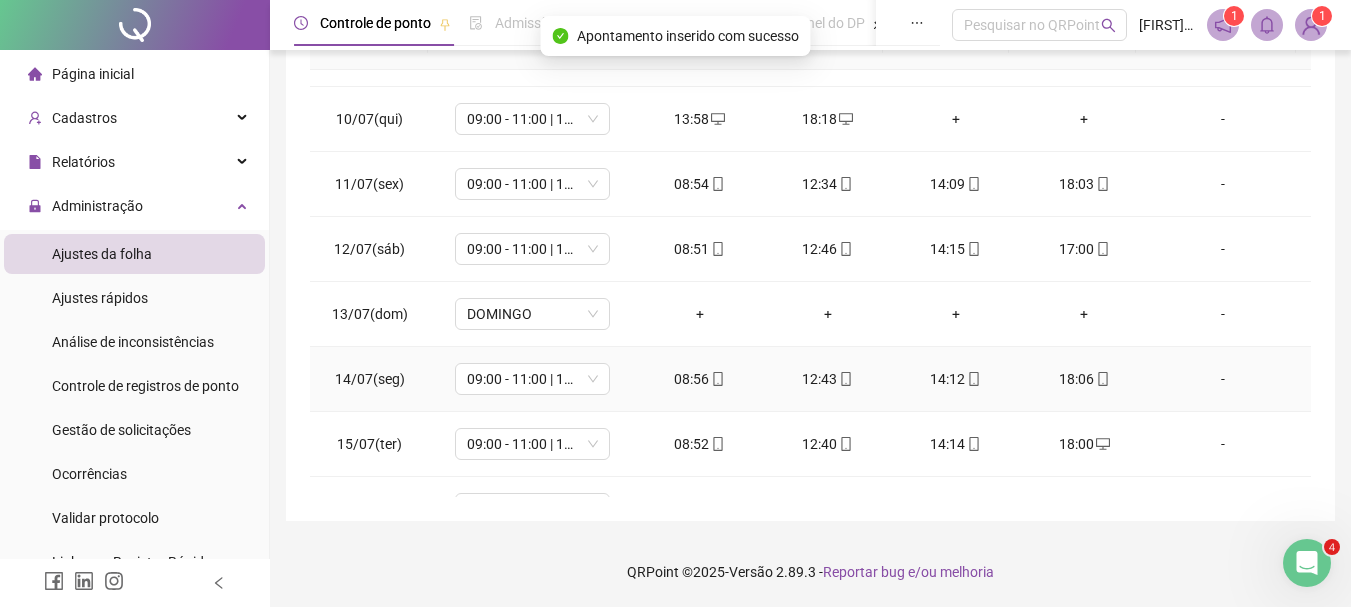 scroll, scrollTop: 600, scrollLeft: 0, axis: vertical 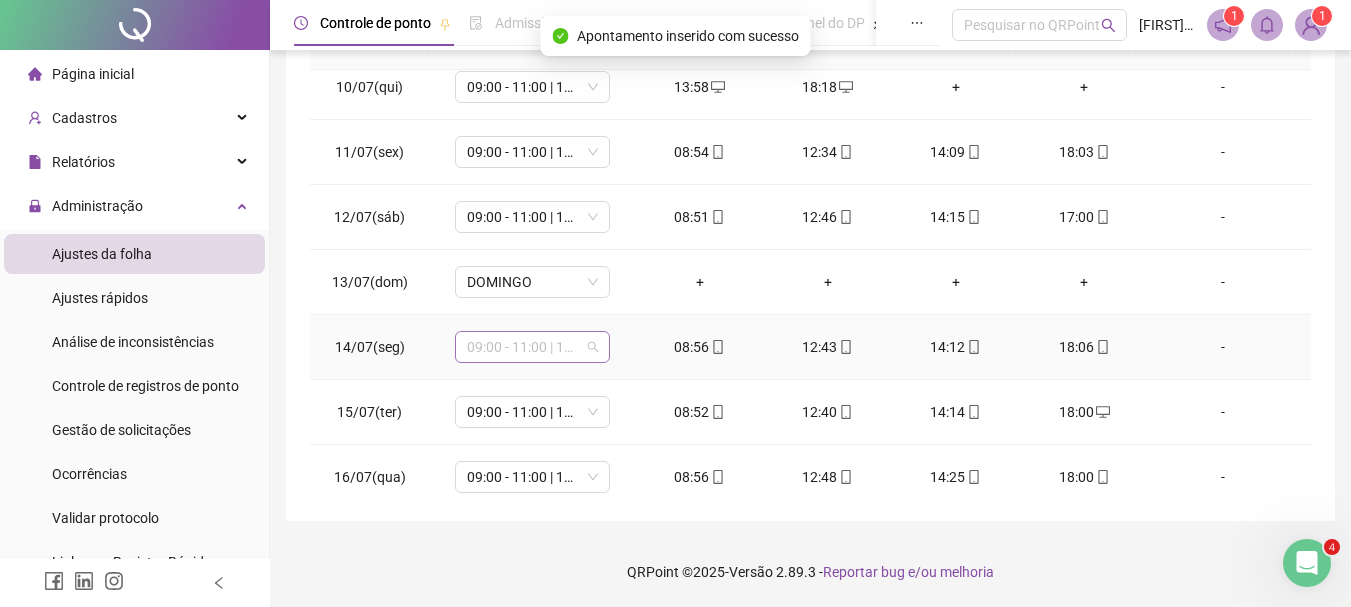 click on "09:00 - 11:00 | 12:30 - 18:30" at bounding box center [532, 347] 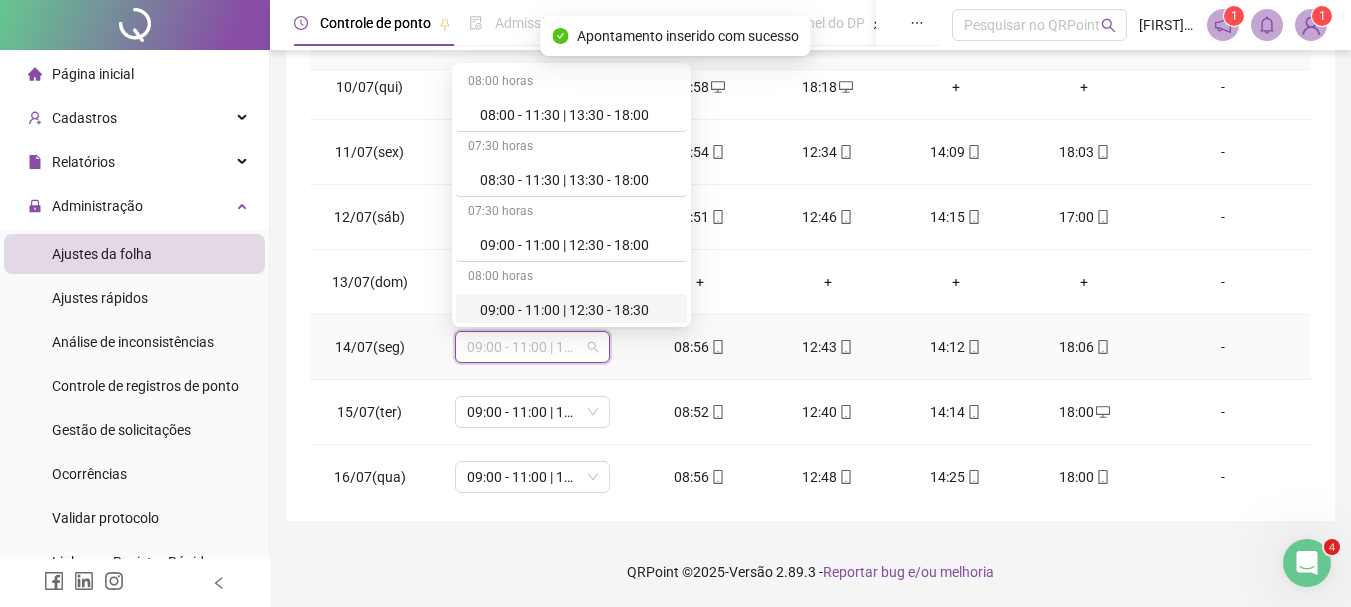 click on "09:00 - 11:00 | 12:30 - 18:30" at bounding box center [577, 310] 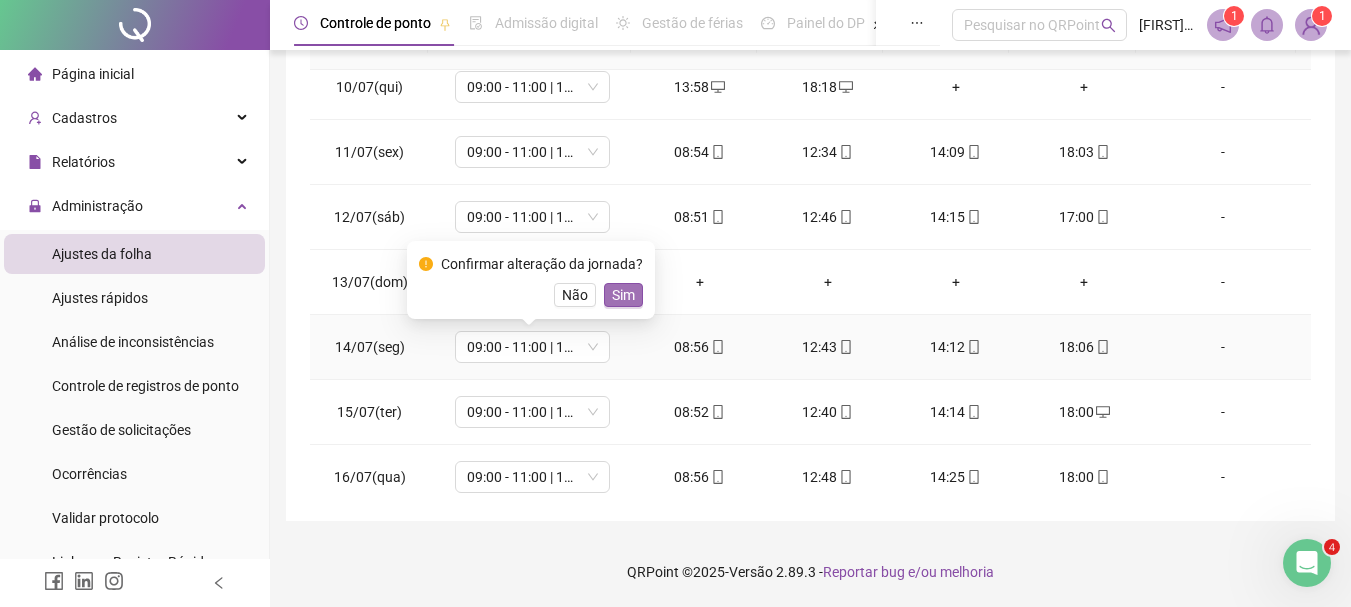 click on "Sim" at bounding box center [623, 295] 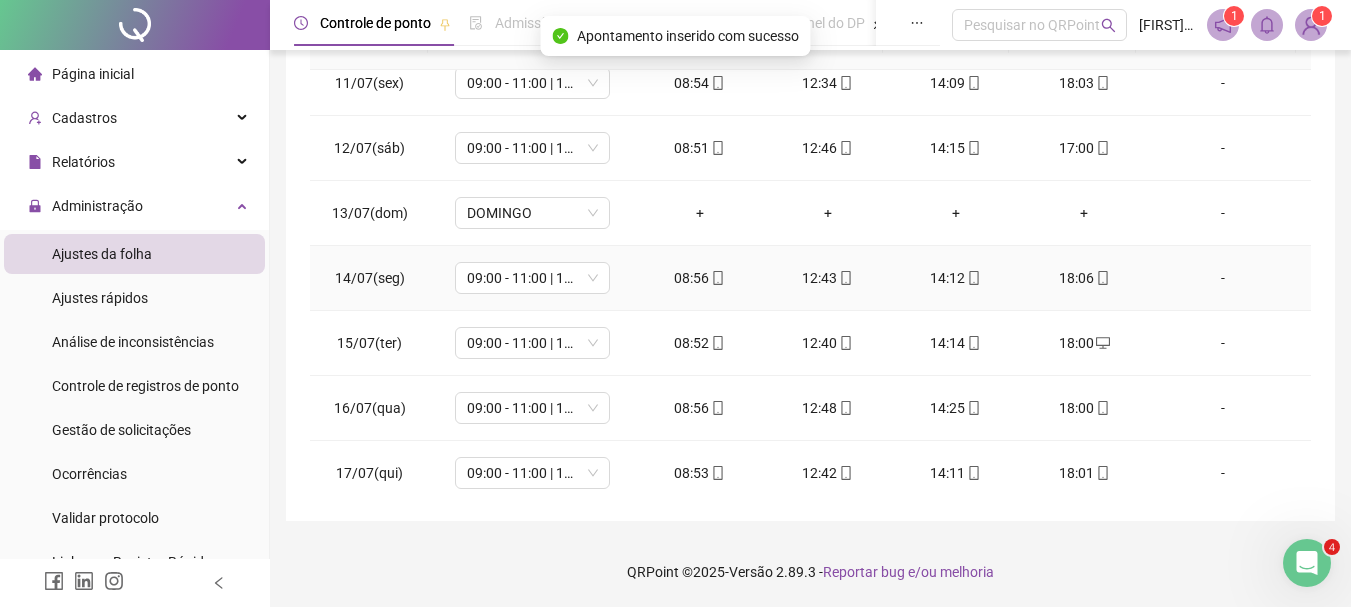 scroll, scrollTop: 700, scrollLeft: 0, axis: vertical 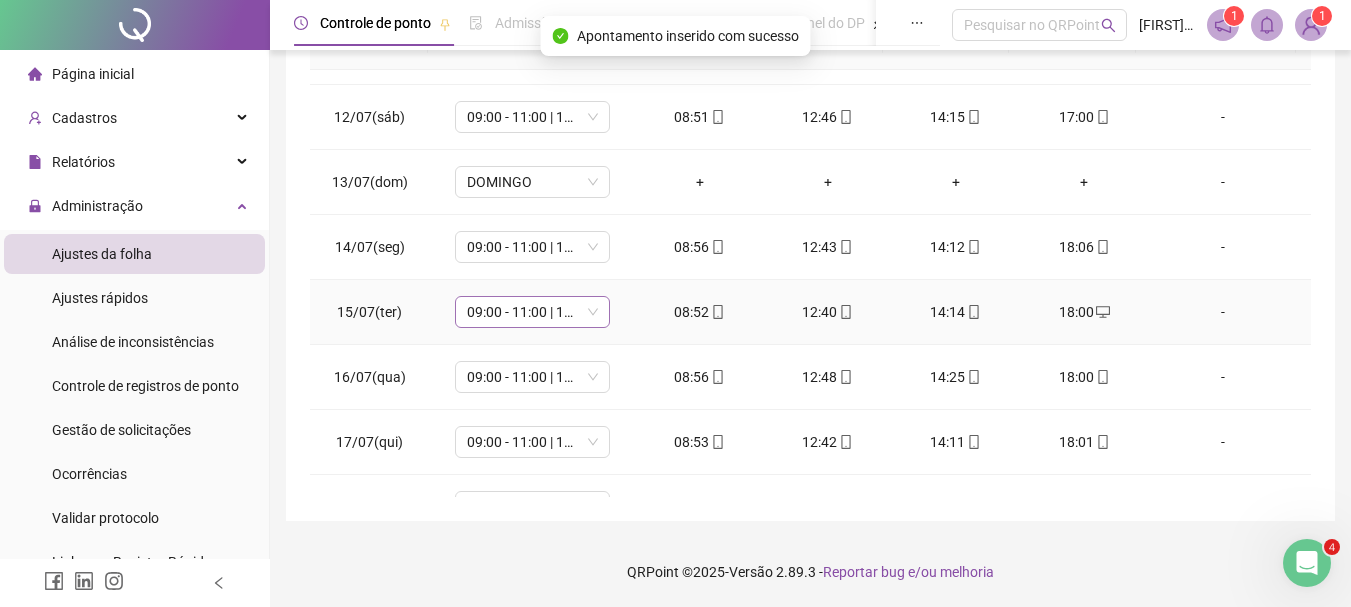 click on "09:00 - 11:00 | 12:30 - 18:30" at bounding box center [532, 312] 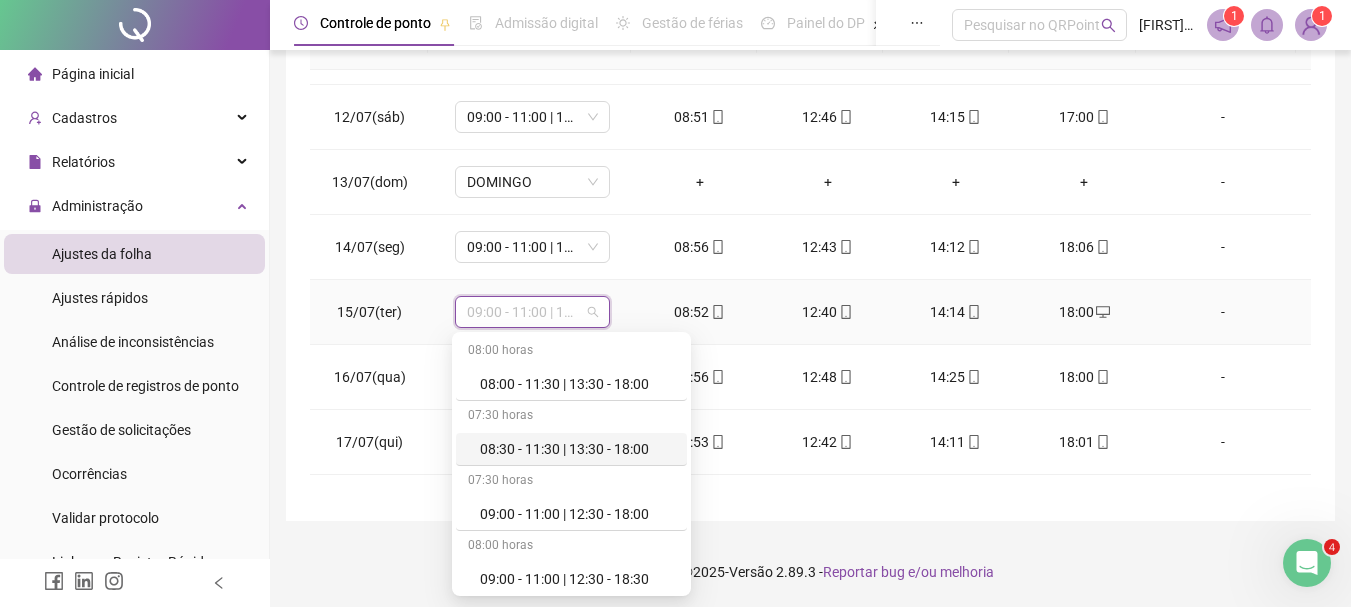 scroll, scrollTop: 200, scrollLeft: 0, axis: vertical 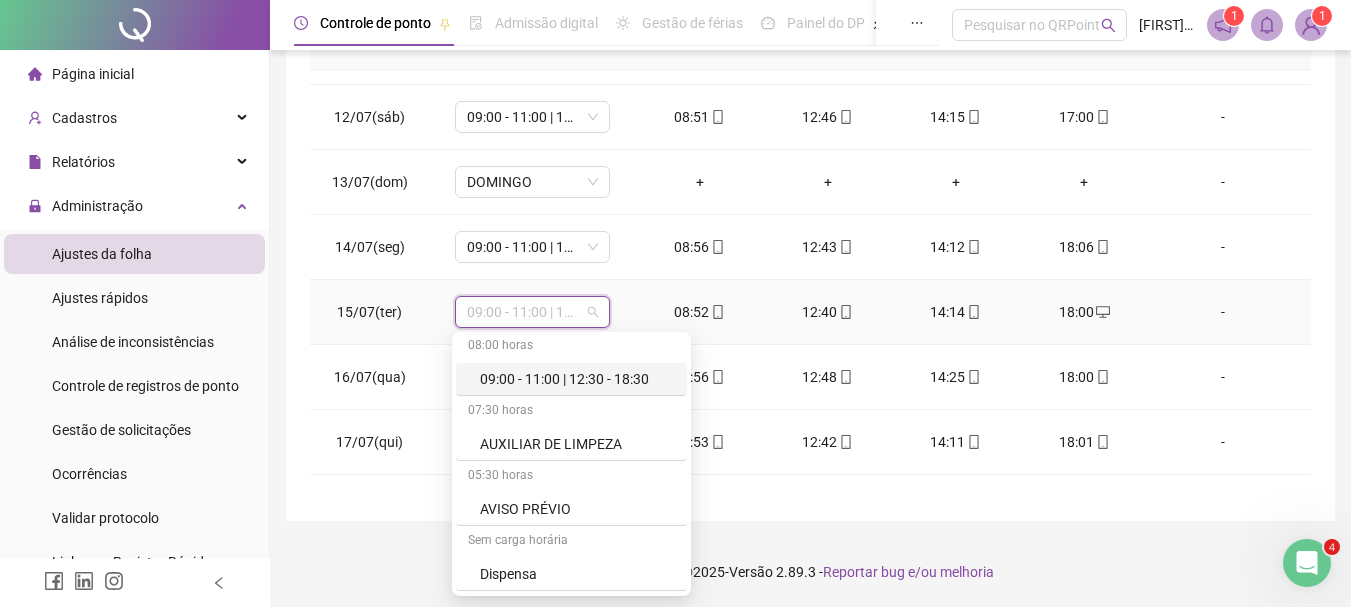 click on "09:00 - 11:00 | 12:30 - 18:30" at bounding box center [577, 379] 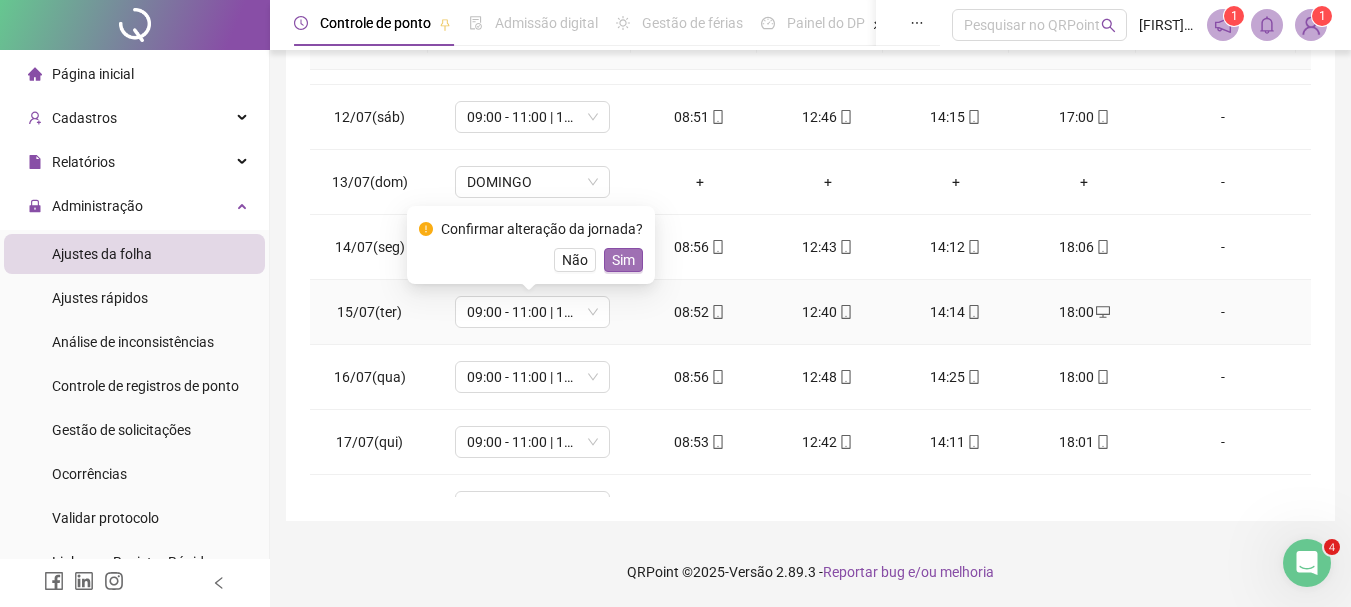 click on "Sim" at bounding box center [623, 260] 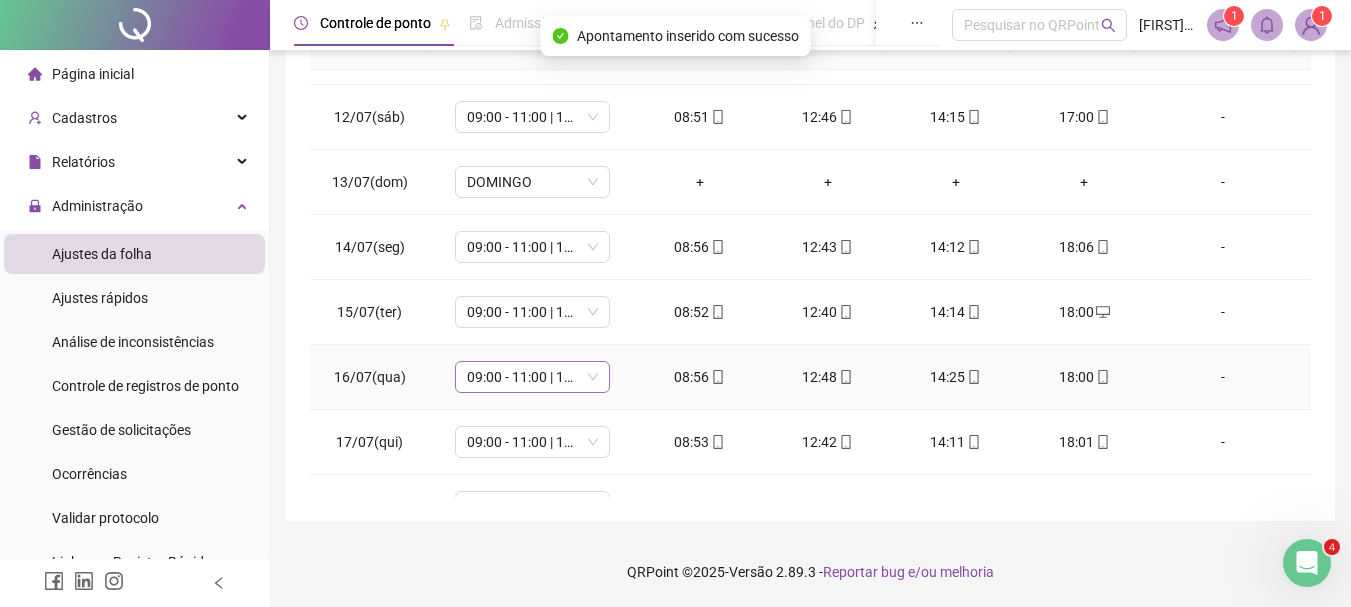 click on "09:00 - 11:00 | 12:30 - 18:30" at bounding box center (532, 377) 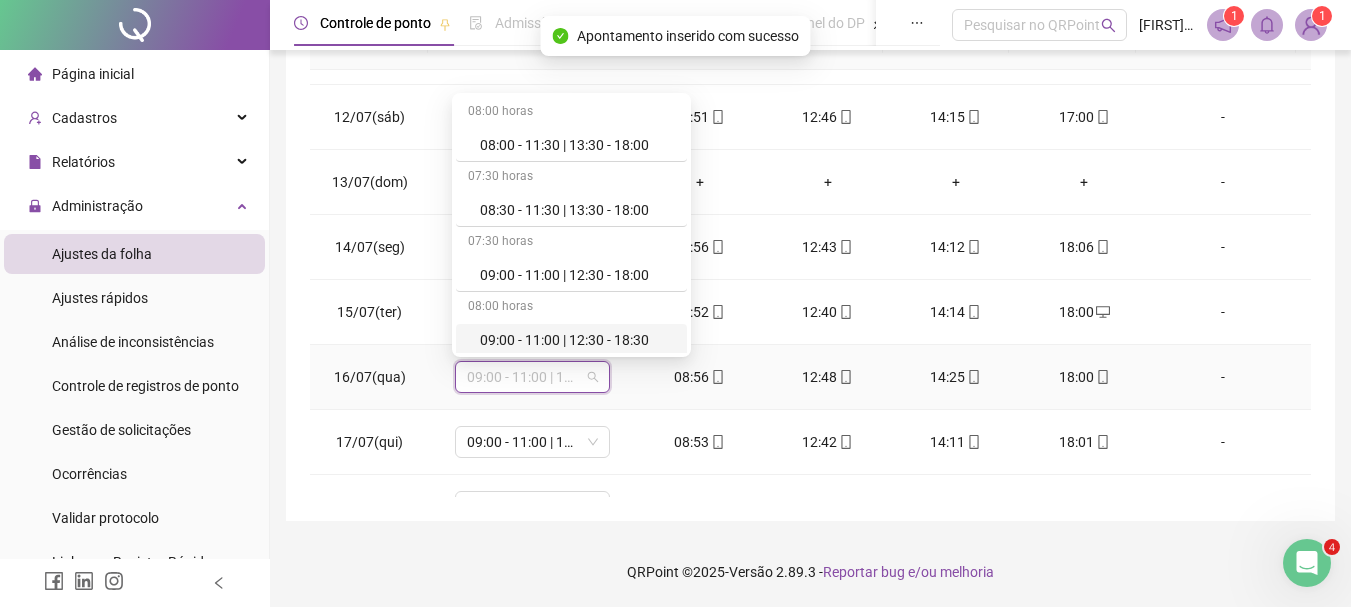 click on "09:00 - 11:00 | 12:30 - 18:30" at bounding box center (577, 340) 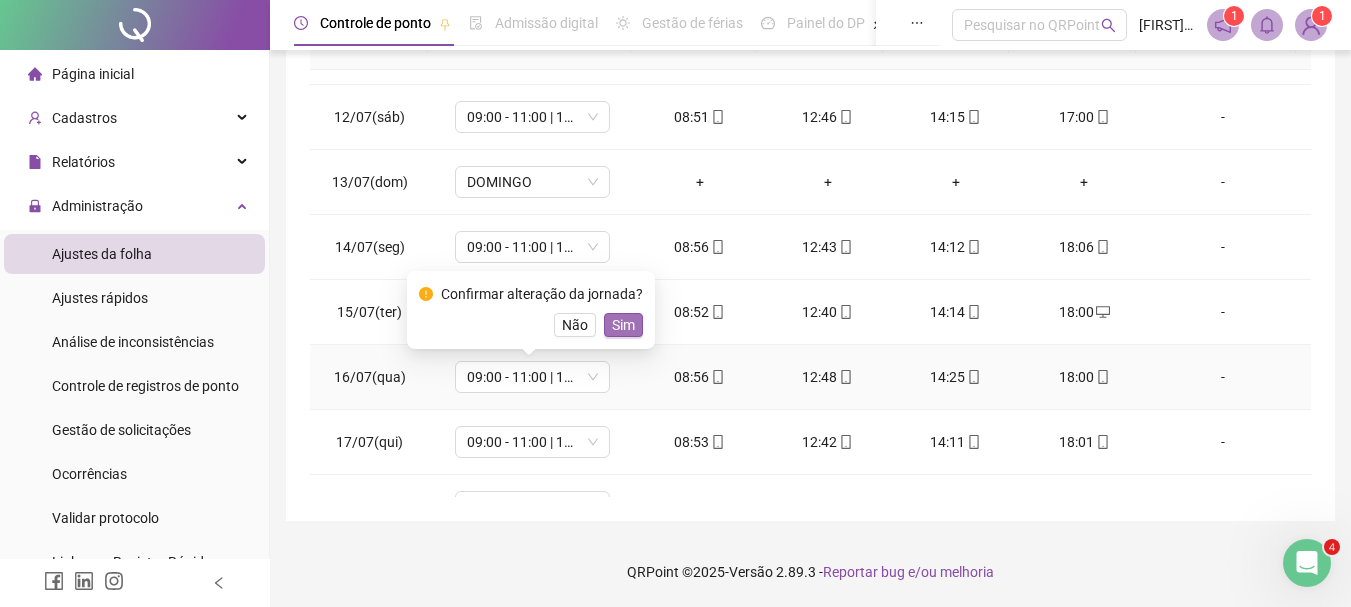 click on "Sim" at bounding box center [623, 325] 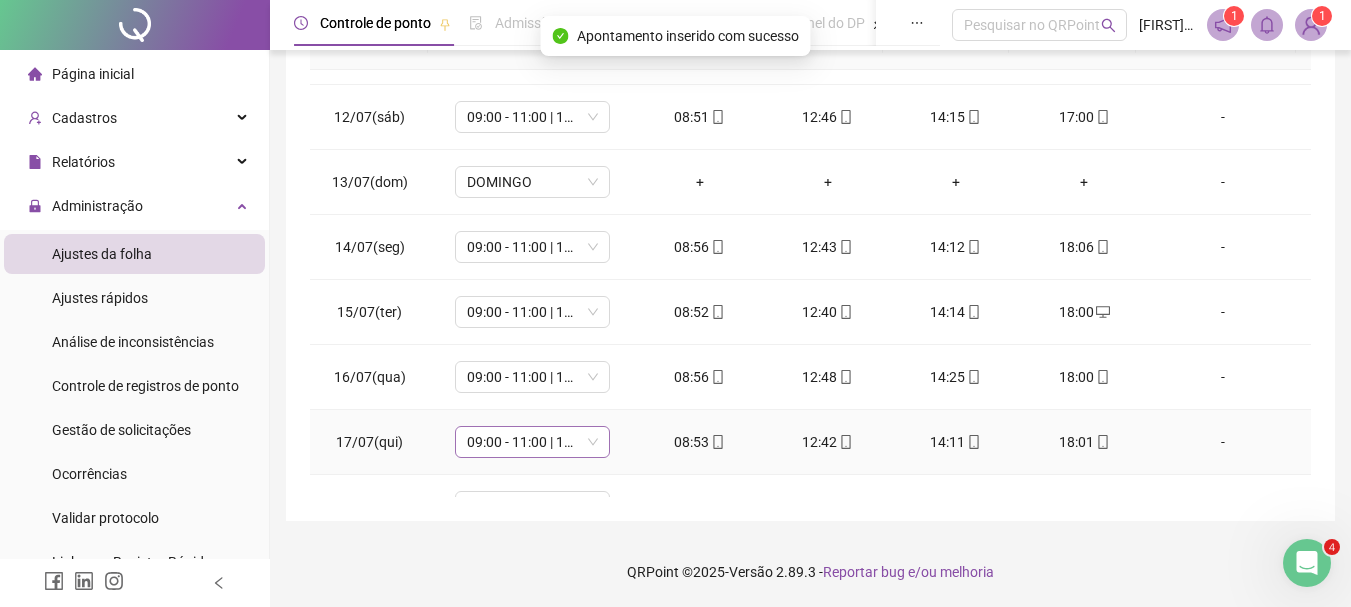 click on "09:00 - 11:00 | 12:30 - 18:30" at bounding box center (532, 442) 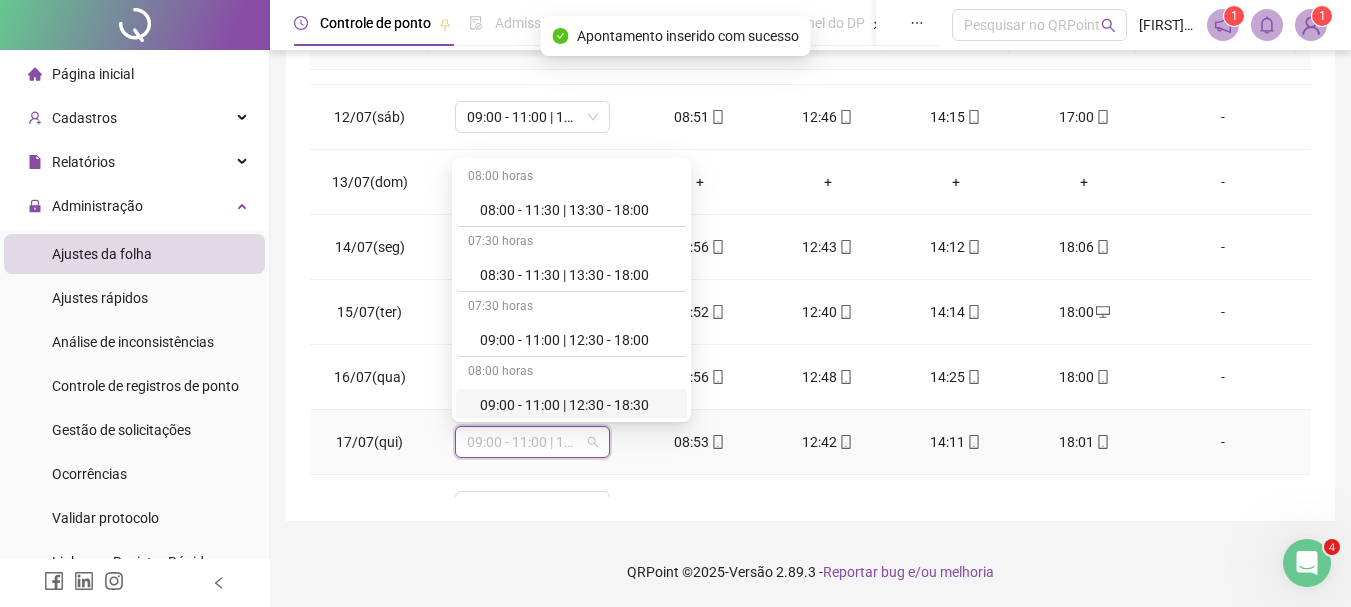 click on "09:00 - 11:00 | 12:30 - 18:30" at bounding box center (577, 405) 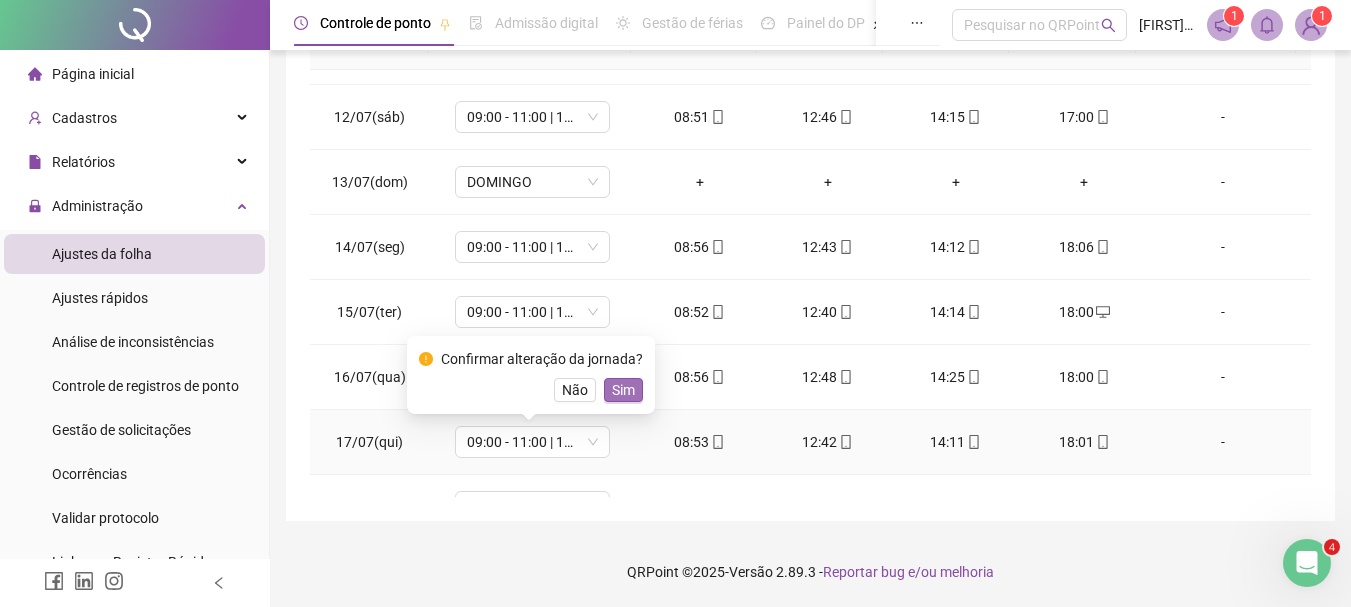 click on "Sim" at bounding box center (623, 390) 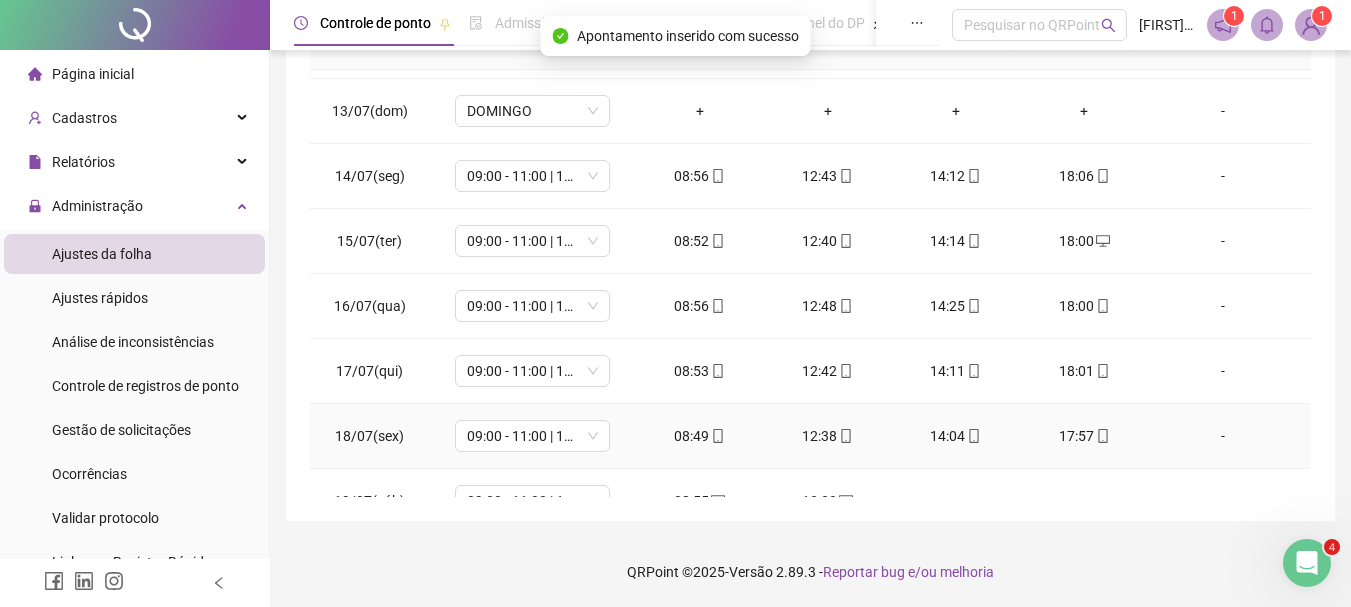 scroll, scrollTop: 800, scrollLeft: 0, axis: vertical 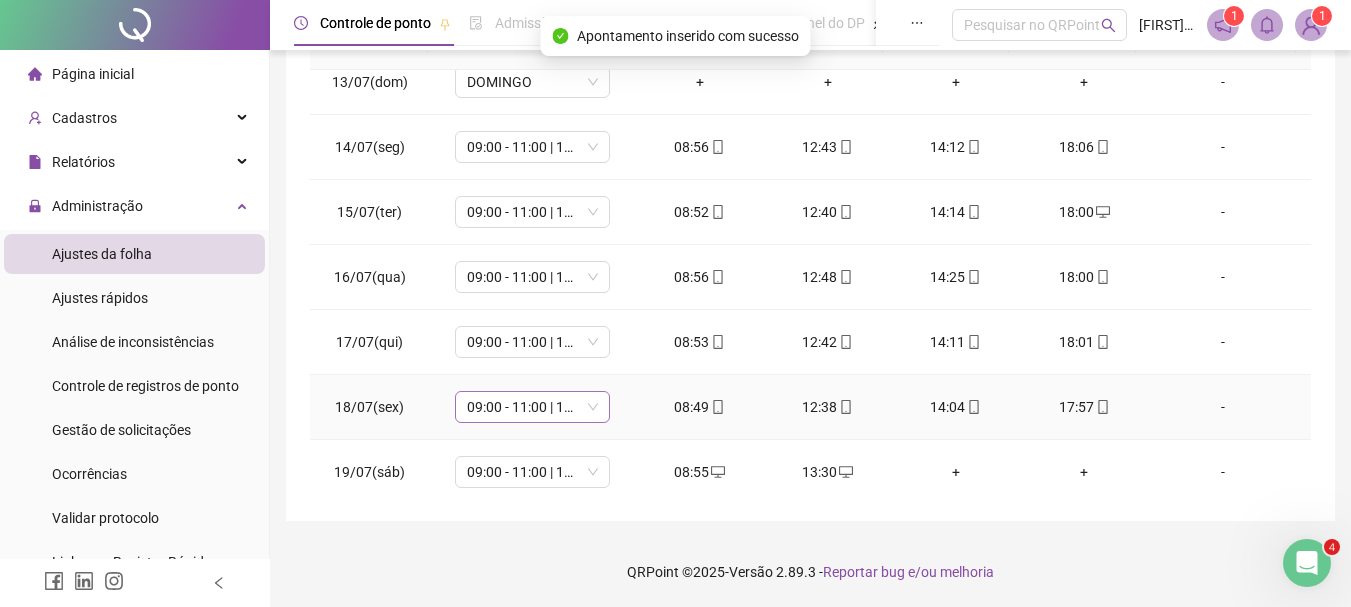 click on "09:00 - 11:00 | 12:30 - 18:30" at bounding box center (532, 407) 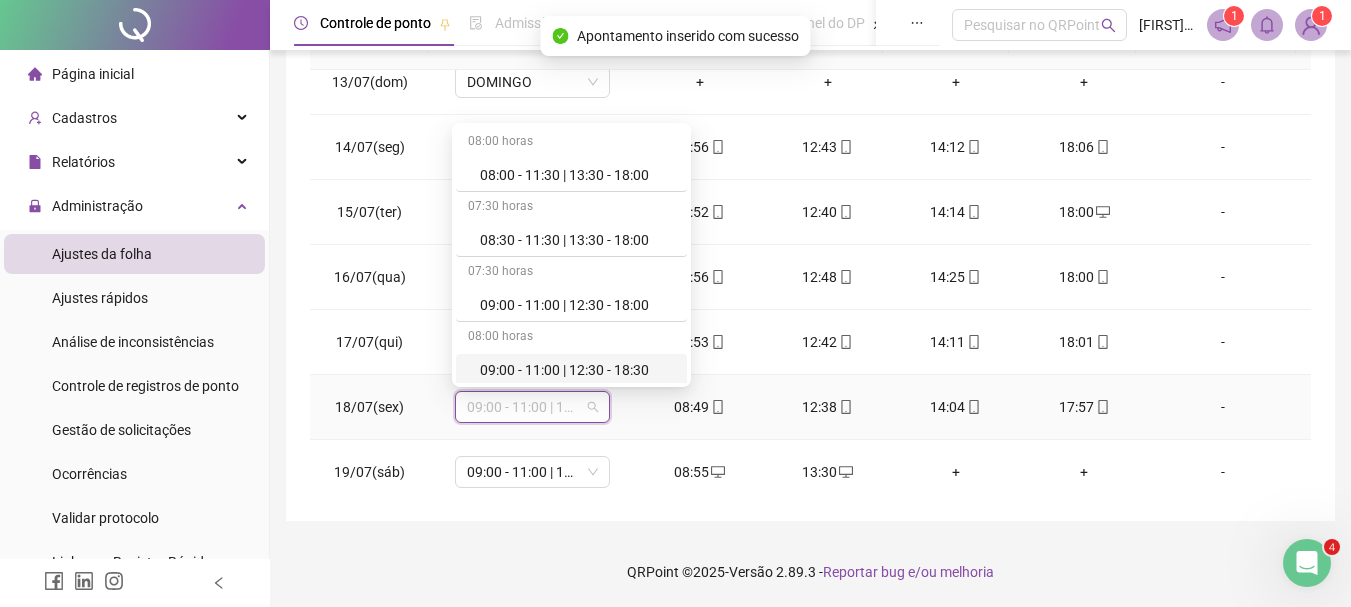 click on "09:00 - 11:00 | 12:30 - 18:30" at bounding box center (577, 370) 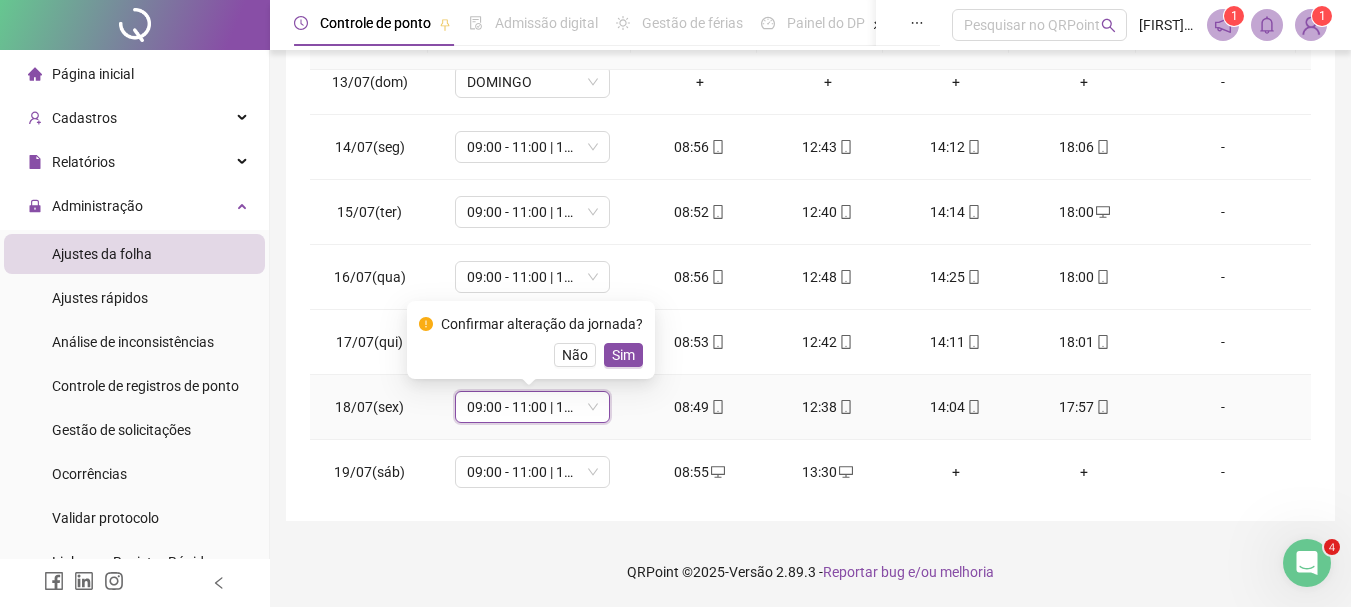 drag, startPoint x: 628, startPoint y: 354, endPoint x: 600, endPoint y: 418, distance: 69.856995 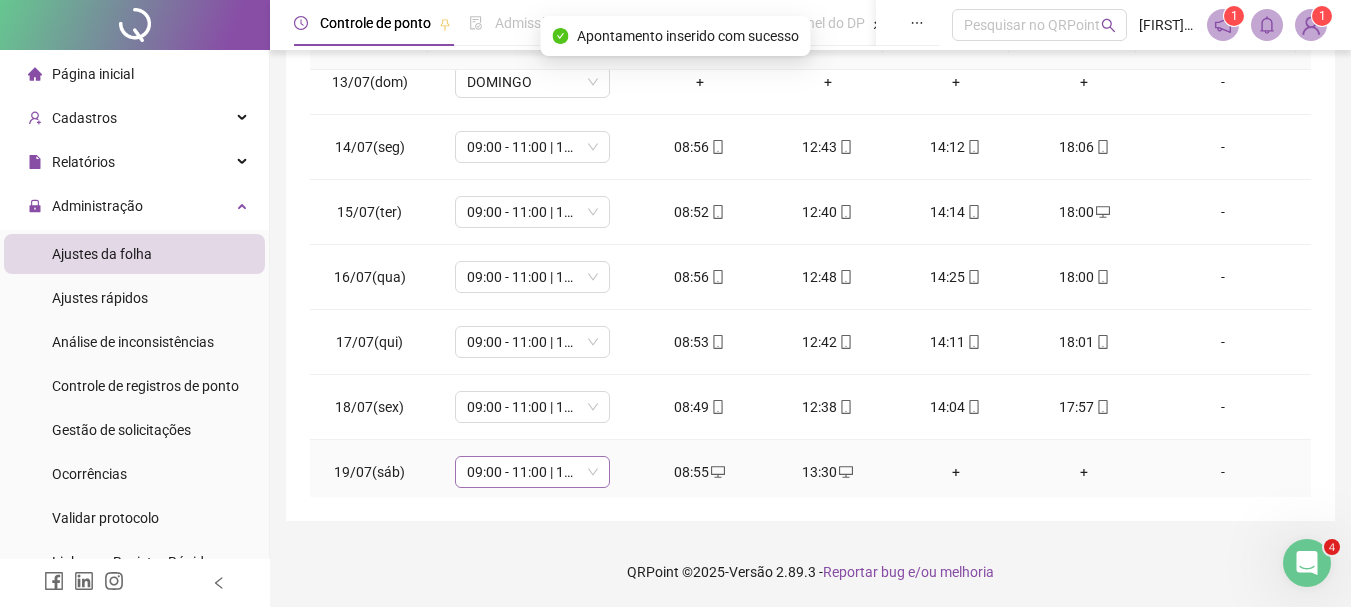 click on "09:00 - 11:00 | 12:30 - 18:30" at bounding box center (532, 472) 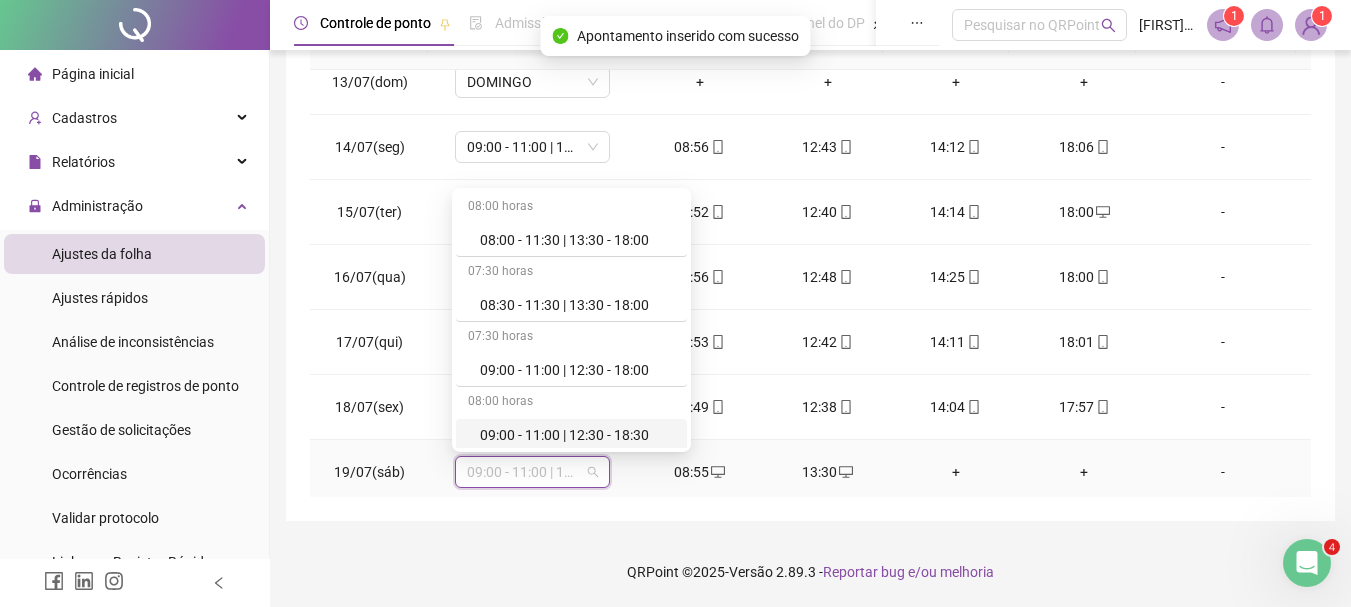 click on "09:00 - 11:00 | 12:30 - 18:30" at bounding box center (571, 435) 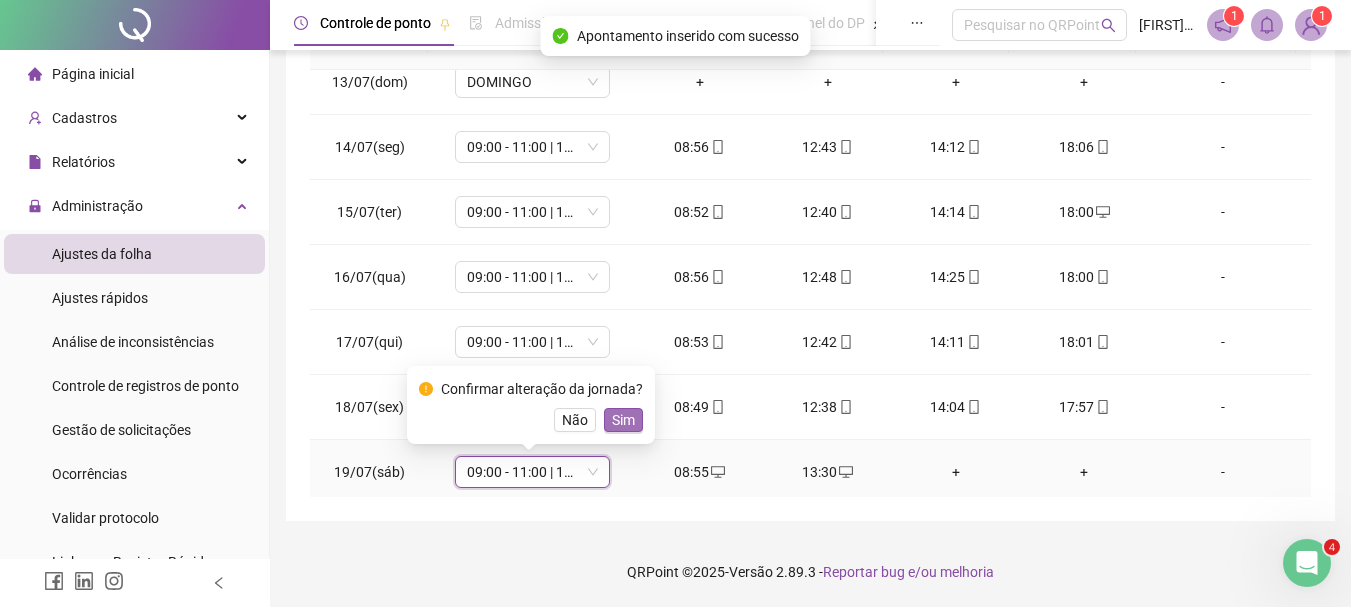 click on "Sim" at bounding box center [623, 420] 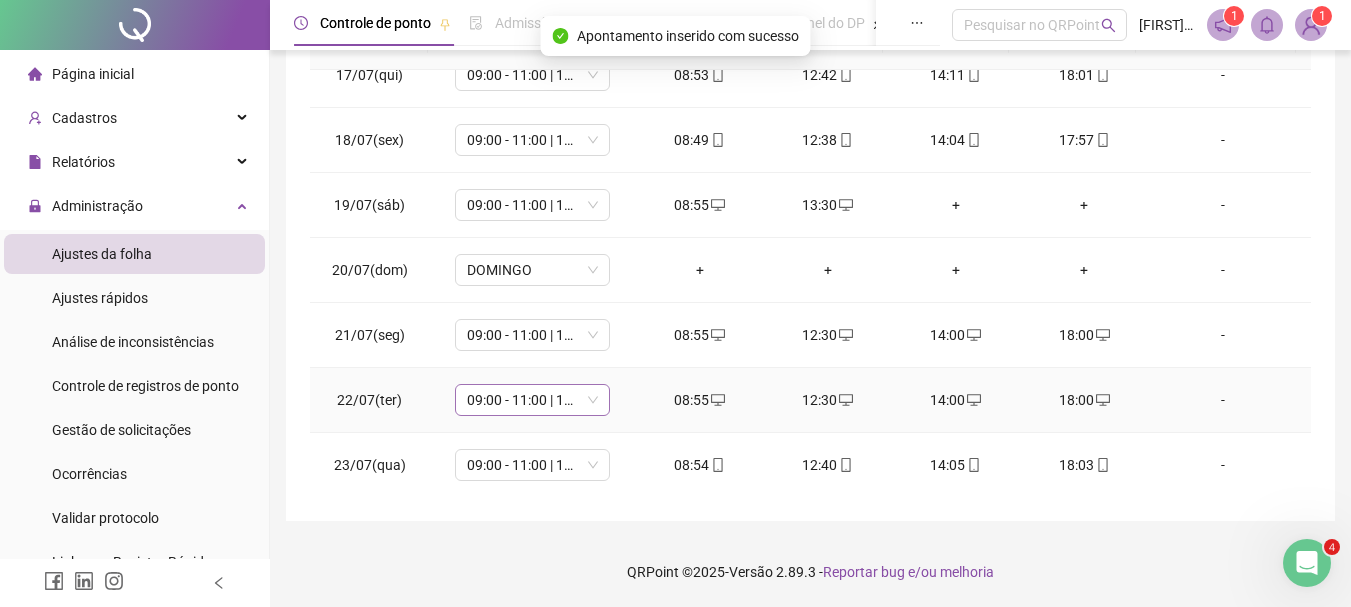scroll, scrollTop: 1100, scrollLeft: 0, axis: vertical 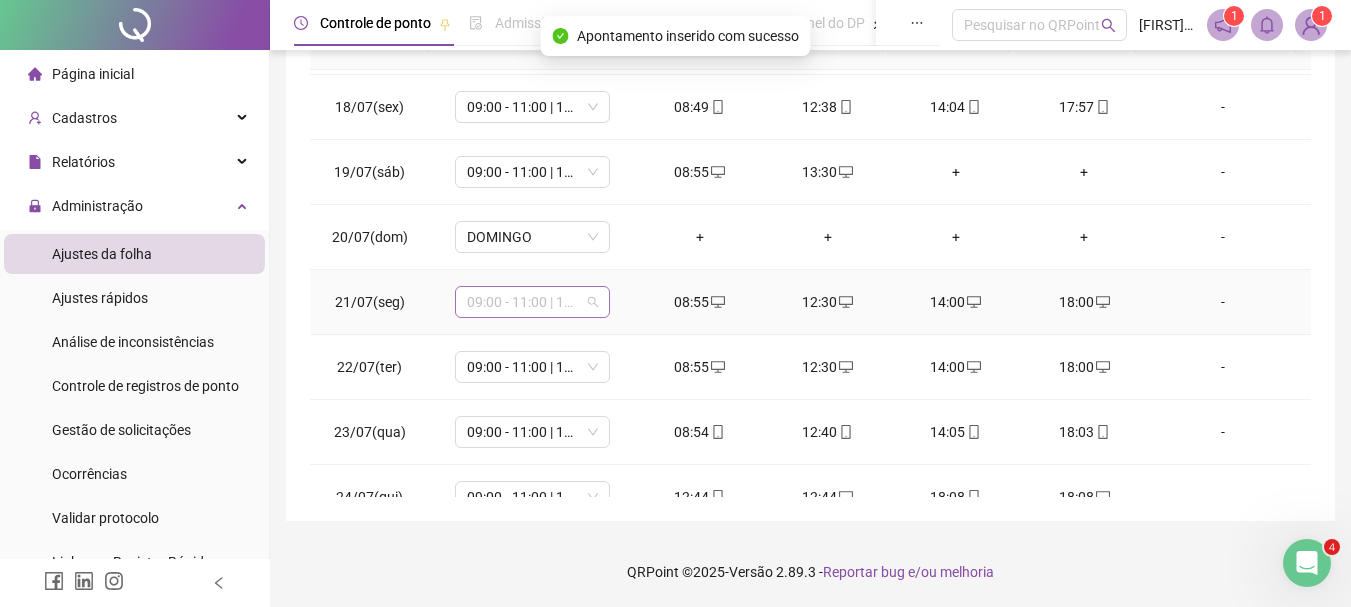 click on "09:00 - 11:00 | 12:30 - 18:30" at bounding box center [532, 302] 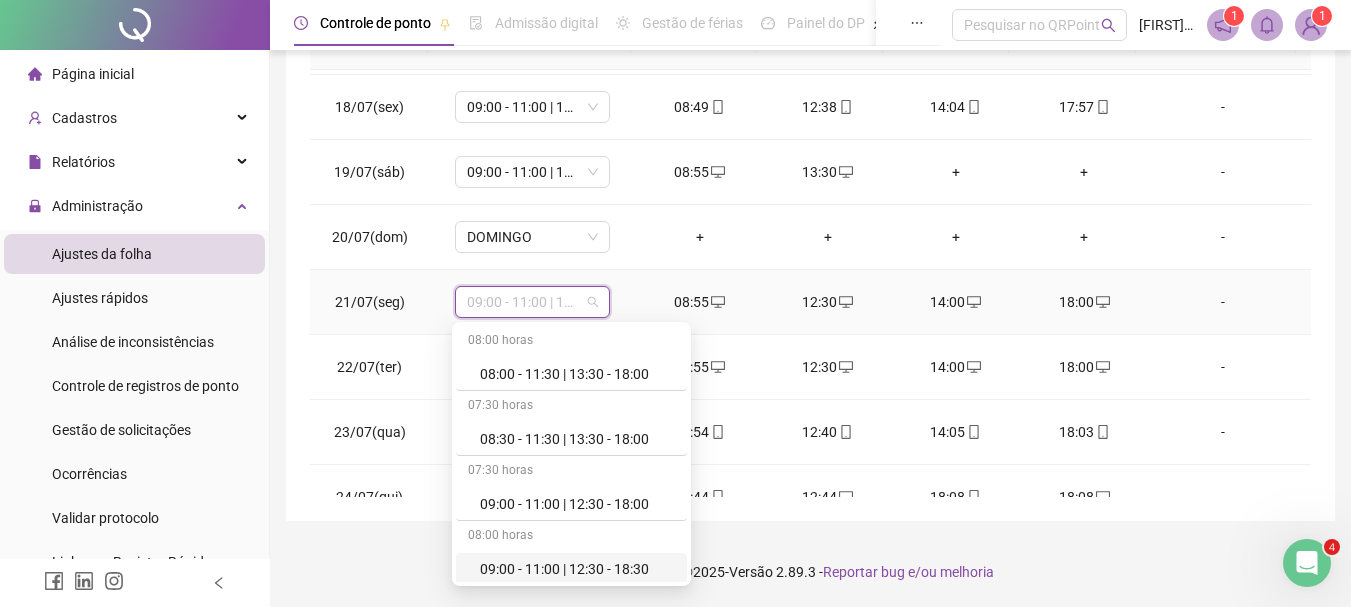 click on "09:00 - 11:00 | 12:30 - 18:30" at bounding box center [577, 569] 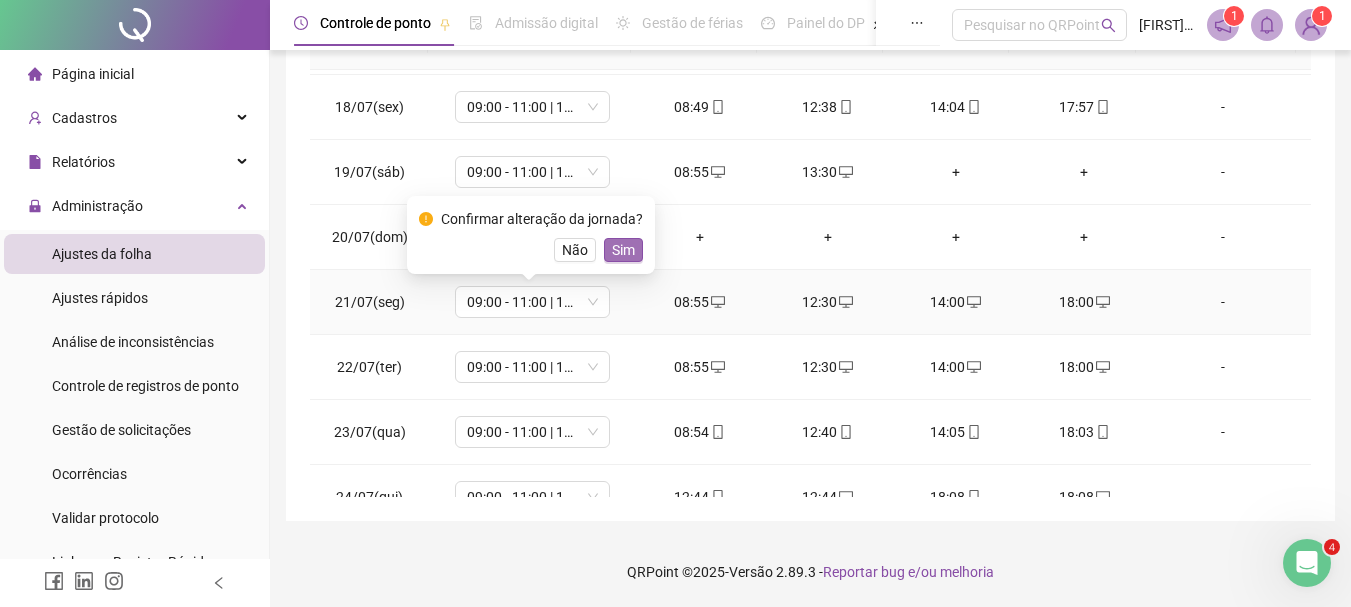 click on "Sim" at bounding box center (623, 250) 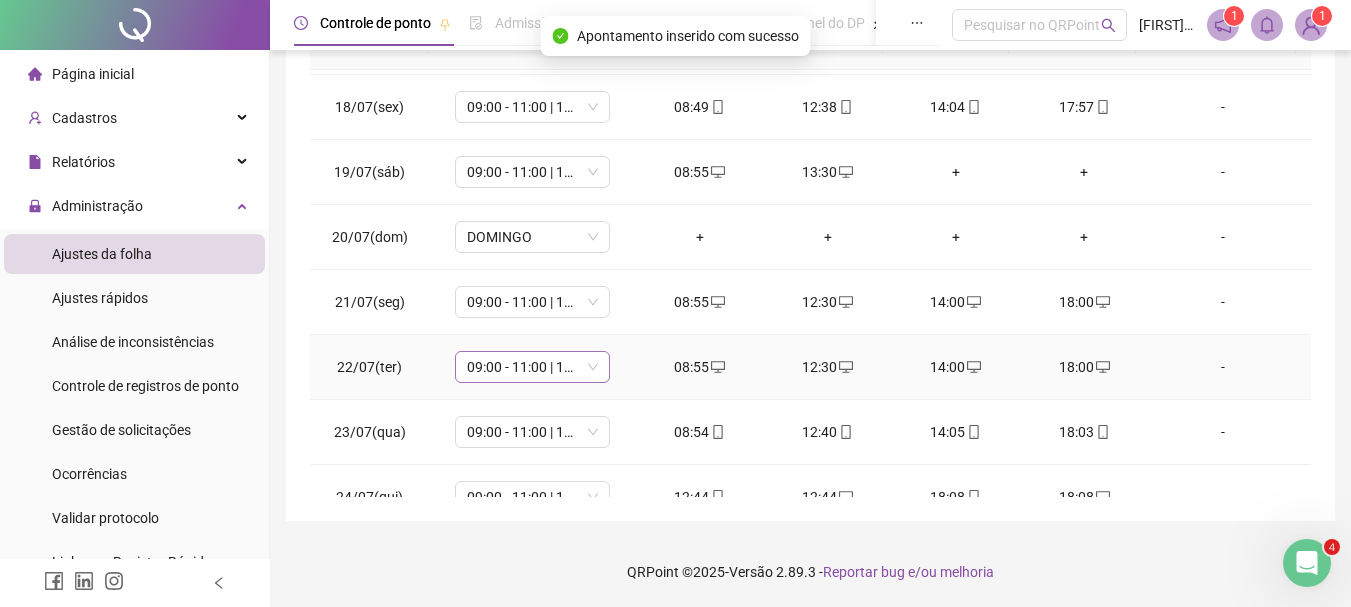 click on "09:00 - 11:00 | 12:30 - 18:30" at bounding box center (532, 367) 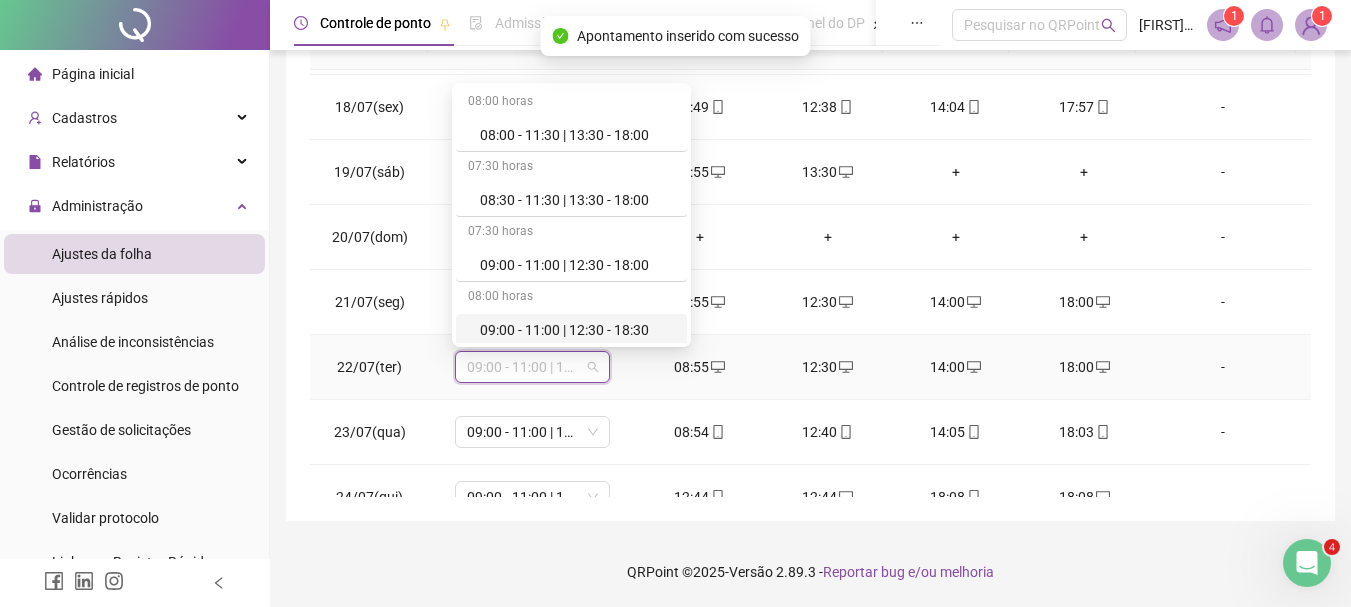 click on "09:00 - 11:00 | 12:30 - 18:30" at bounding box center (577, 330) 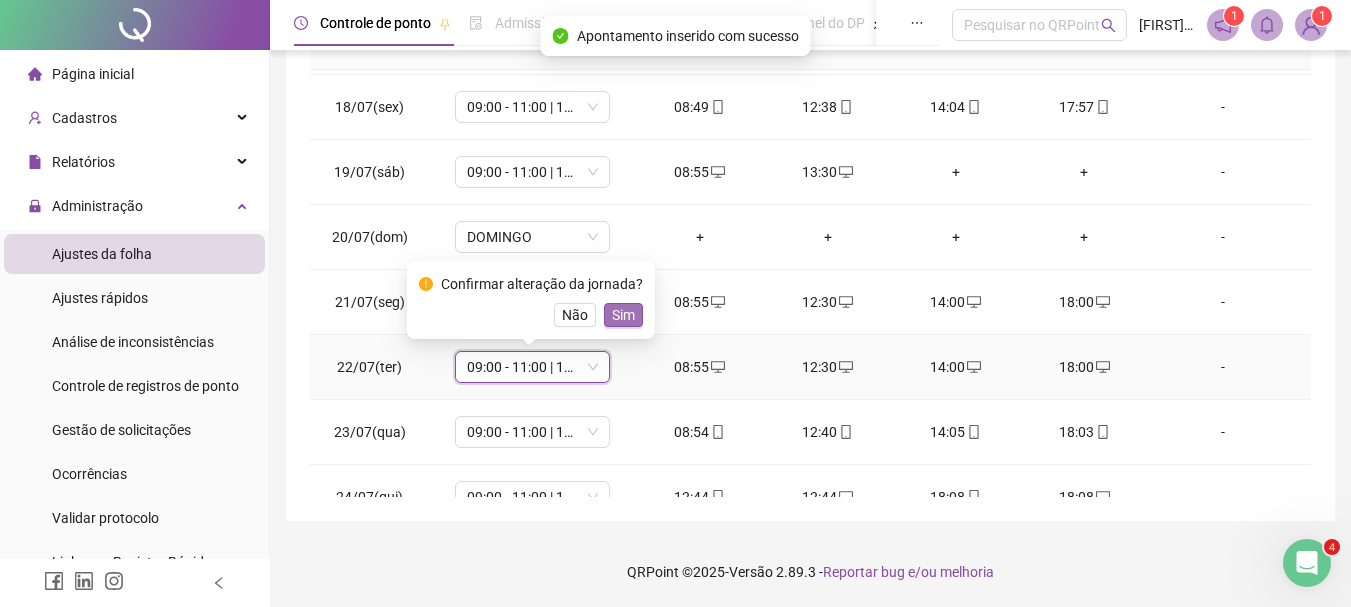 click on "Sim" at bounding box center [623, 315] 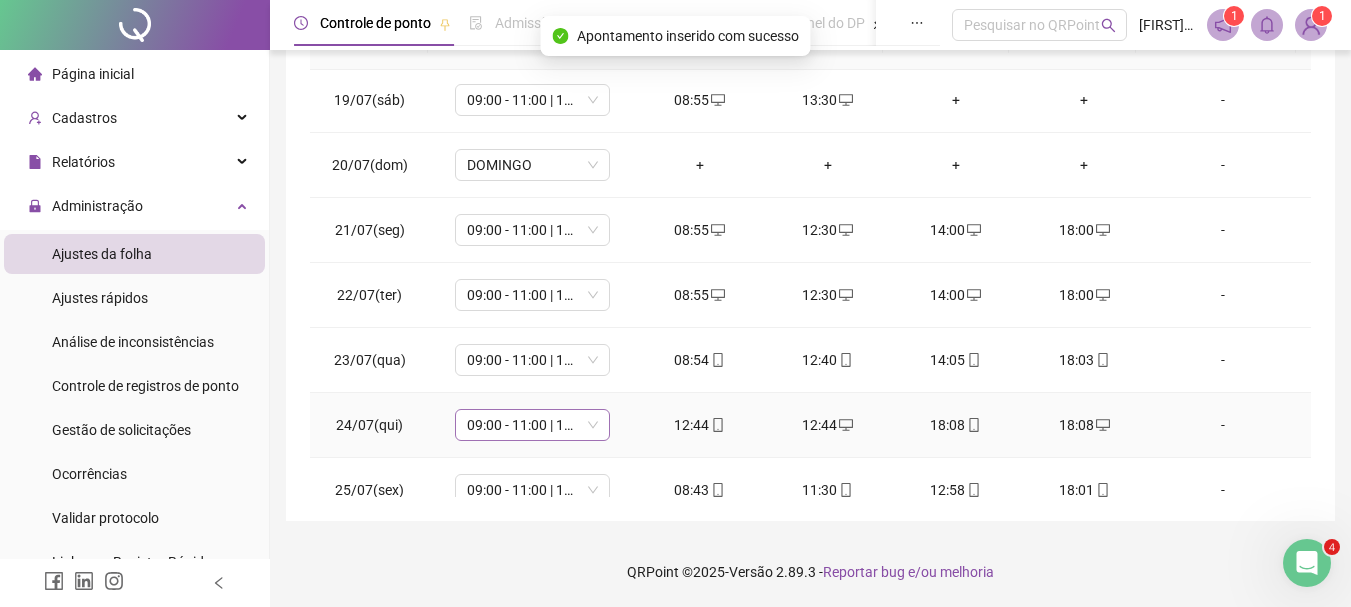 scroll, scrollTop: 1200, scrollLeft: 0, axis: vertical 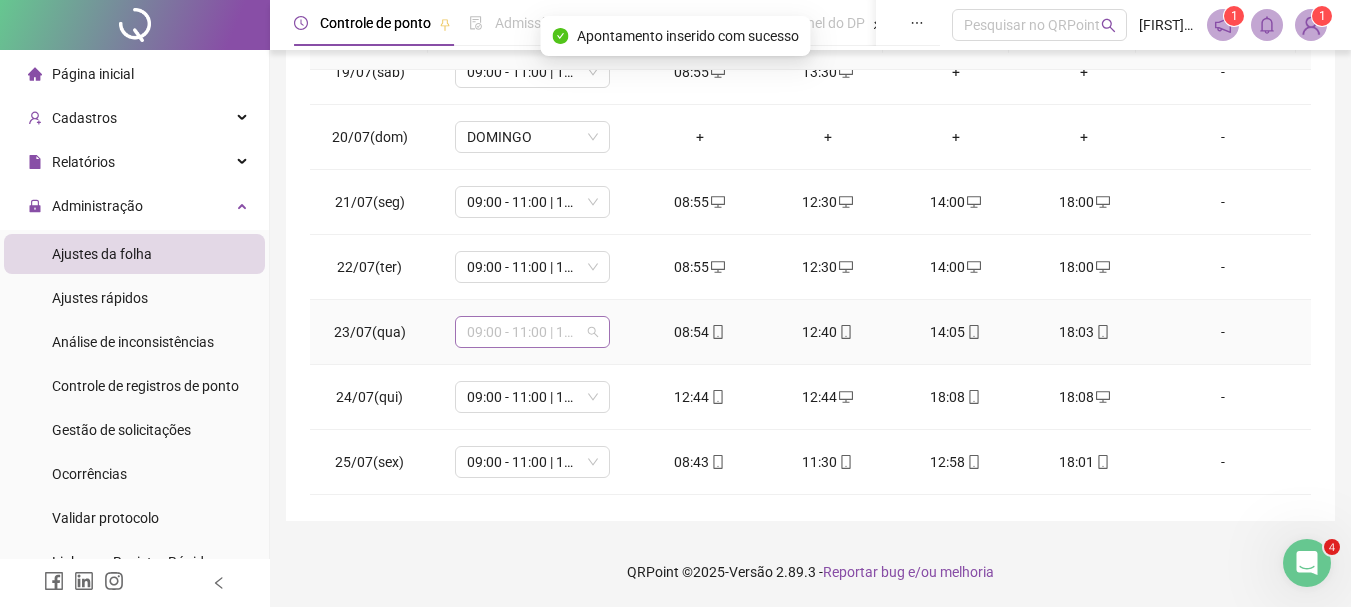 click on "09:00 - 11:00 | 12:30 - 18:30" at bounding box center (532, 332) 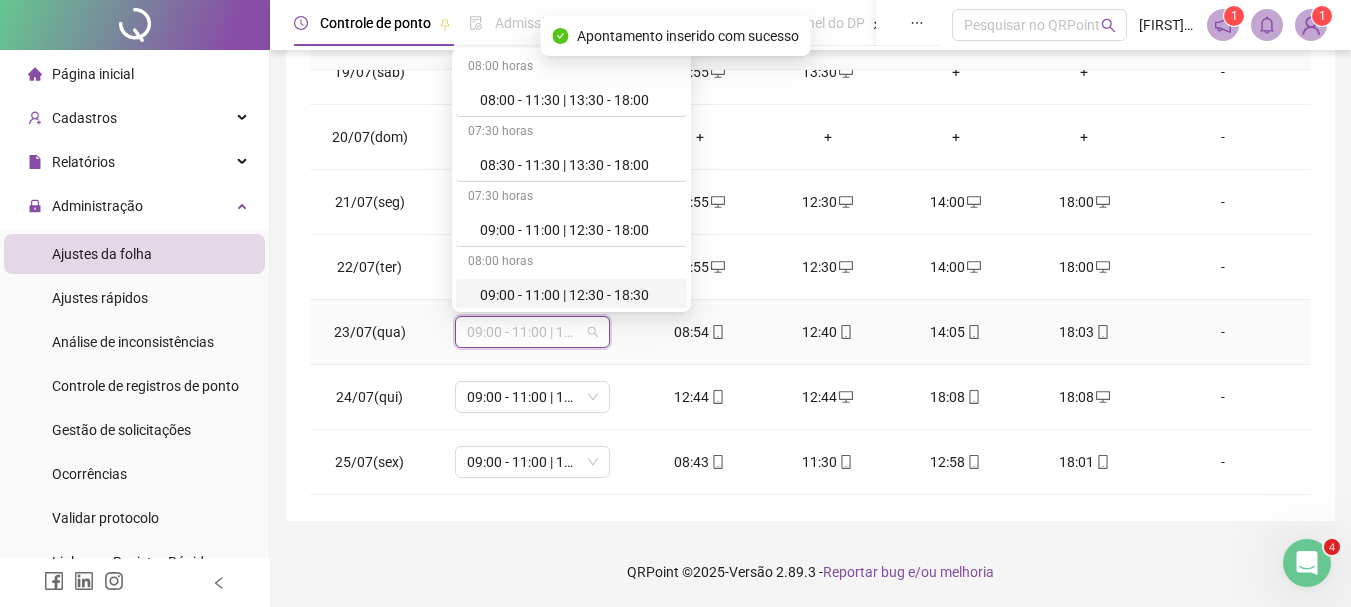 click on "09:00 - 11:00 | 12:30 - 18:30" at bounding box center (577, 295) 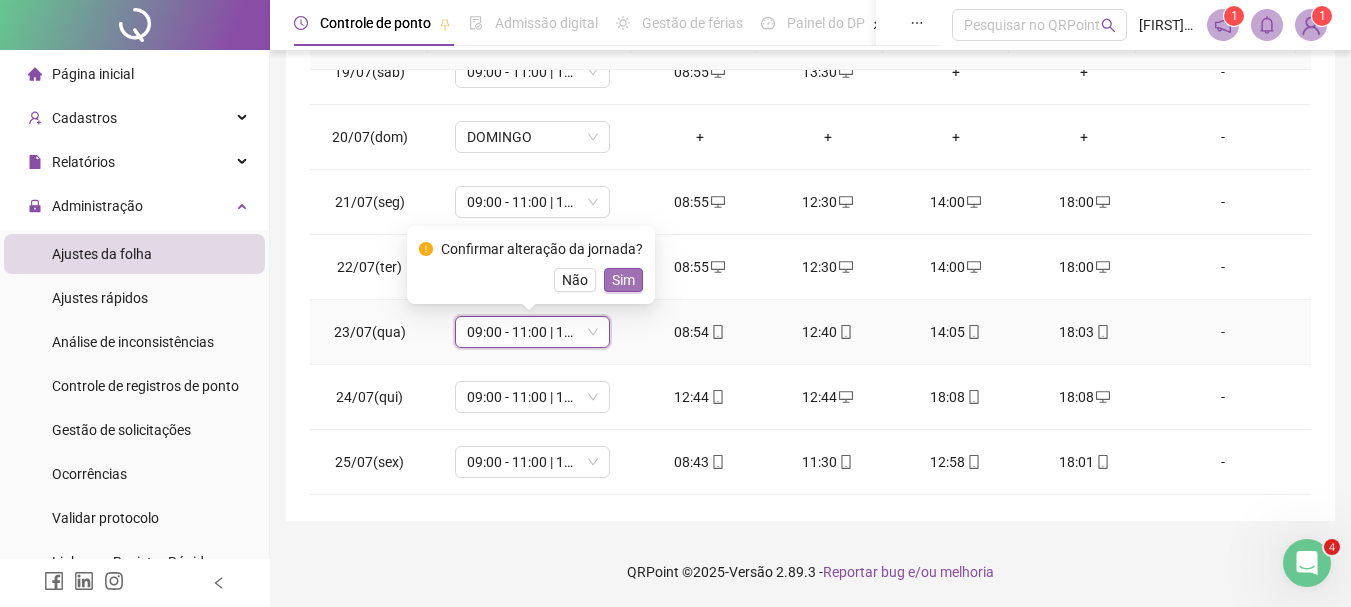 click on "Sim" at bounding box center [623, 280] 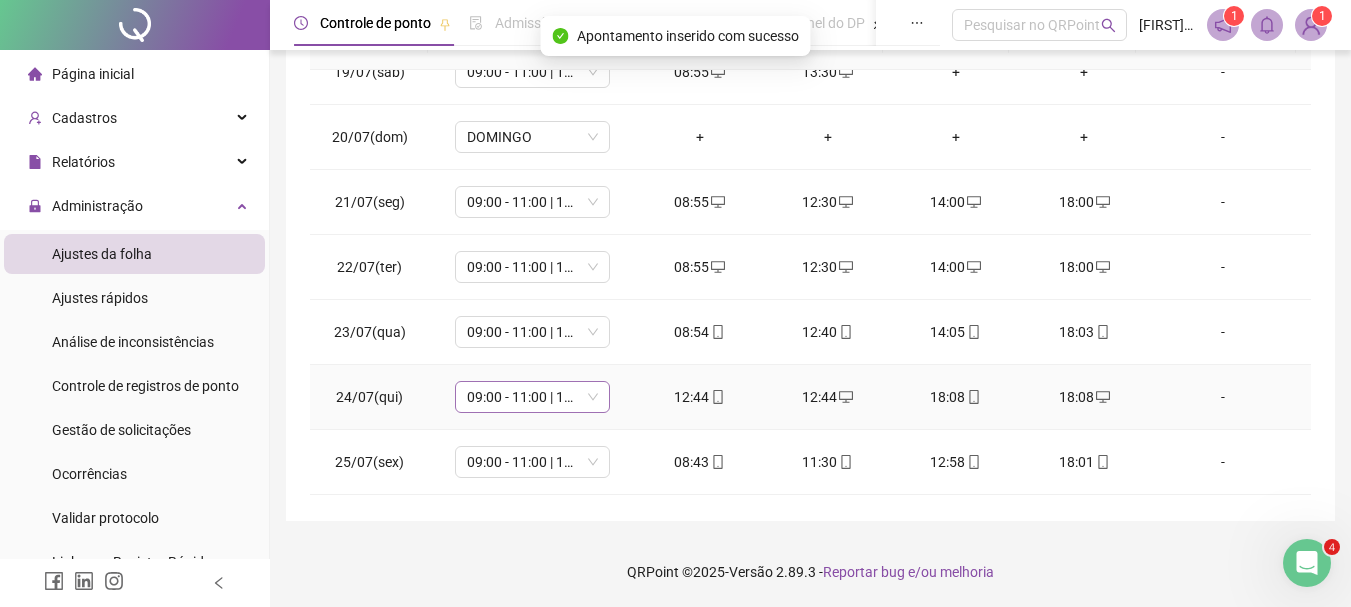 click on "09:00 - 11:00 | 12:30 - 18:30" at bounding box center [532, 397] 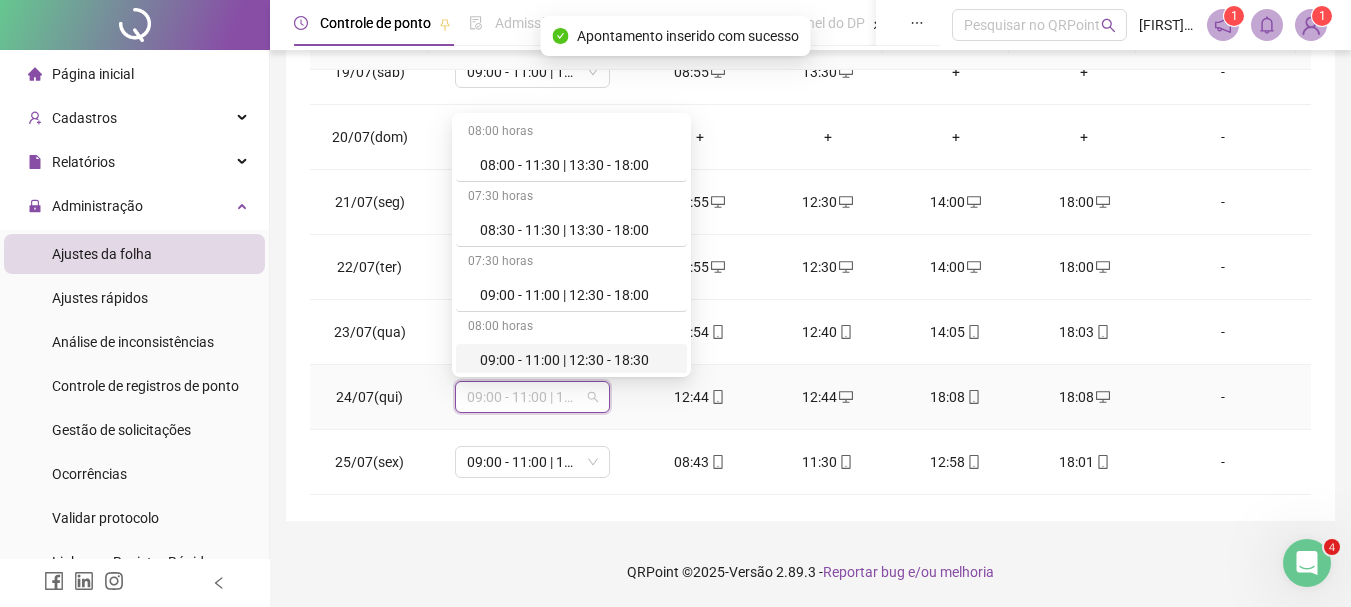 click on "09:00 - 11:00 | 12:30 - 18:30" at bounding box center (571, 360) 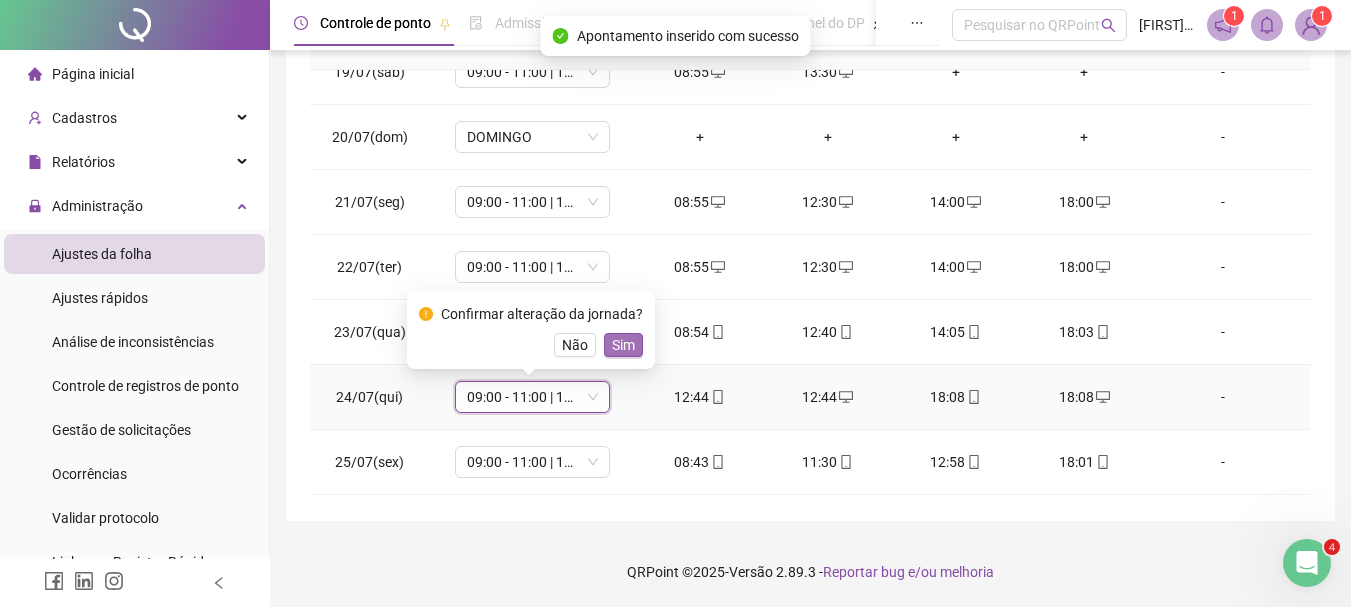 click on "Sim" at bounding box center [623, 345] 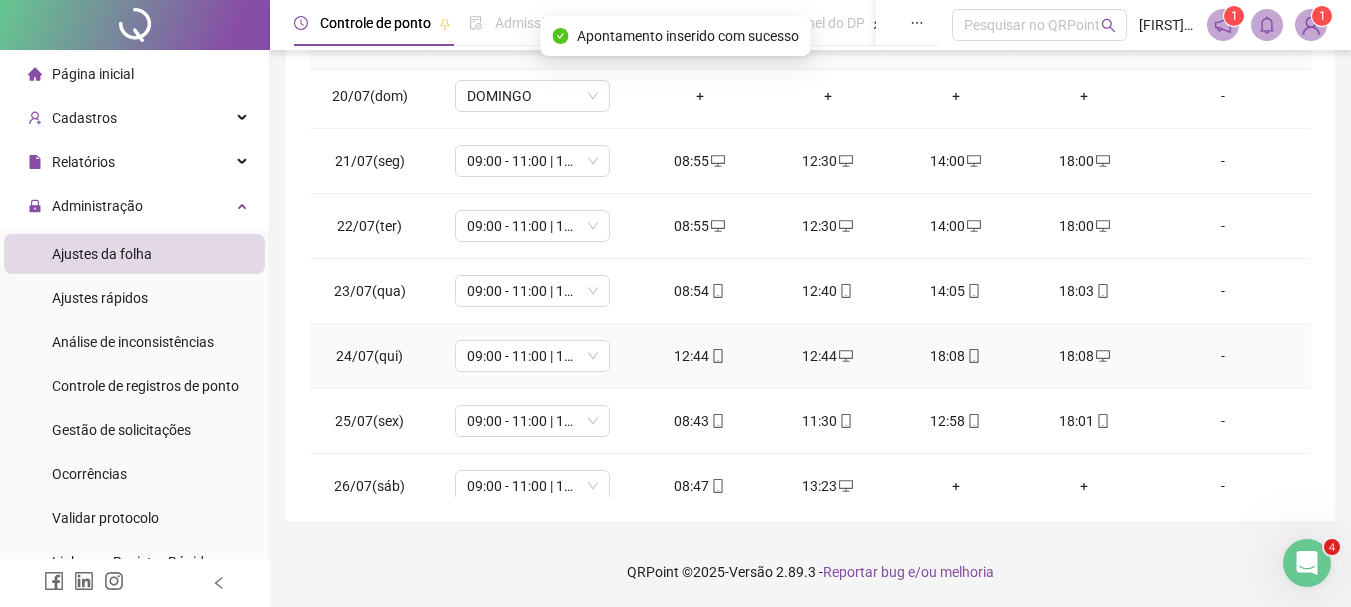 scroll, scrollTop: 1300, scrollLeft: 0, axis: vertical 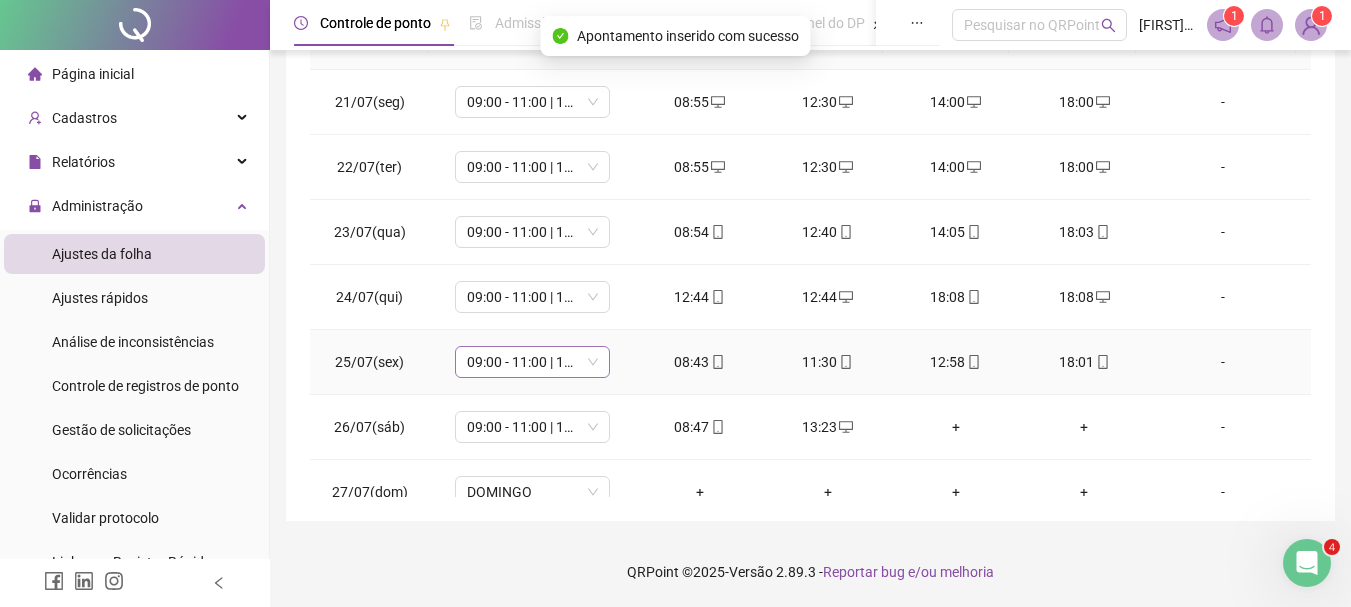 click on "09:00 - 11:00 | 12:30 - 18:30" at bounding box center (532, 362) 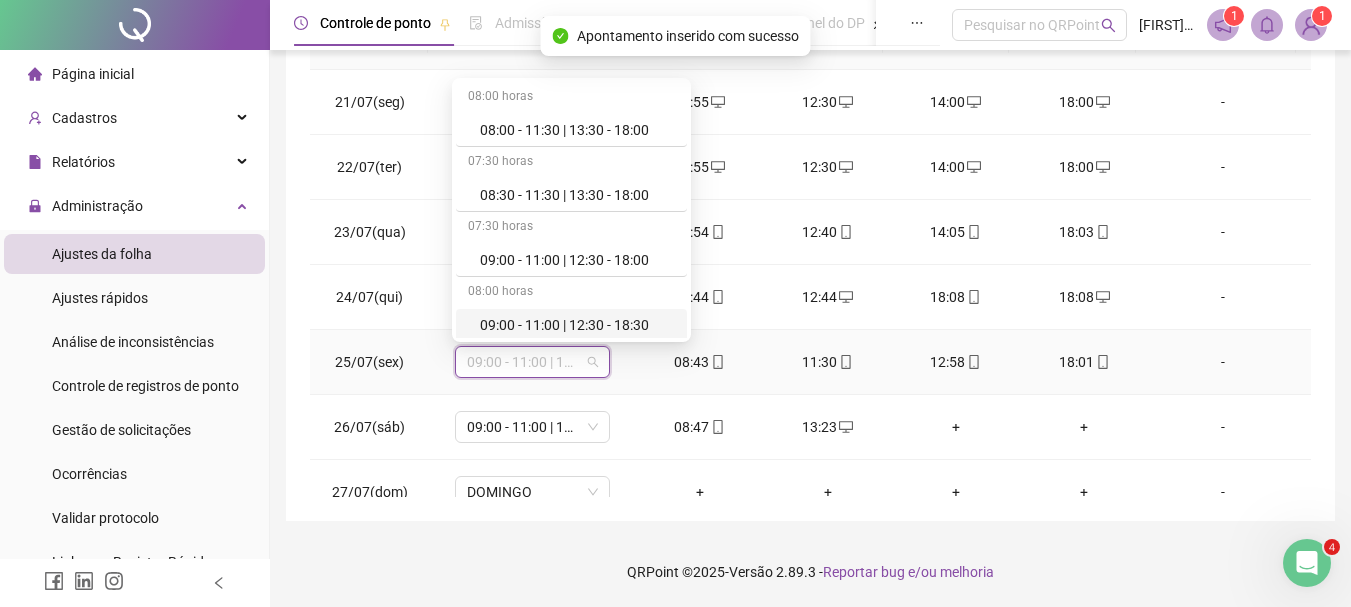 click on "09:00 - 11:00 | 12:30 - 18:30" at bounding box center [577, 325] 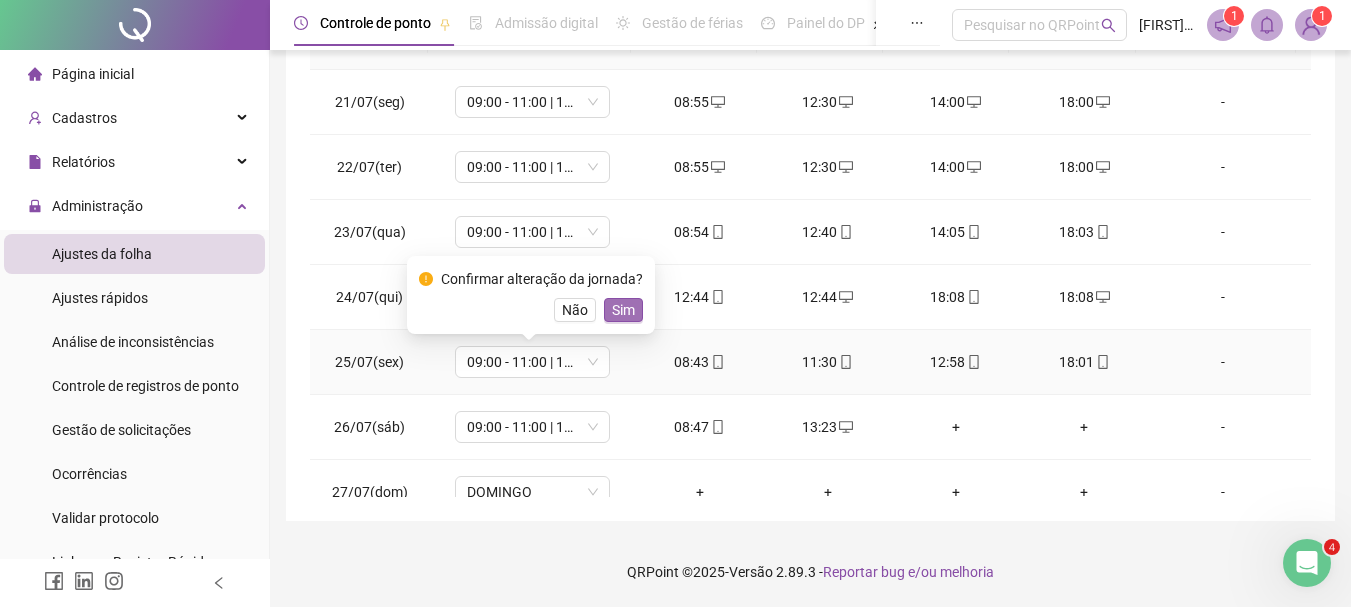 click on "Sim" at bounding box center (623, 310) 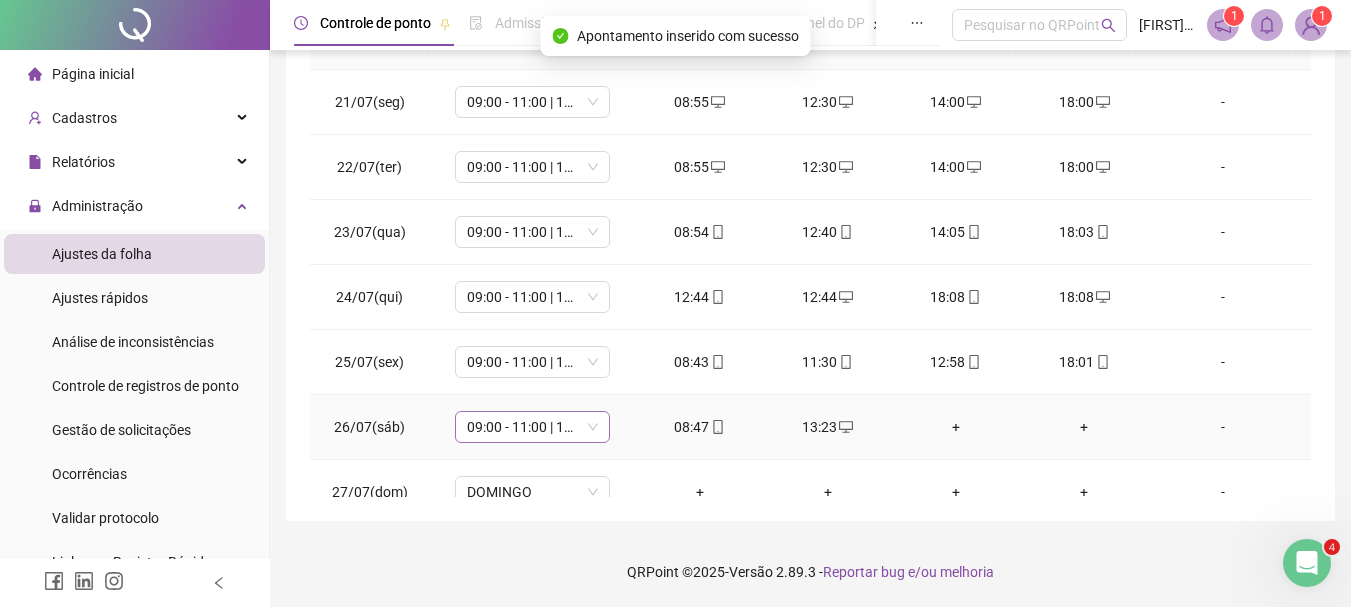 click on "09:00 - 11:00 | 12:30 - 18:30" at bounding box center [532, 427] 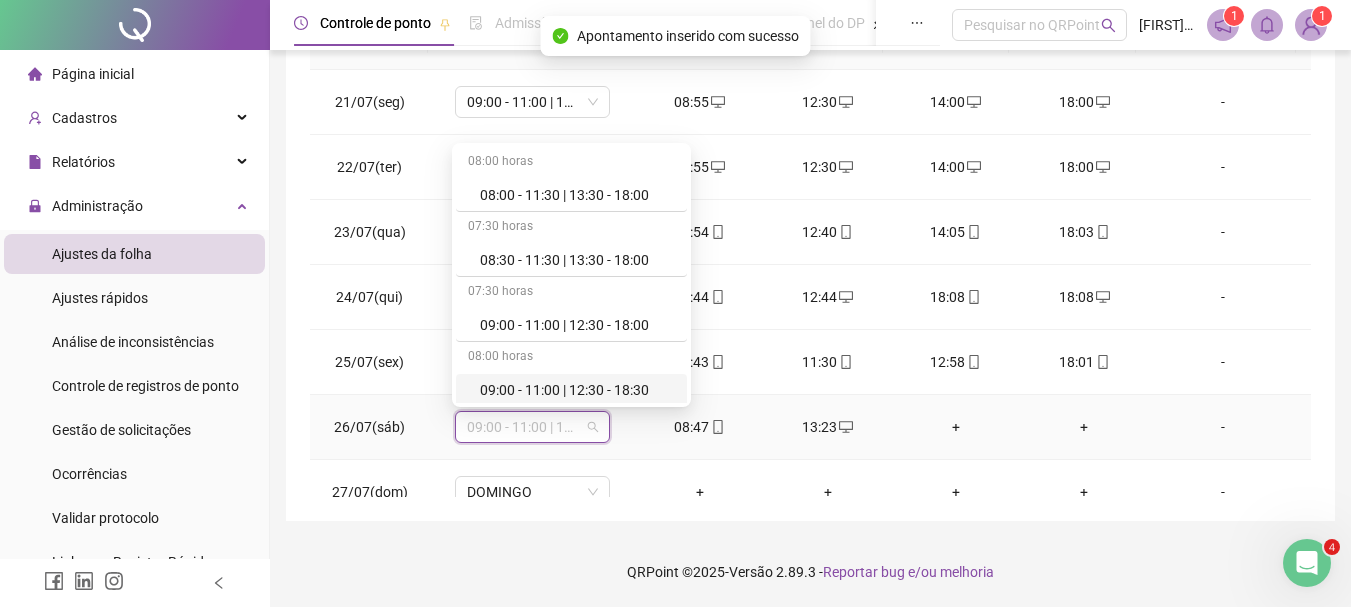 click on "09:00 - 11:00 | 12:30 - 18:30" at bounding box center [577, 390] 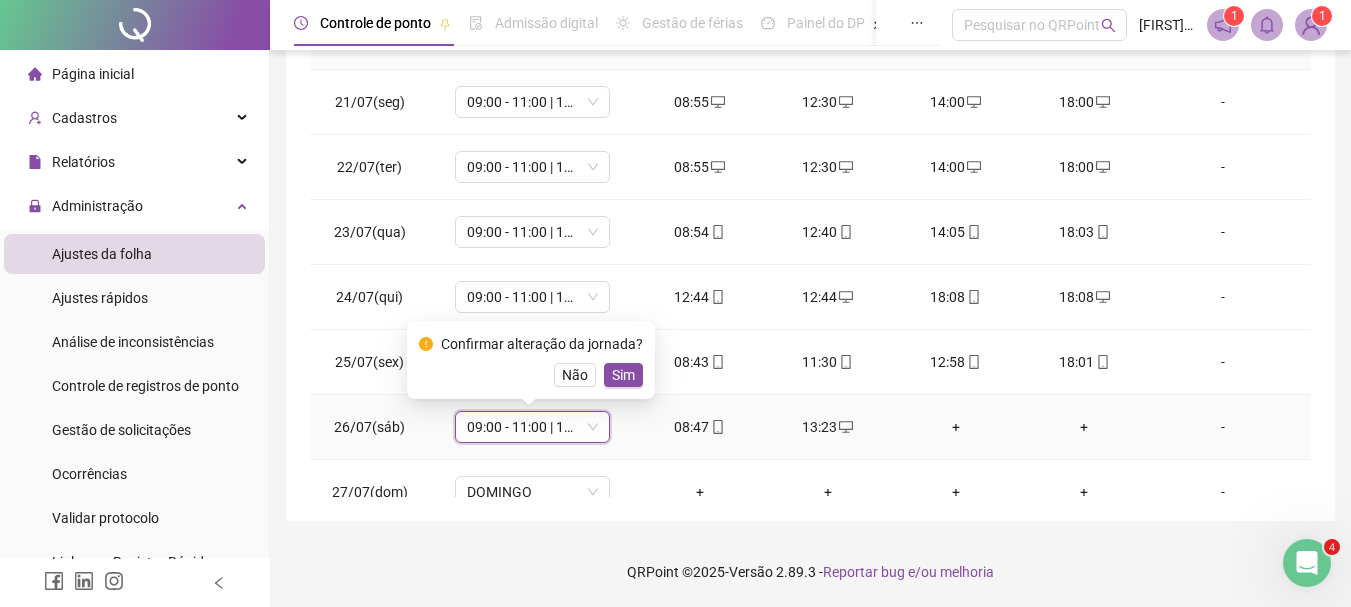 click on "Sim" at bounding box center [623, 375] 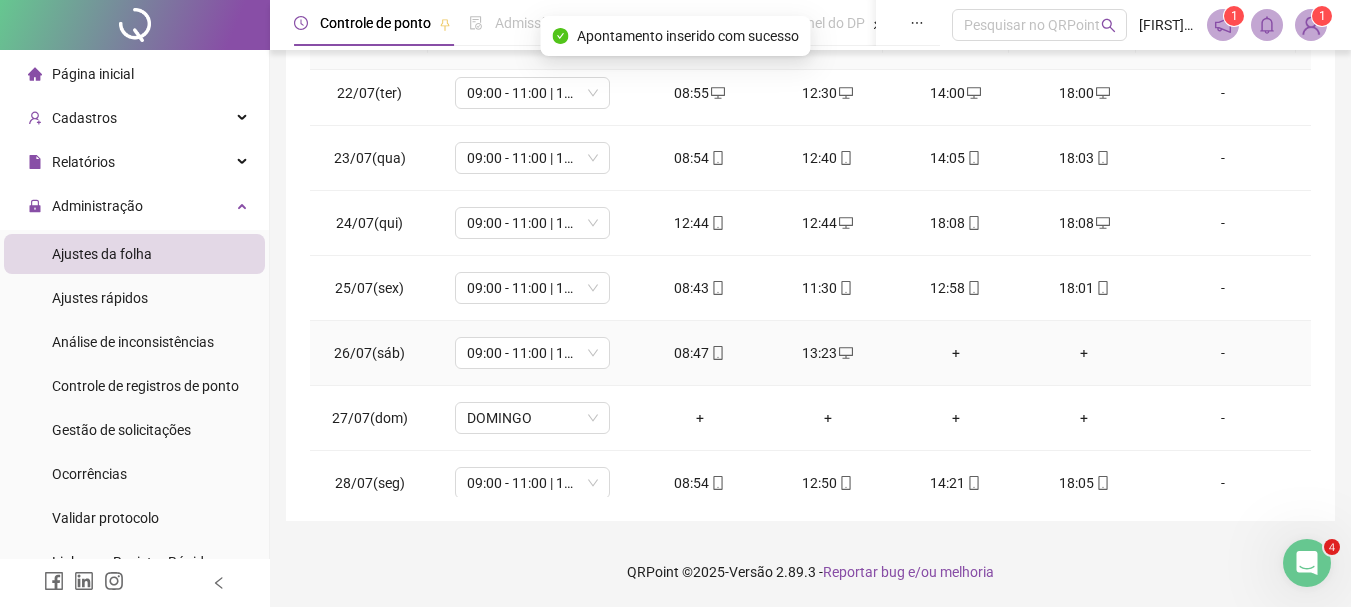 scroll, scrollTop: 1500, scrollLeft: 0, axis: vertical 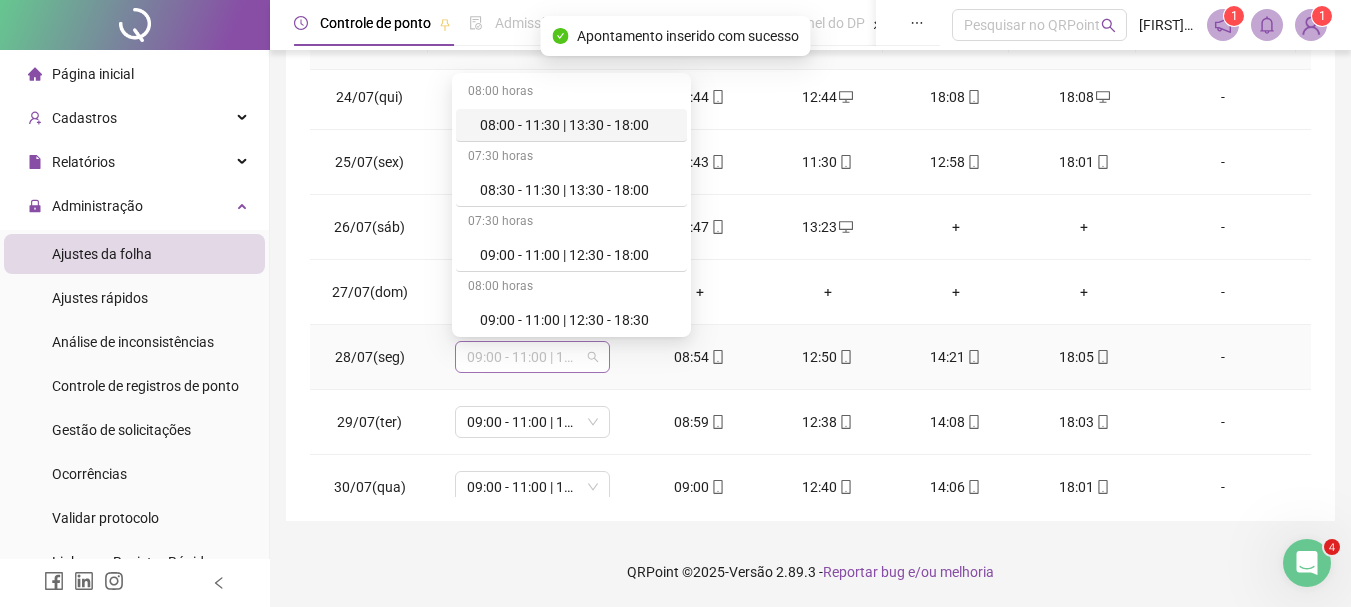click on "09:00 - 11:00 | 12:30 - 18:30" at bounding box center [532, 357] 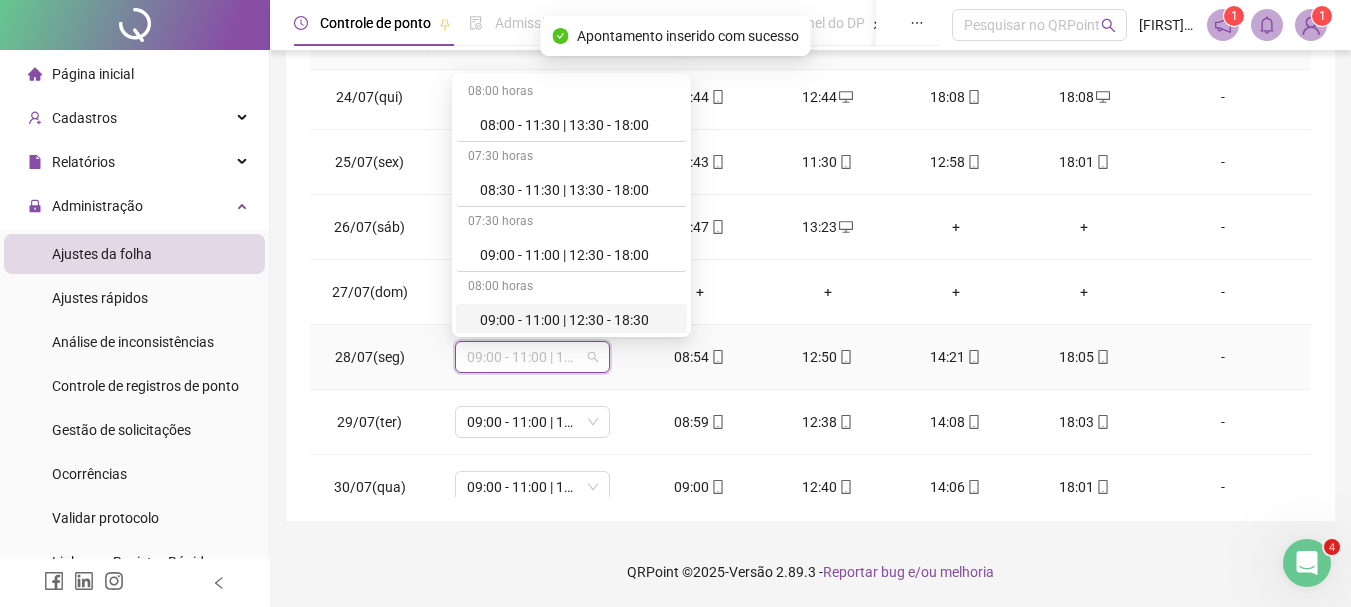 click on "09:00 - 11:00 | 12:30 - 18:30" at bounding box center [577, 320] 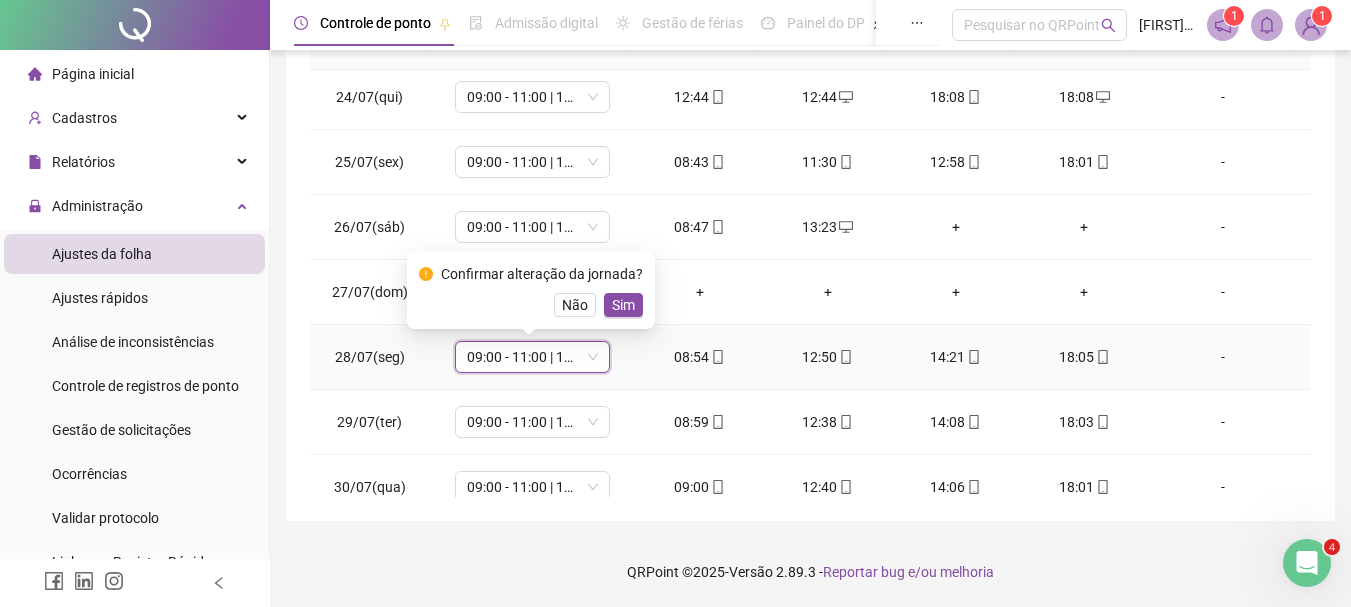 click on "Sim" at bounding box center (623, 305) 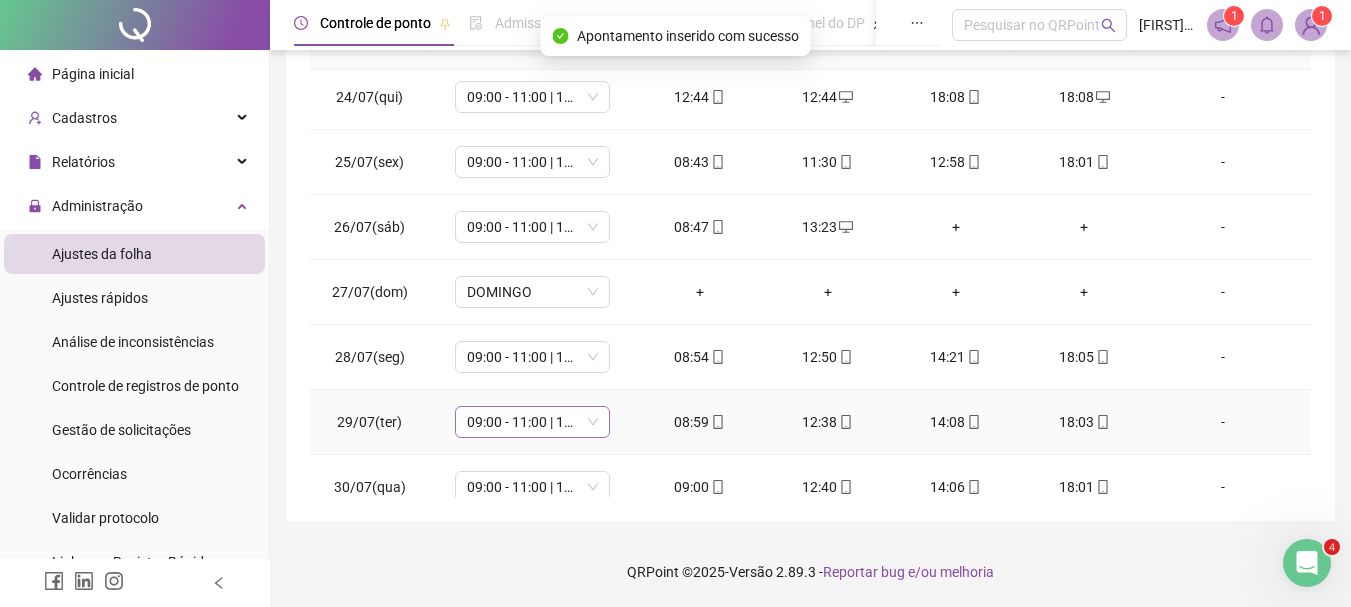 click on "09:00 - 11:00 | 12:30 - 18:30" at bounding box center (532, 422) 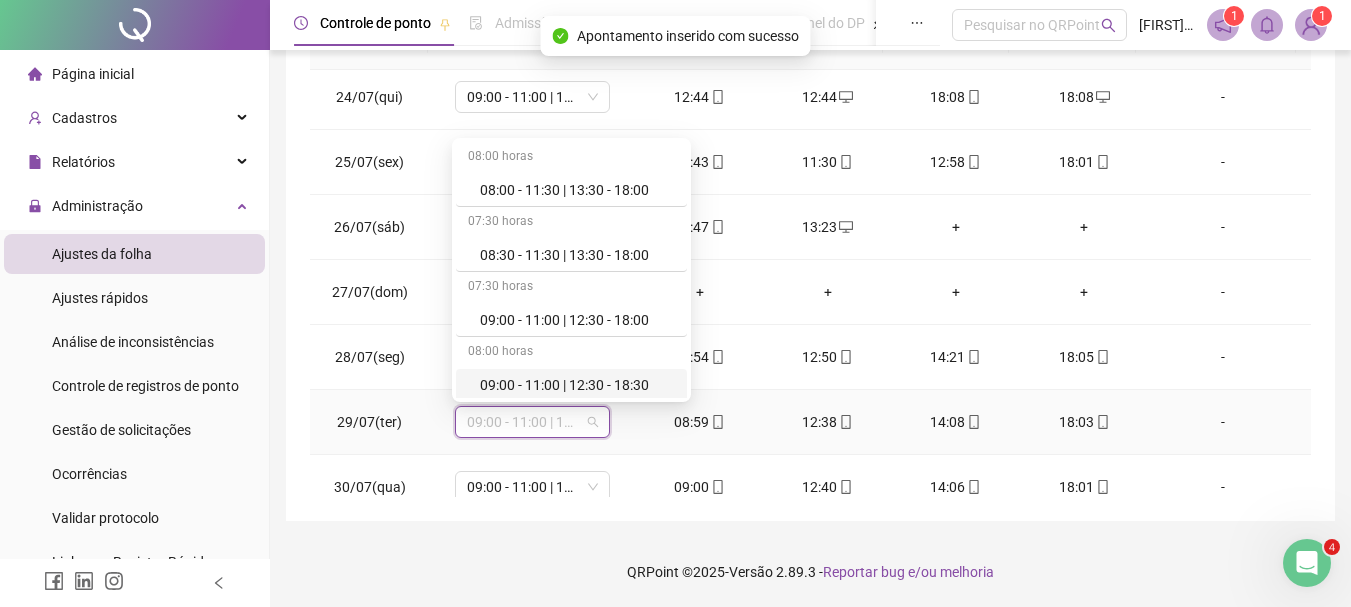 click on "09:00 - 11:00 | 12:30 - 18:30" at bounding box center [577, 385] 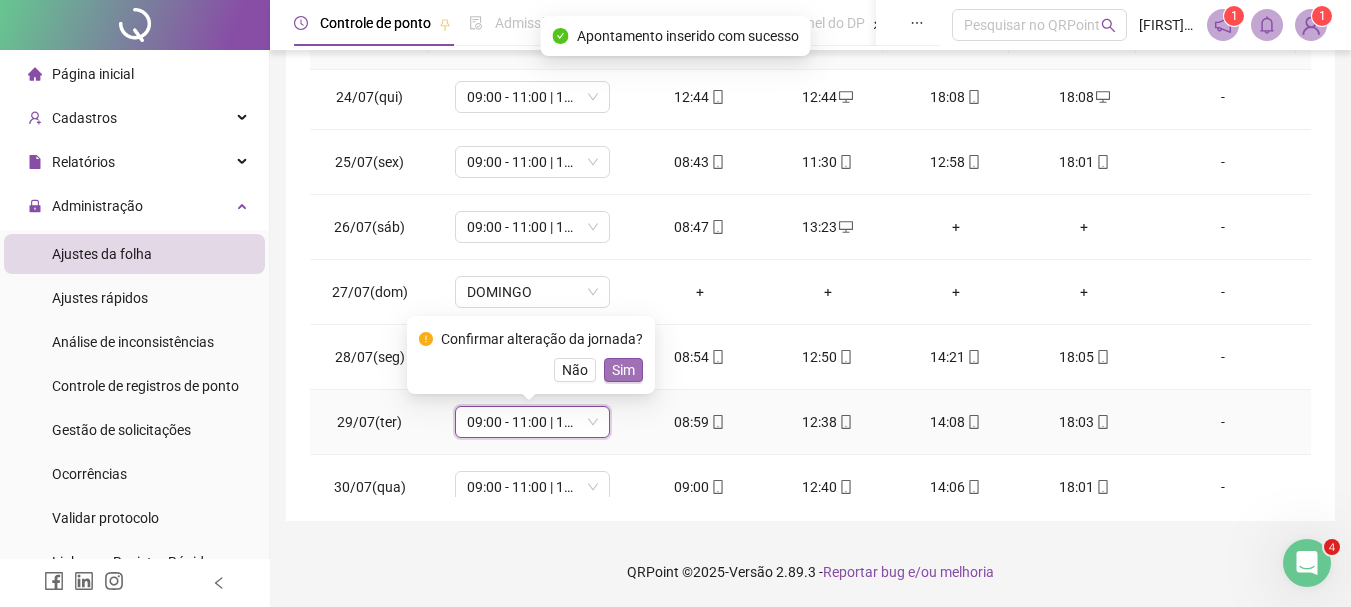 click on "Sim" at bounding box center [623, 370] 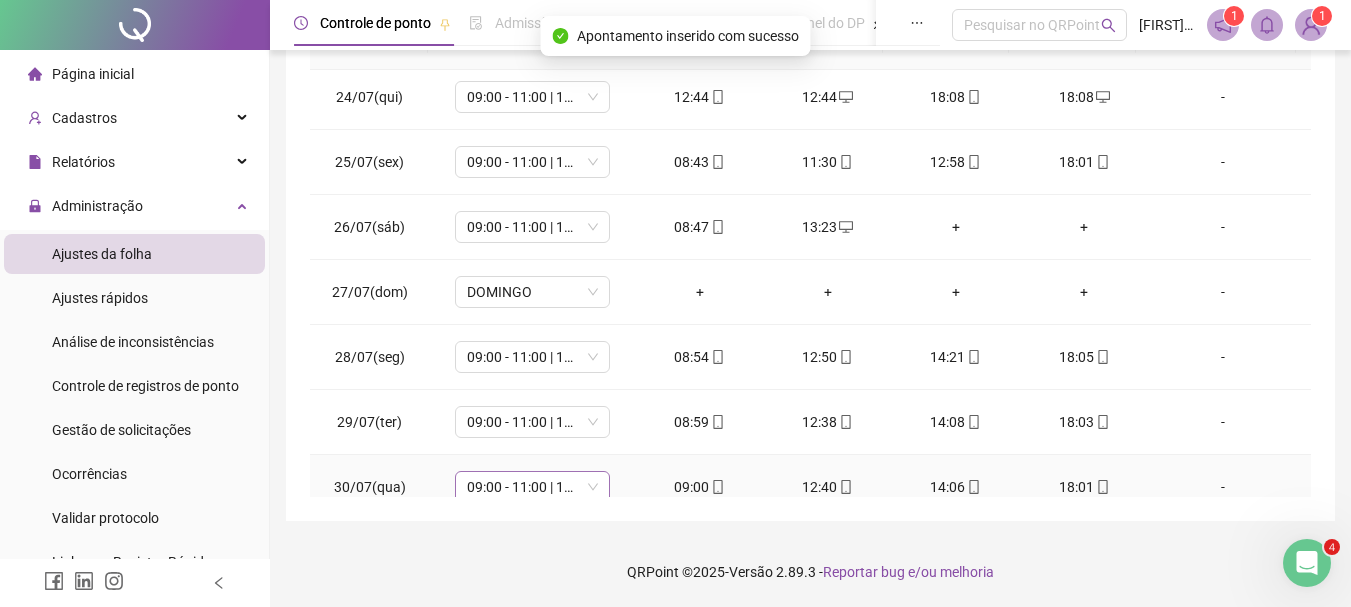 click on "09:00 - 11:00 | 12:30 - 18:30" at bounding box center (532, 487) 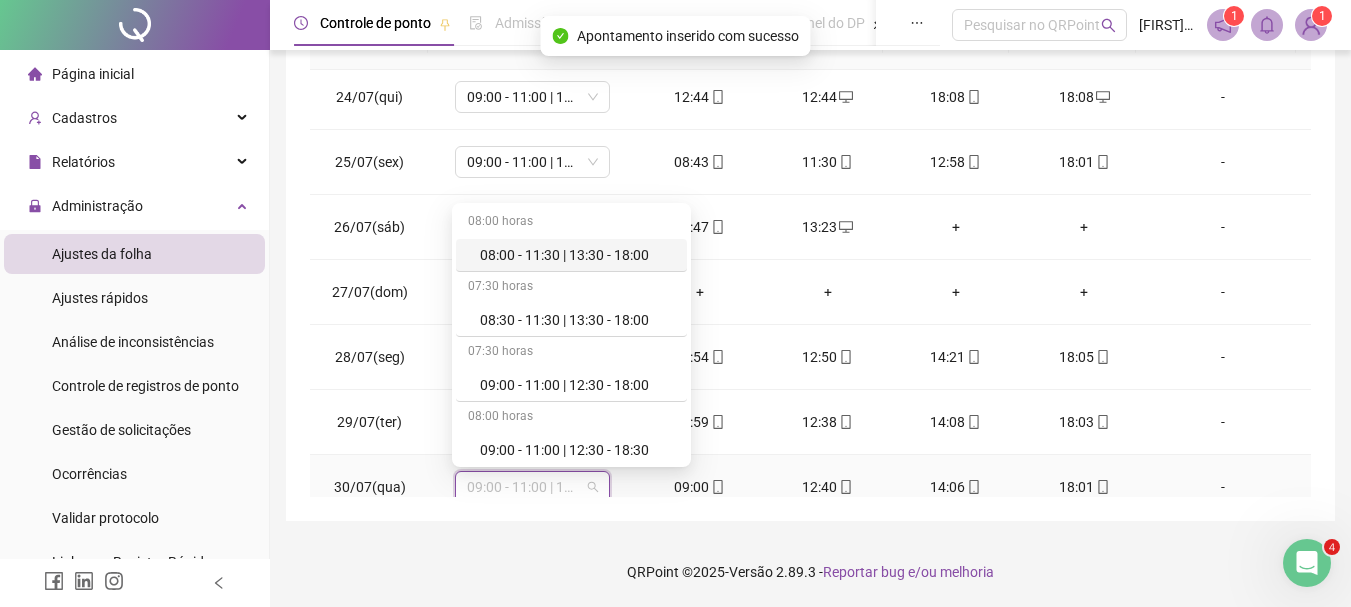 scroll, scrollTop: 1505, scrollLeft: 0, axis: vertical 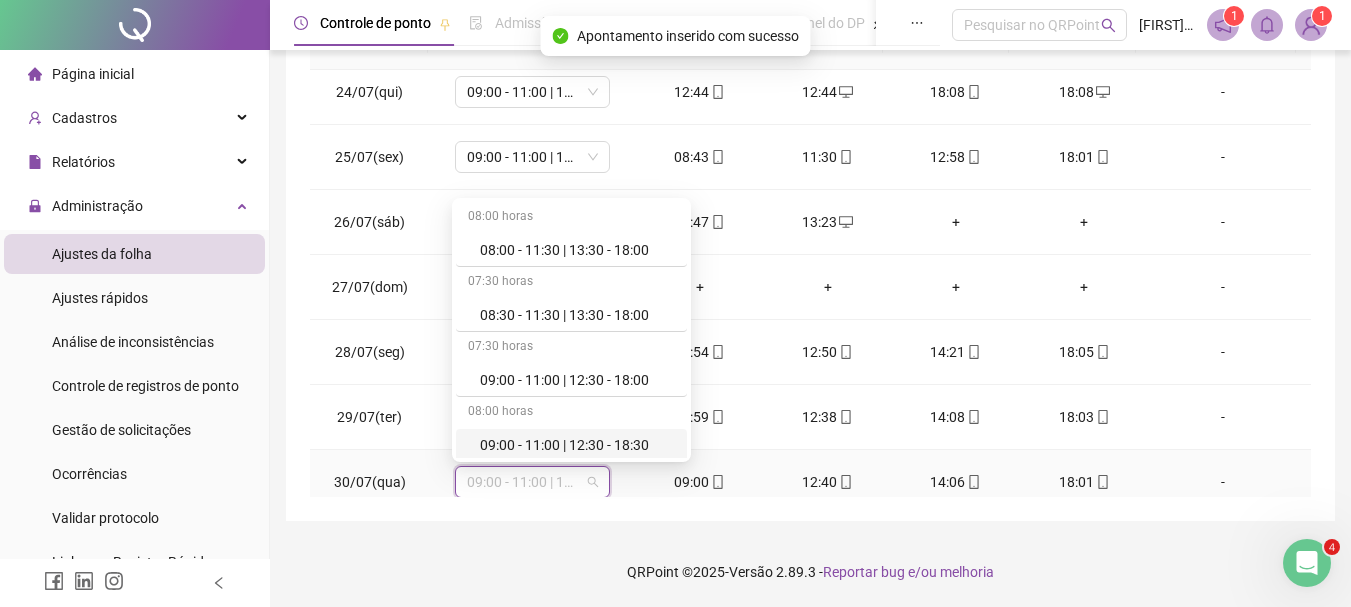 click on "09:00 - 11:00 | 12:30 - 18:30" at bounding box center [577, 445] 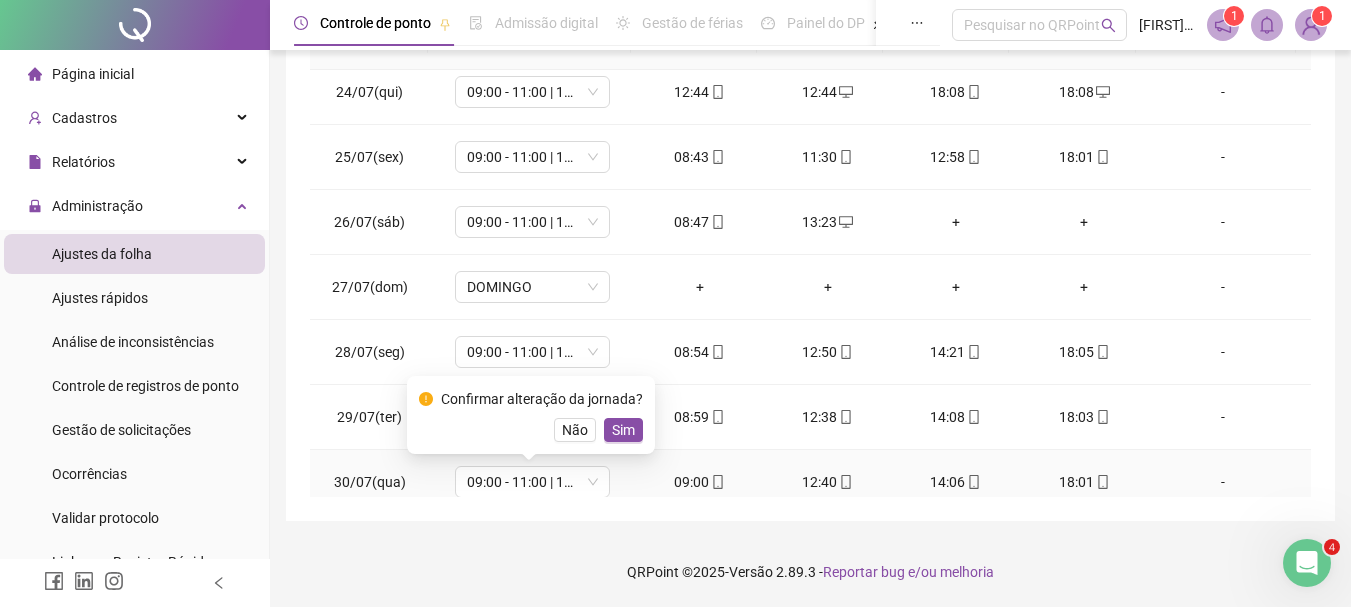 click on "Sim" at bounding box center (623, 430) 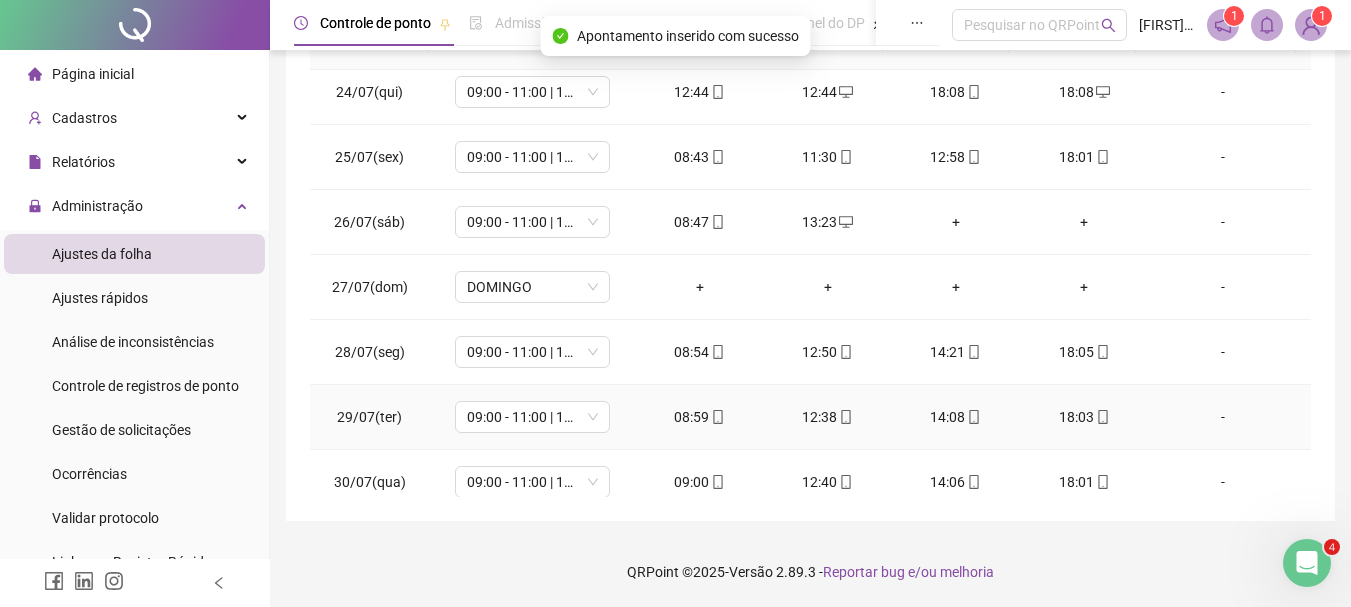 scroll, scrollTop: 1588, scrollLeft: 0, axis: vertical 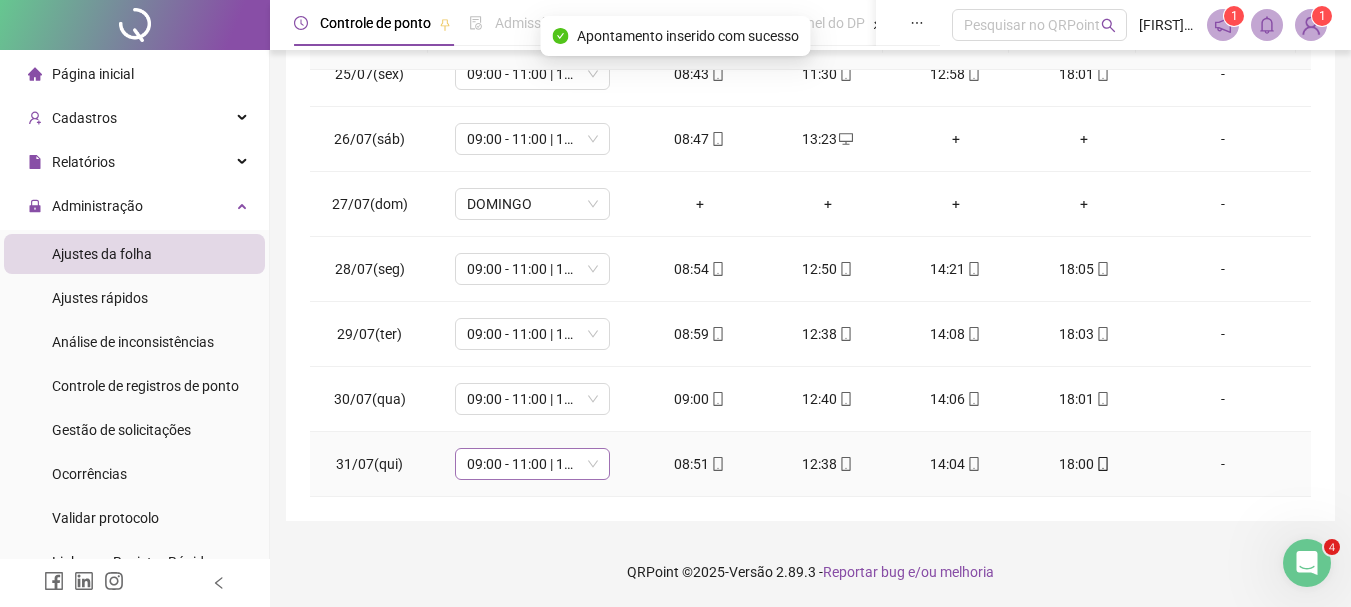 click on "09:00 - 11:00 | 12:30 - 18:30" at bounding box center (532, 464) 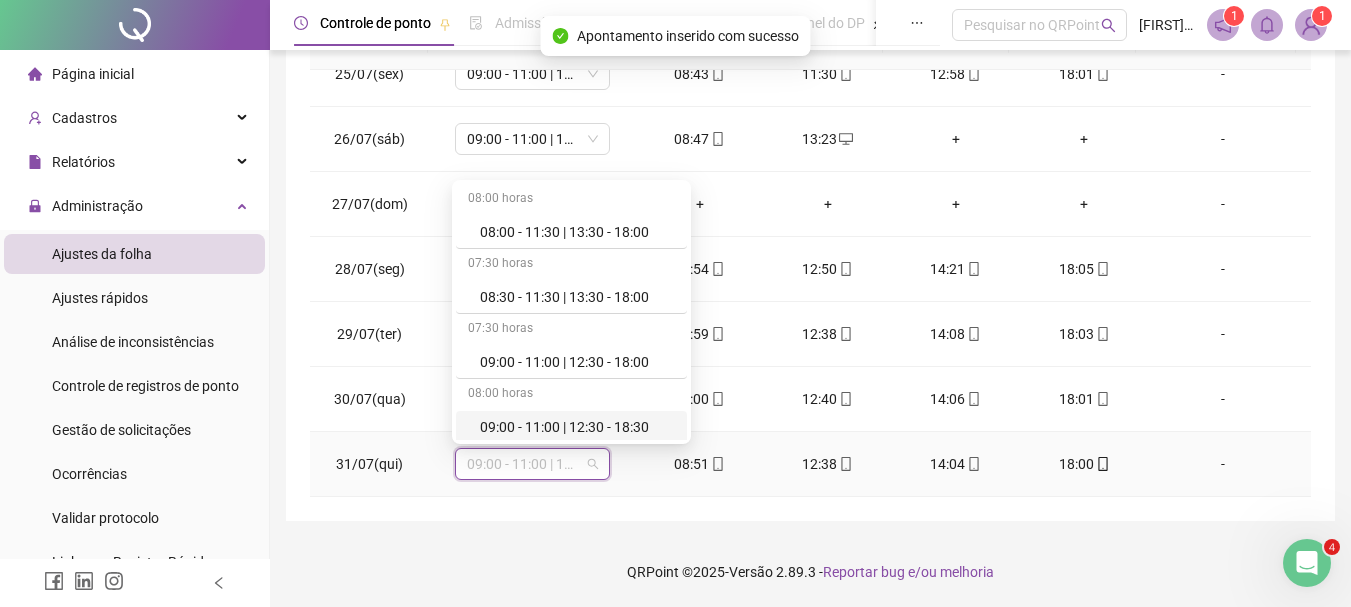 click on "09:00 - 11:00 | 12:30 - 18:30" at bounding box center [577, 427] 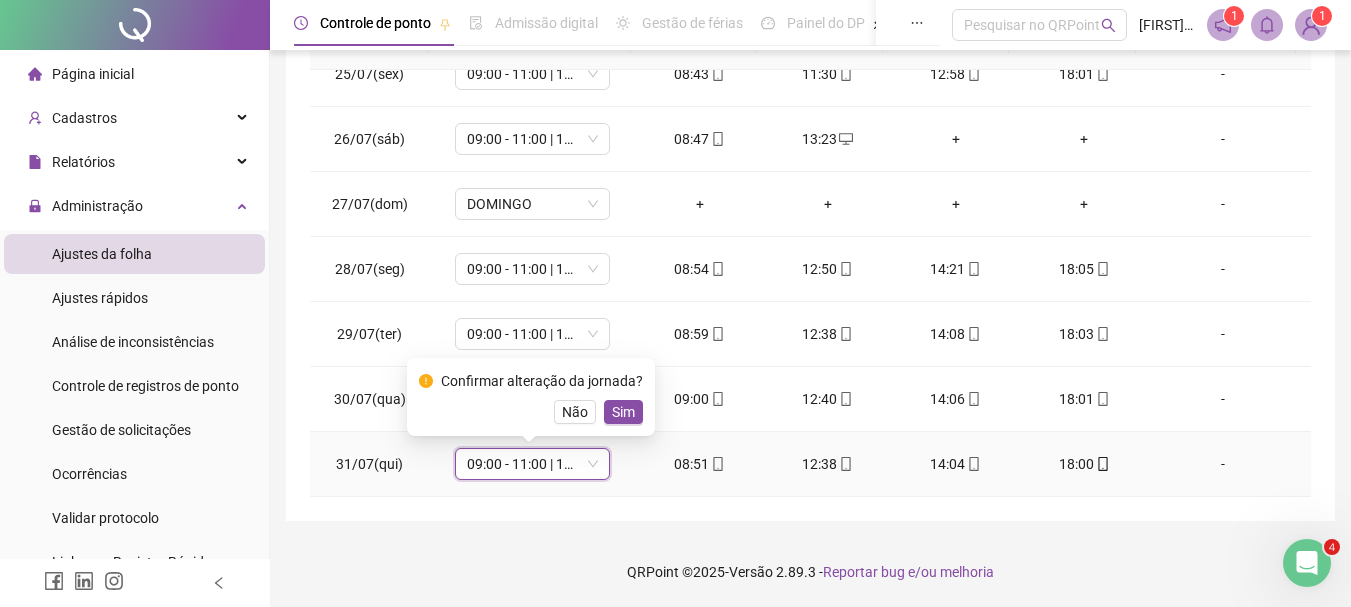 click on "Sim" at bounding box center [623, 412] 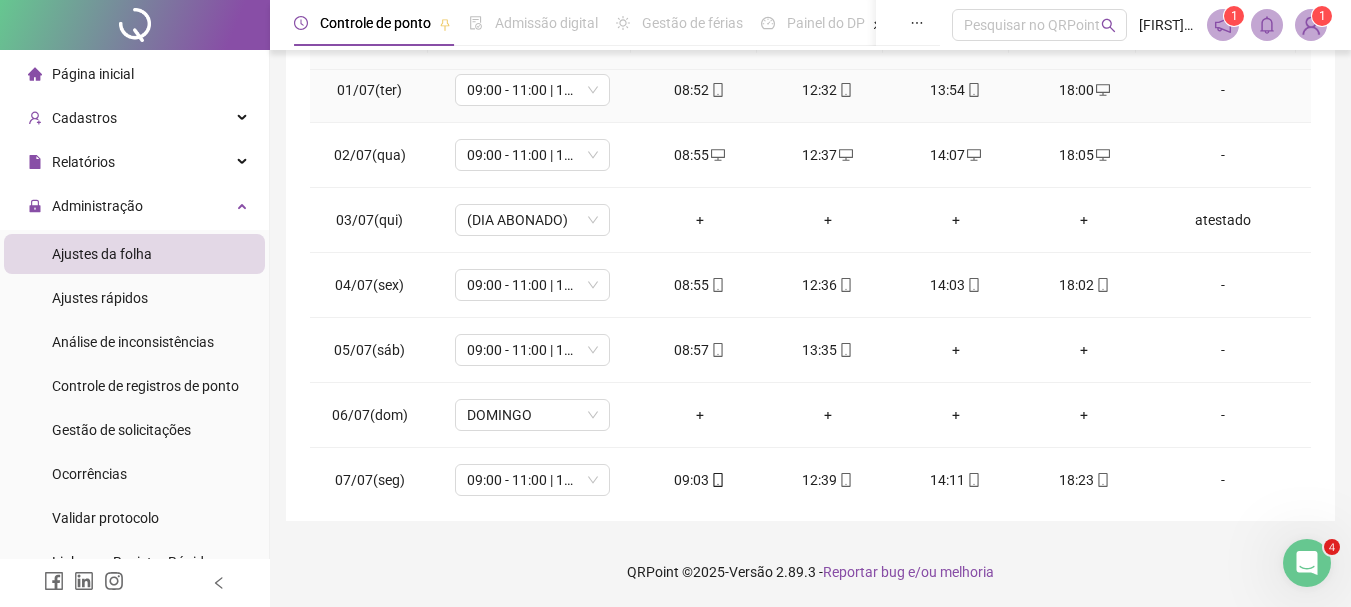 scroll, scrollTop: 0, scrollLeft: 0, axis: both 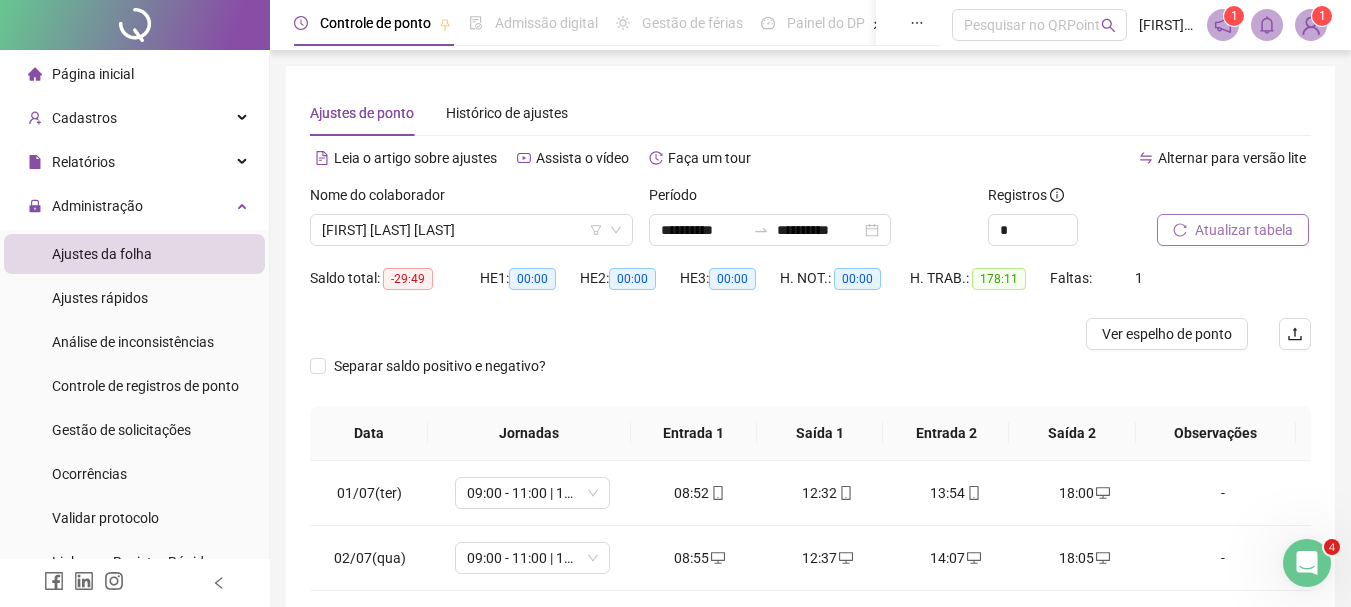 click on "Atualizar tabela" at bounding box center [1244, 230] 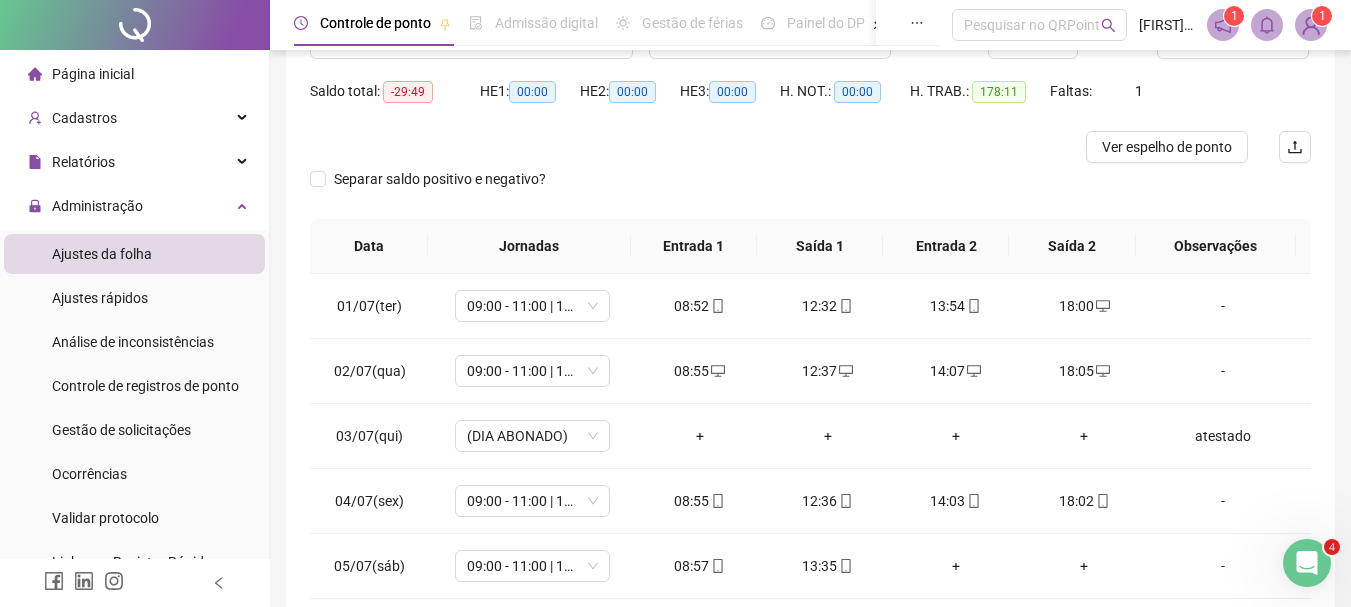 scroll, scrollTop: 200, scrollLeft: 0, axis: vertical 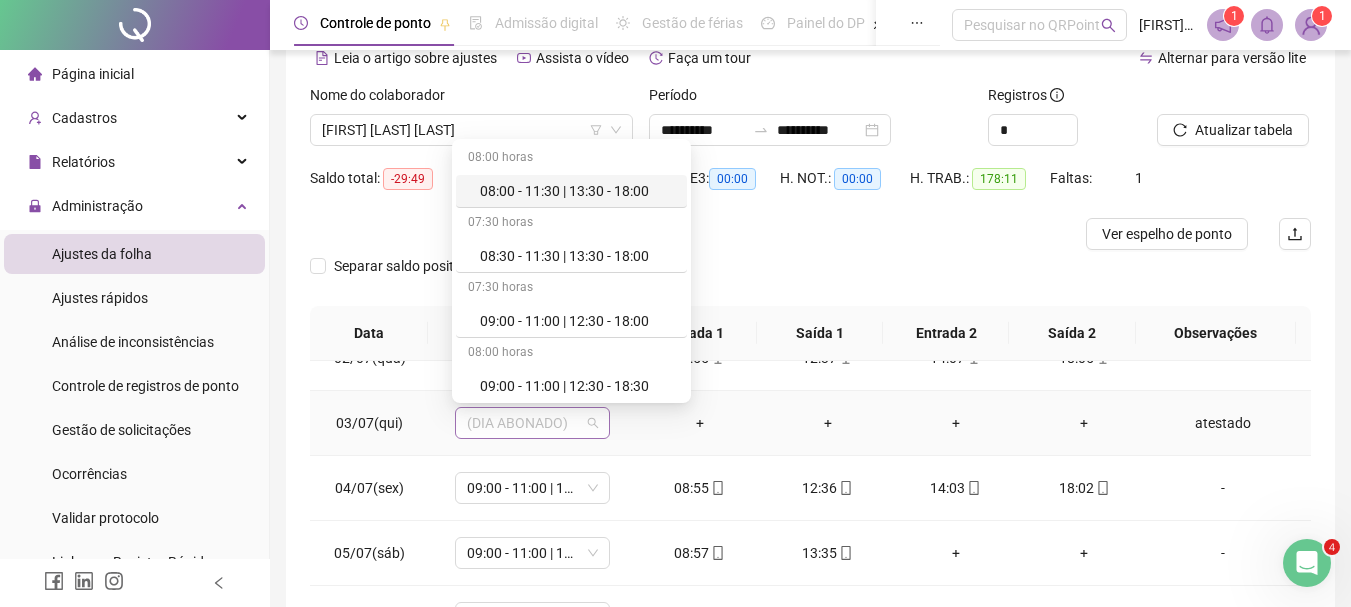 click on "(DIA ABONADO)" at bounding box center [532, 423] 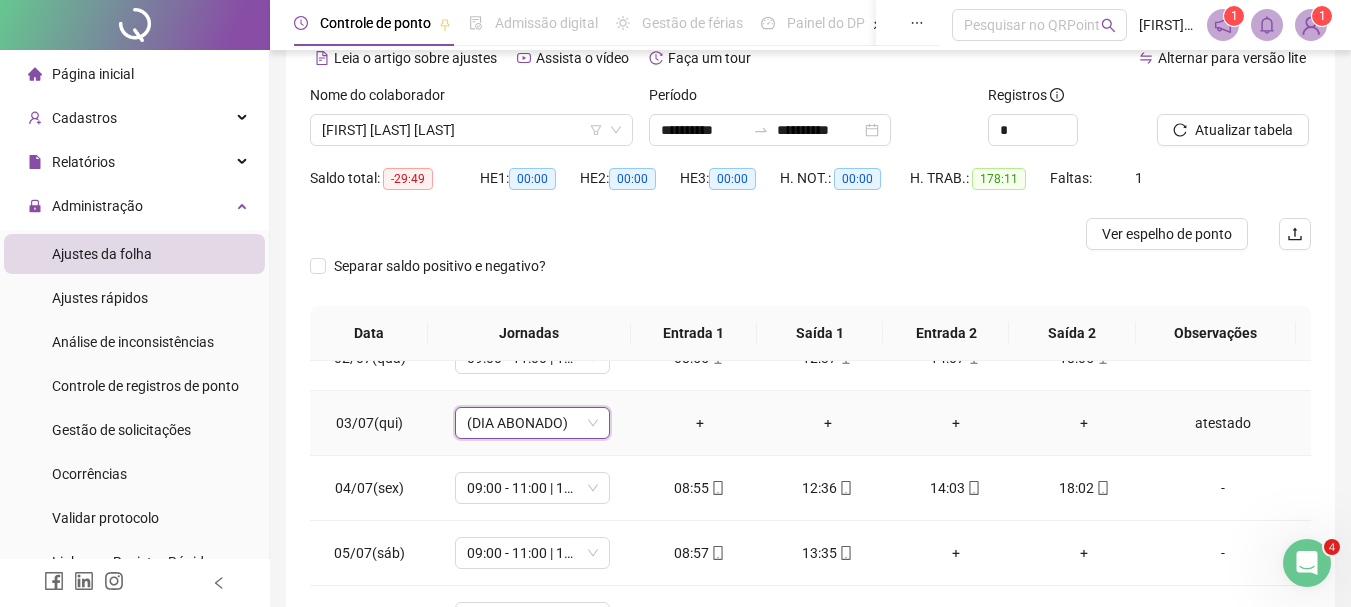 drag, startPoint x: 544, startPoint y: 424, endPoint x: 478, endPoint y: 421, distance: 66.068146 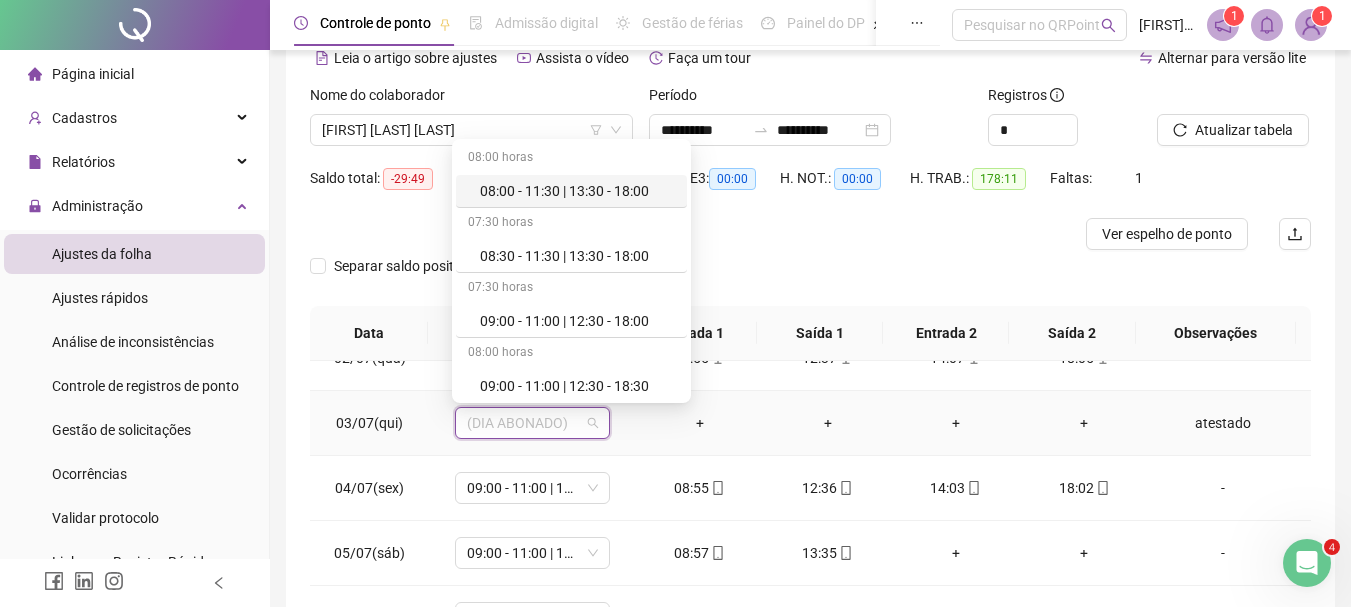 click on "(DIA ABONADO)" at bounding box center (532, 423) 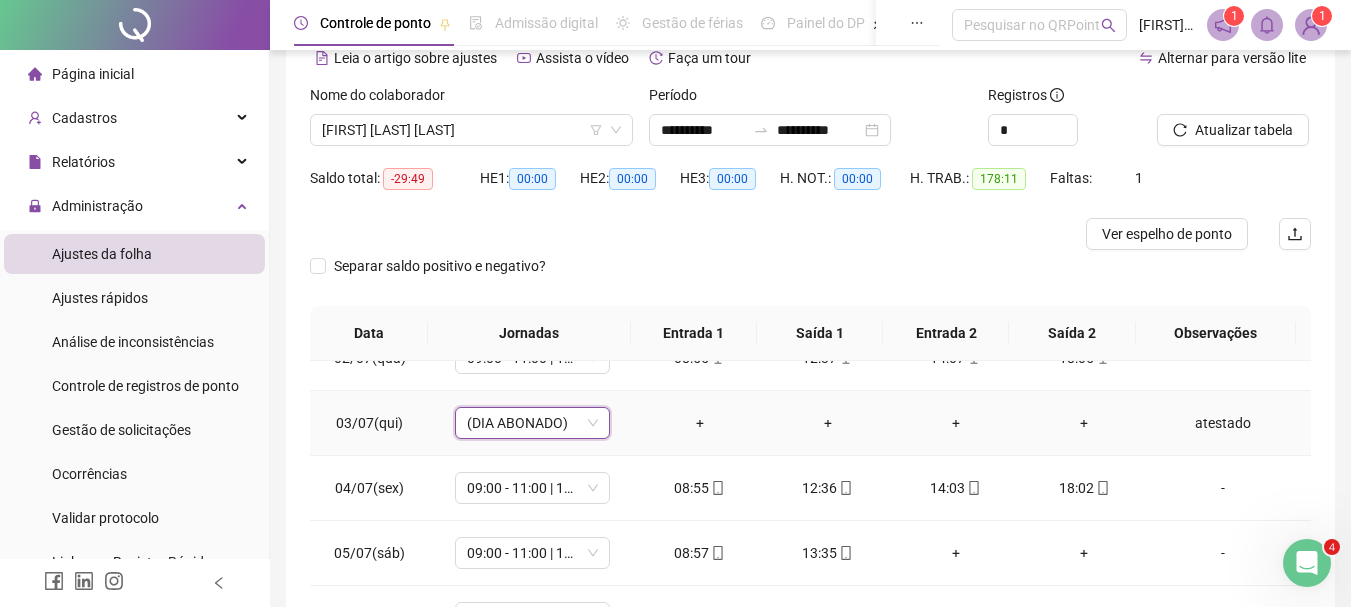 click on "(DIA ABONADO)" at bounding box center [532, 423] 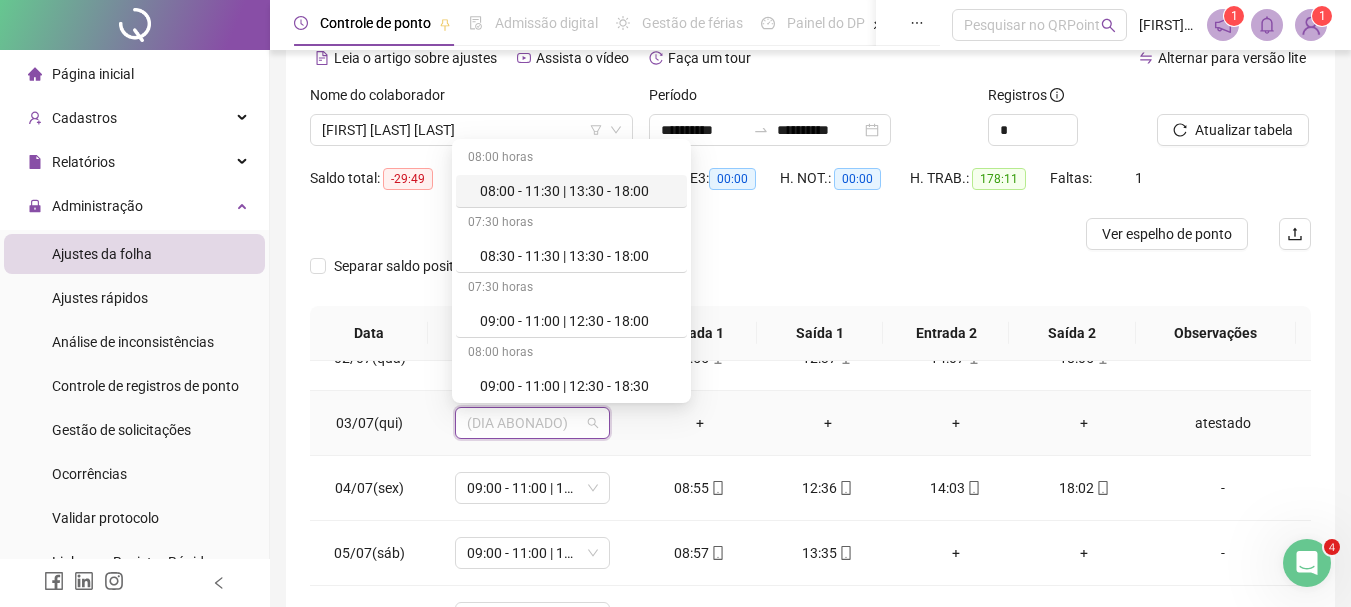 drag, startPoint x: 573, startPoint y: 423, endPoint x: 585, endPoint y: 426, distance: 12.369317 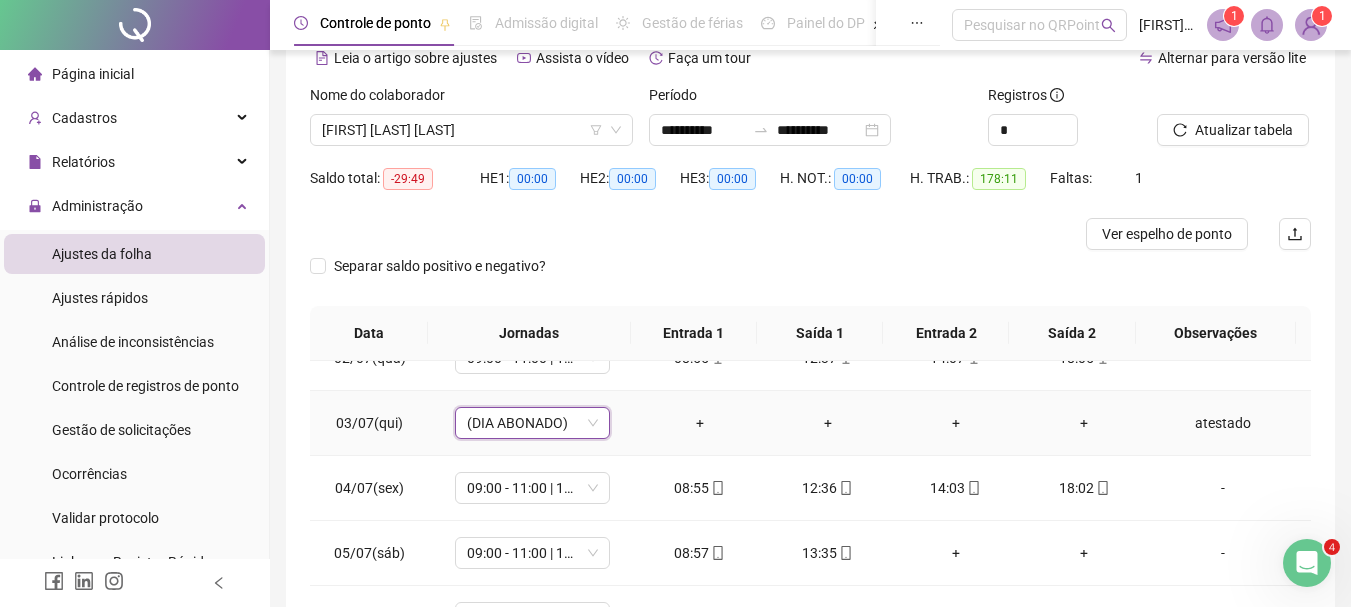 click on "(DIA ABONADO)" at bounding box center (532, 423) 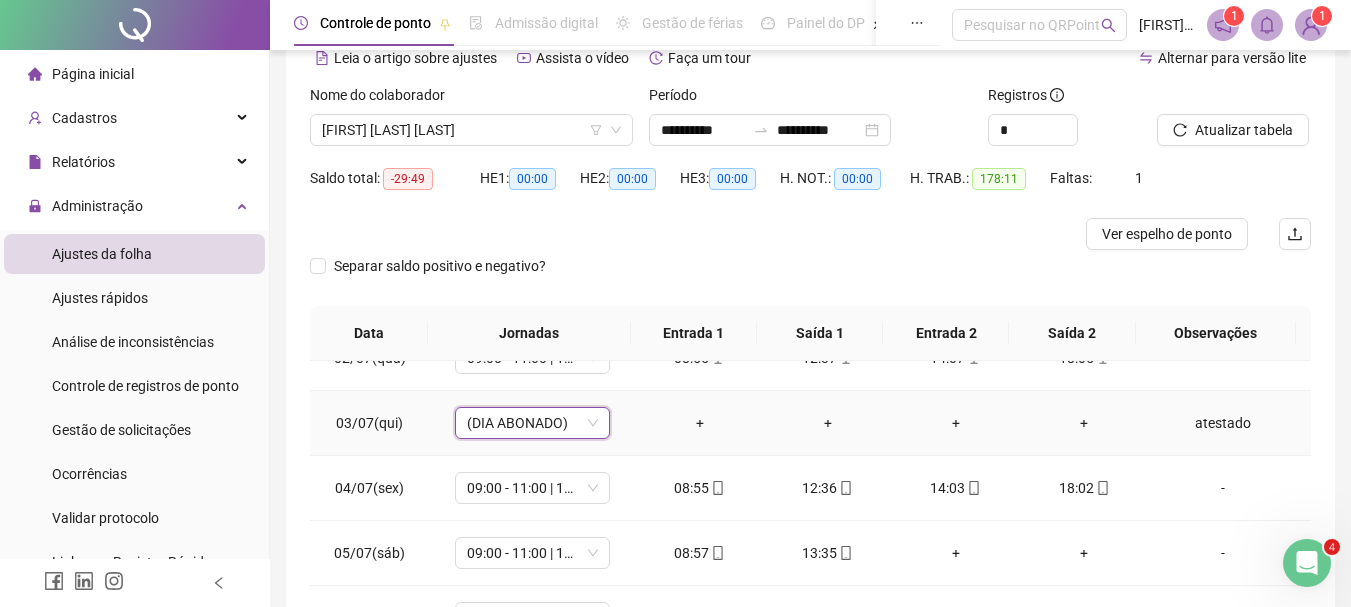 click on "(DIA ABONADO)" at bounding box center (532, 423) 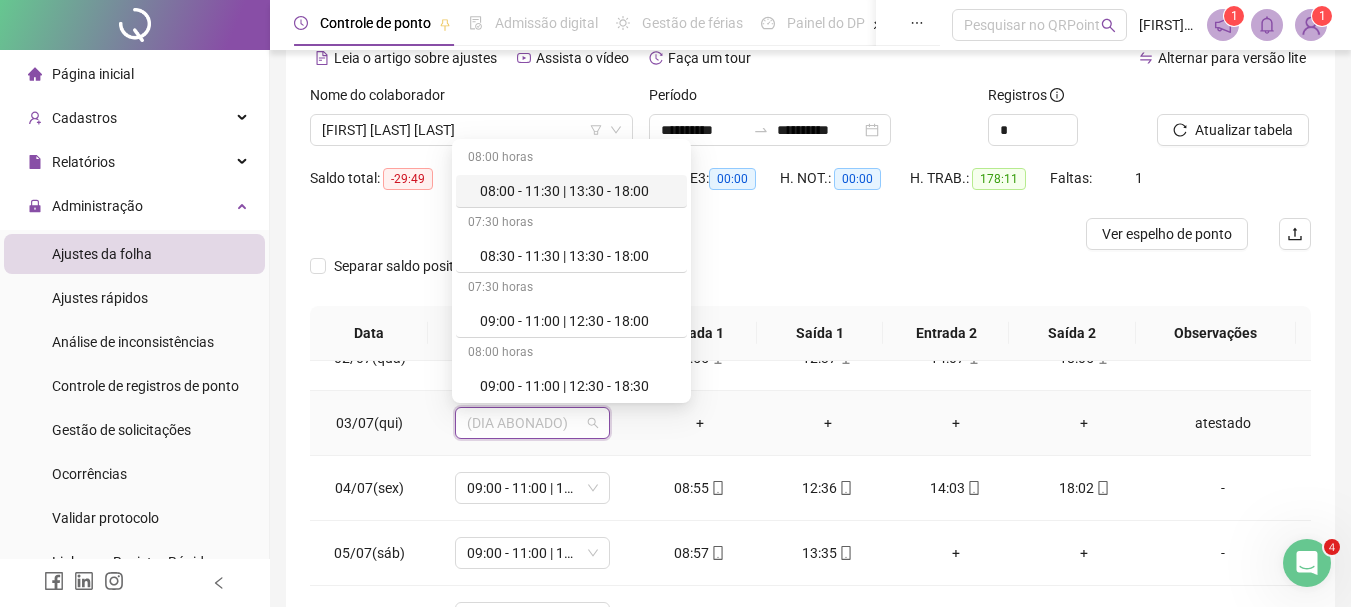click on "(DIA ABONADO)" at bounding box center (532, 423) 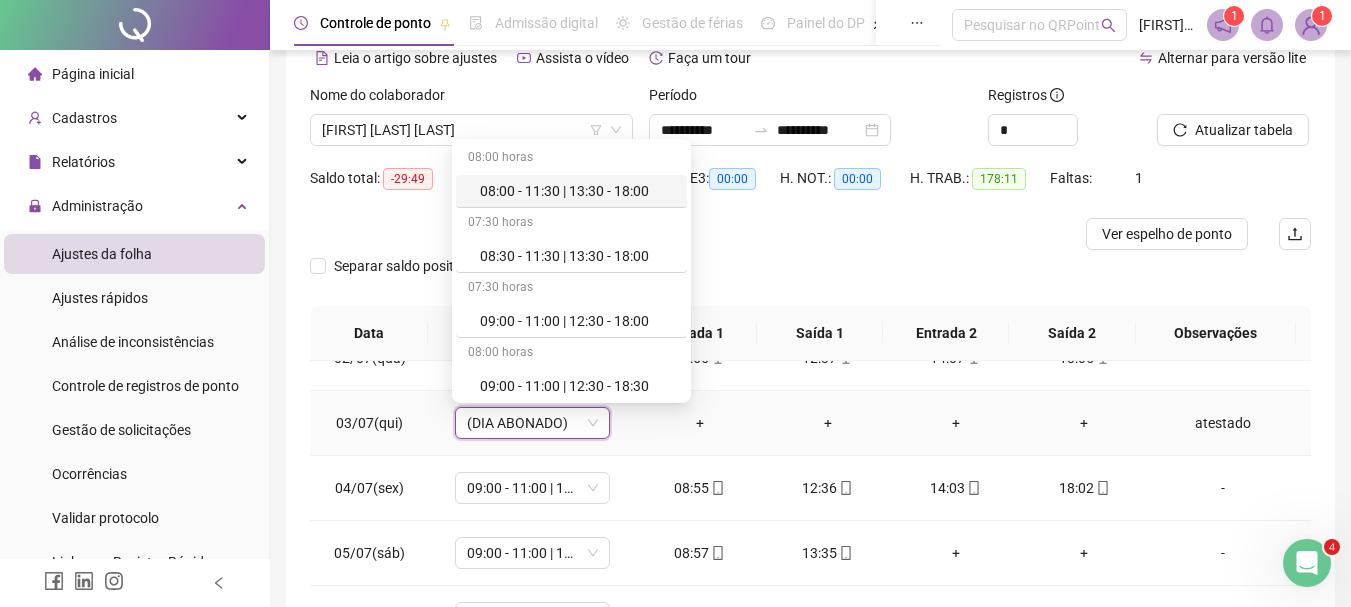 click on "(DIA ABONADO)" at bounding box center (532, 423) 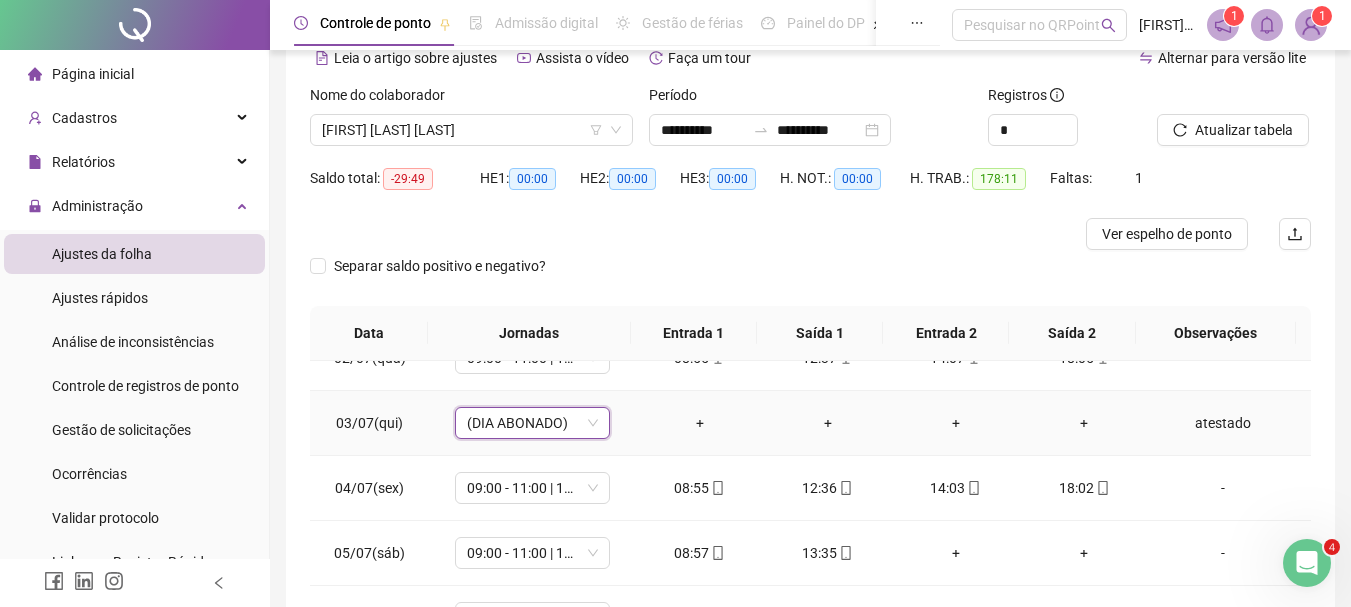 click on "(DIA ABONADO)" at bounding box center [532, 423] 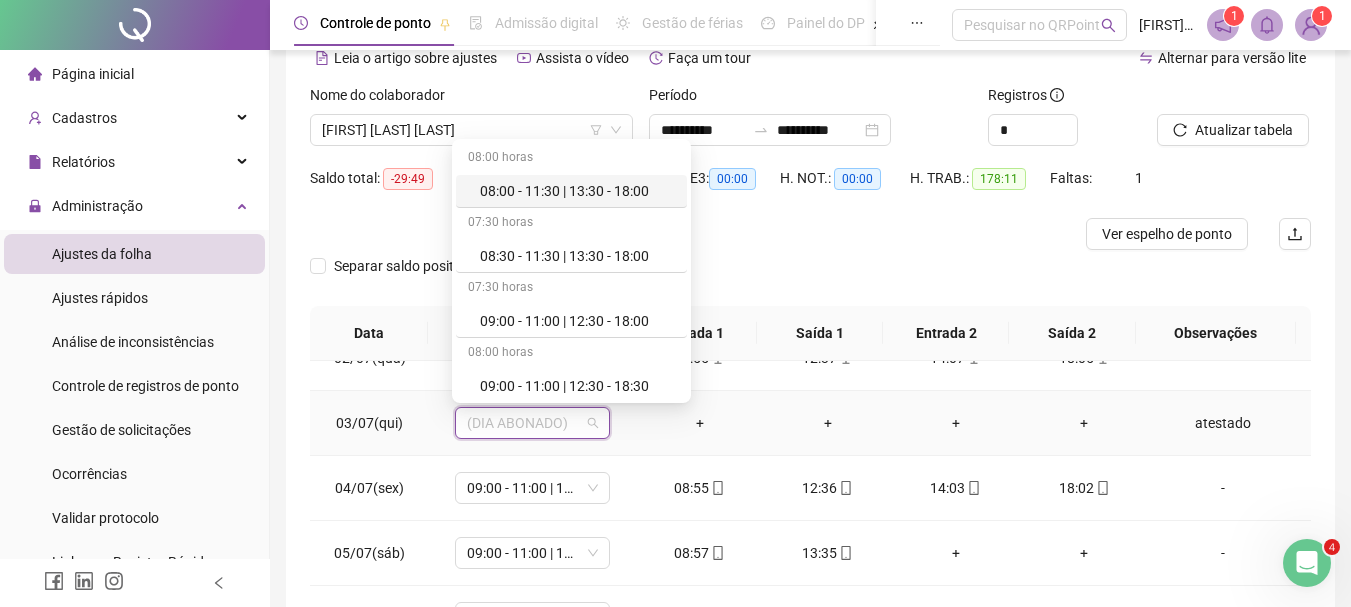 click on "atestado" at bounding box center [1223, 423] 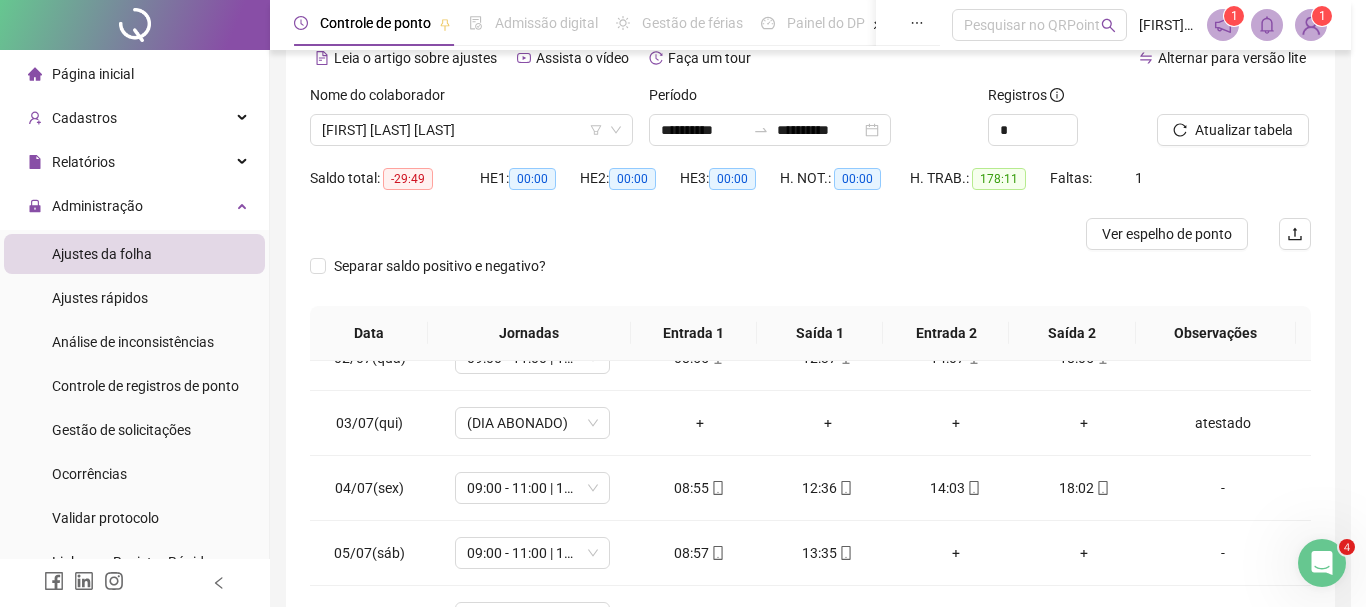 type on "********" 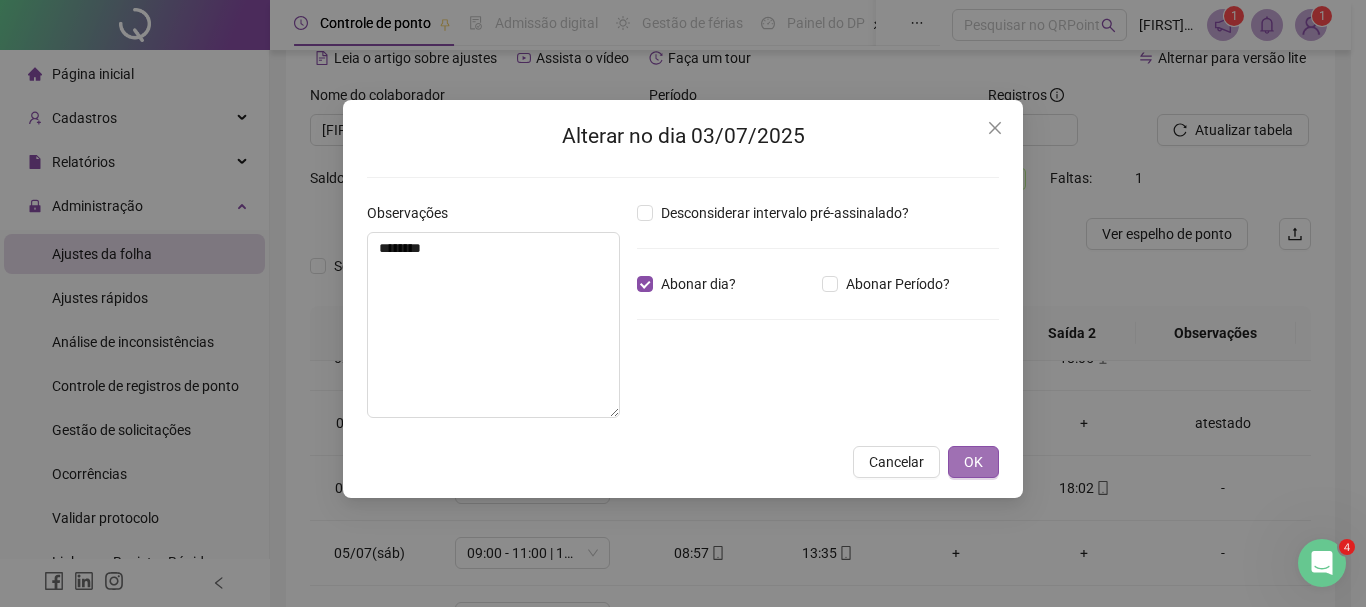 click on "OK" at bounding box center [973, 462] 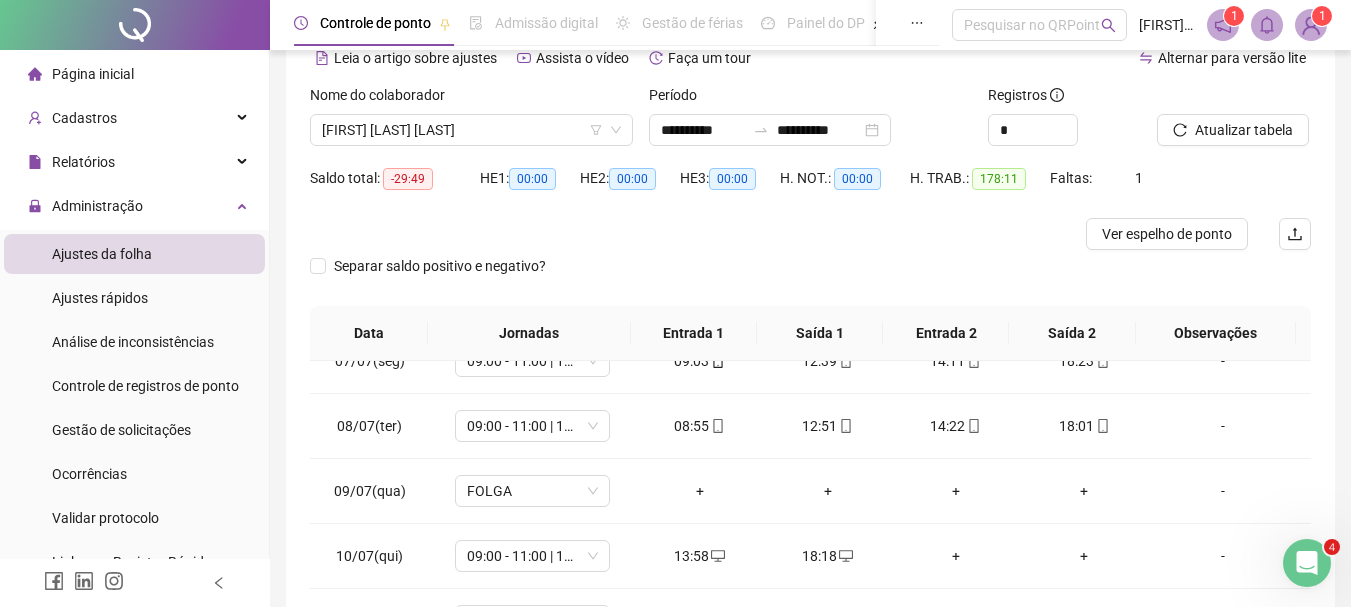 scroll, scrollTop: 500, scrollLeft: 0, axis: vertical 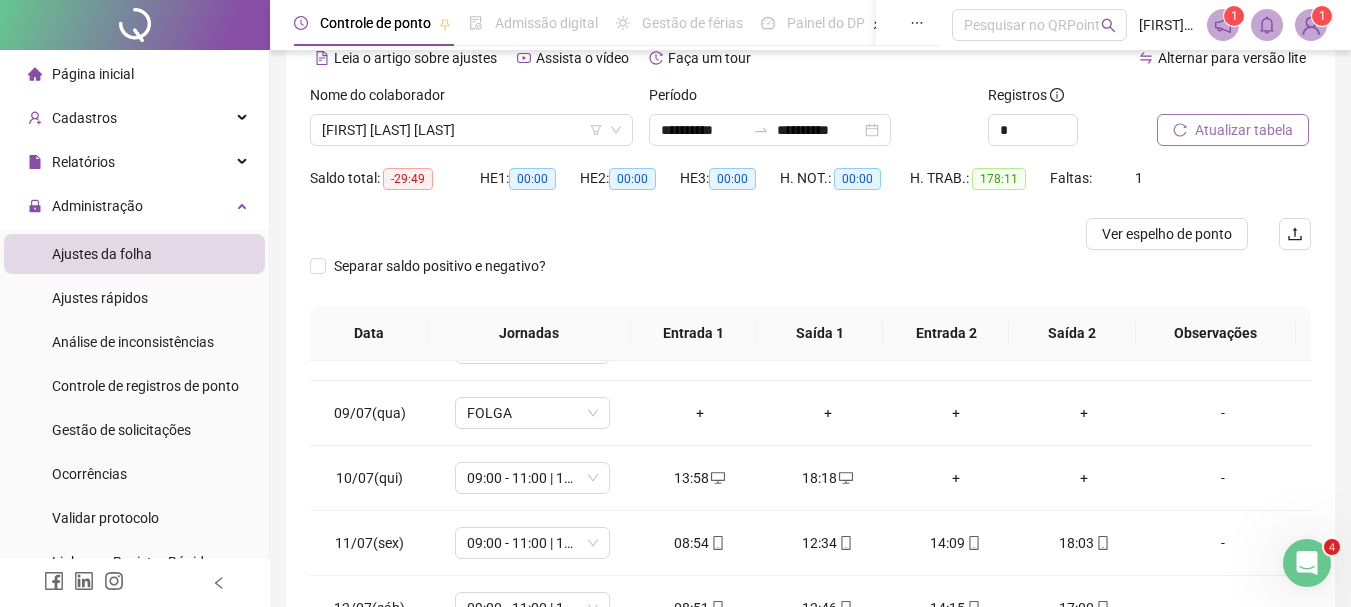 click on "Atualizar tabela" at bounding box center [1244, 130] 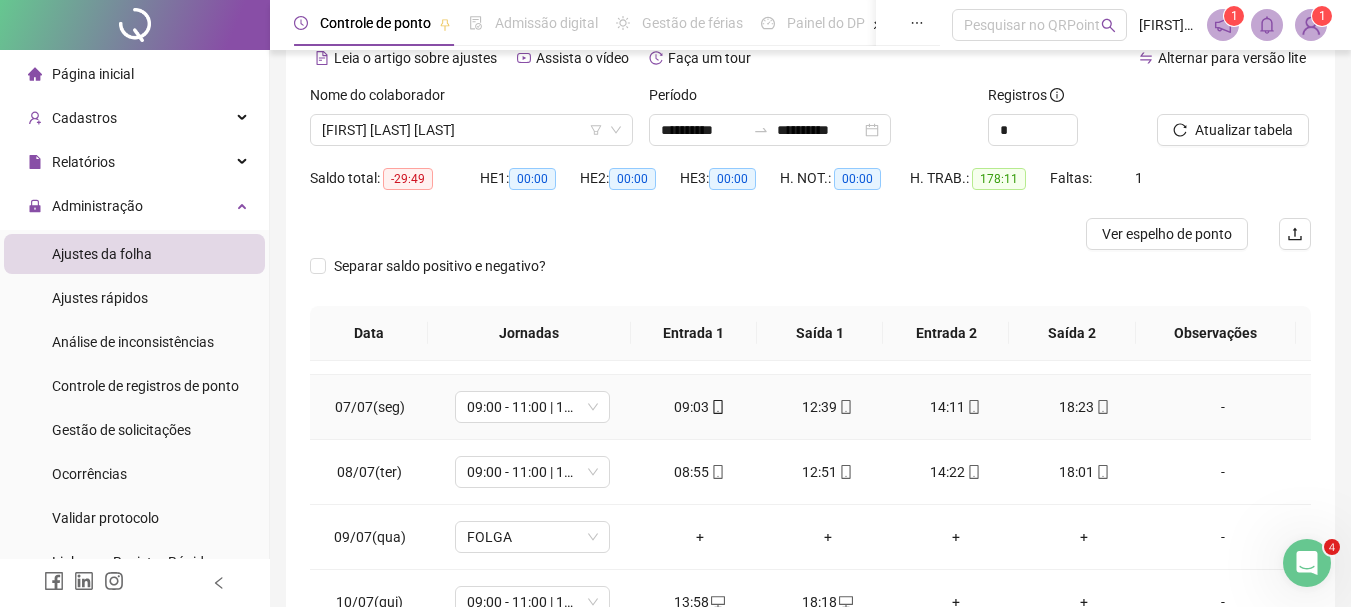 scroll, scrollTop: 388, scrollLeft: 0, axis: vertical 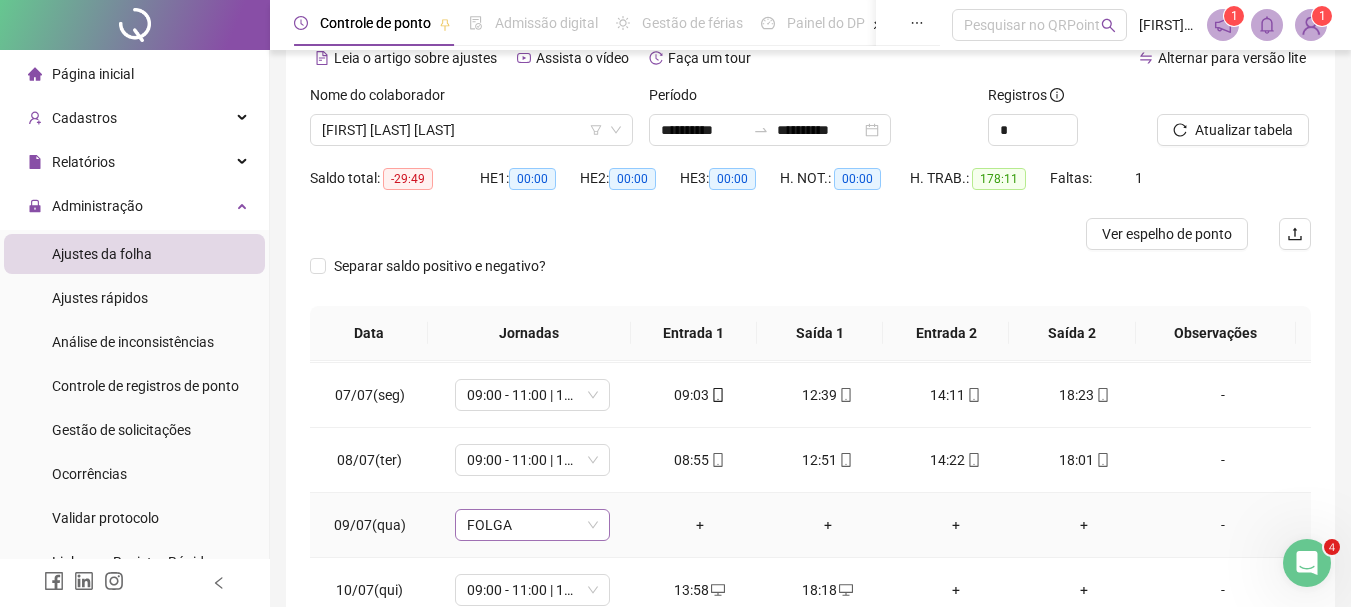 click on "FOLGA" at bounding box center [532, 525] 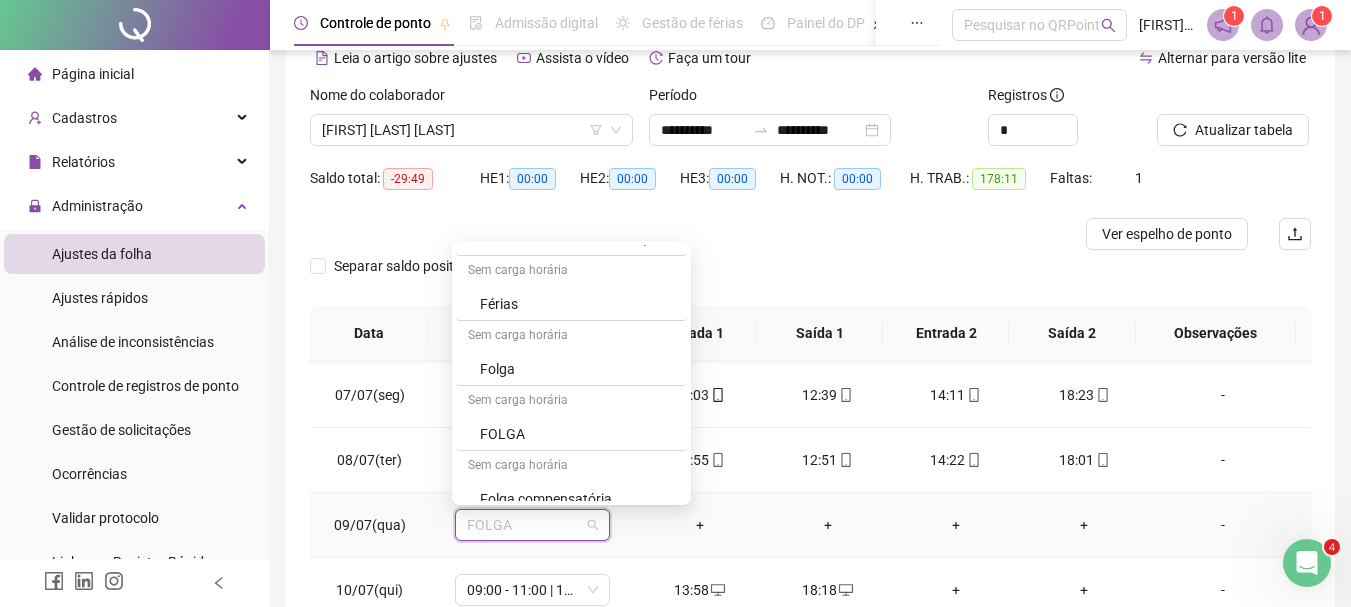 scroll, scrollTop: 600, scrollLeft: 0, axis: vertical 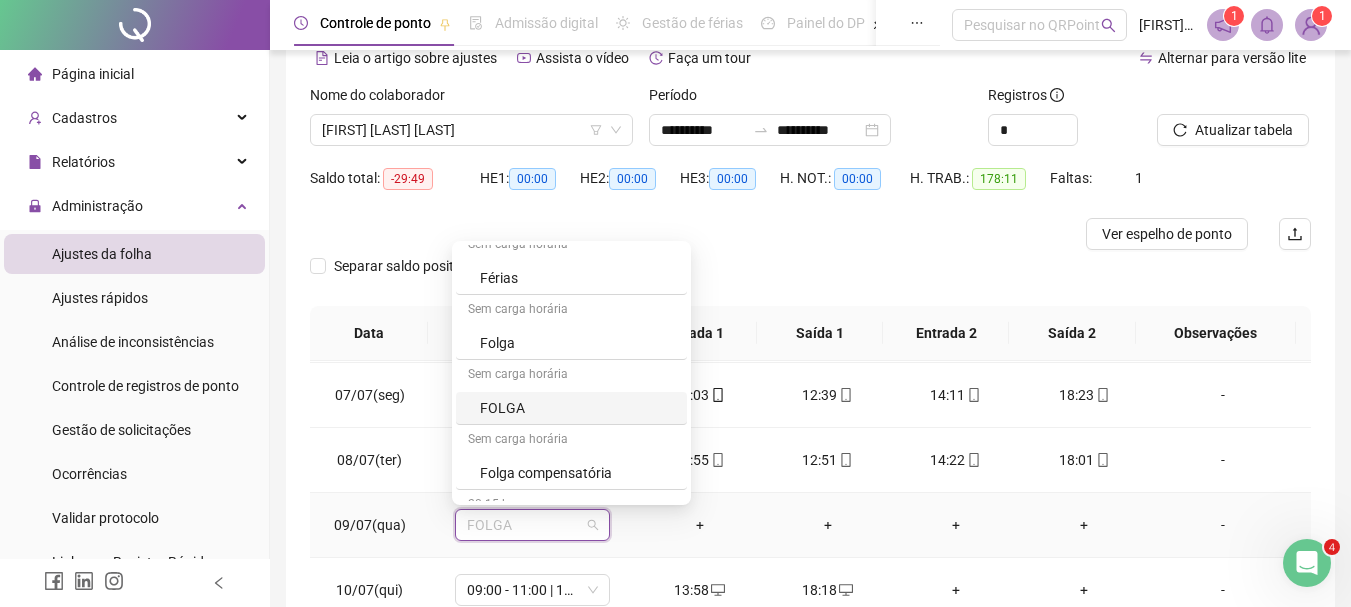 click on "FOLGA" at bounding box center [577, 408] 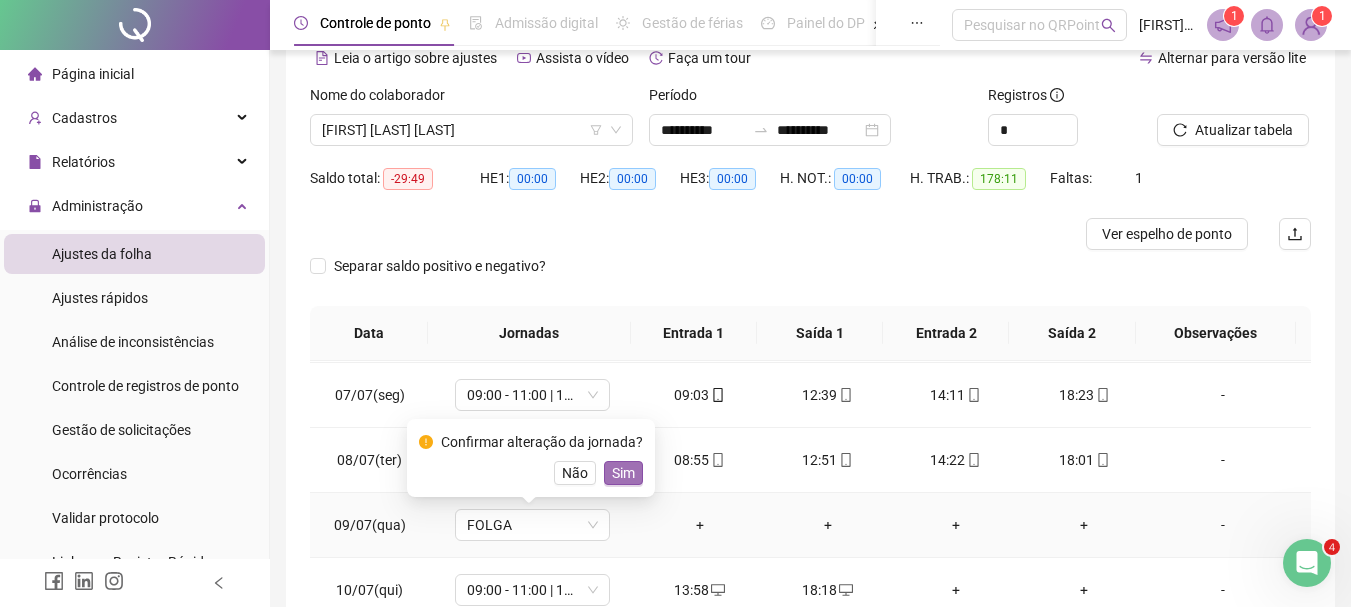 click on "Sim" at bounding box center (623, 473) 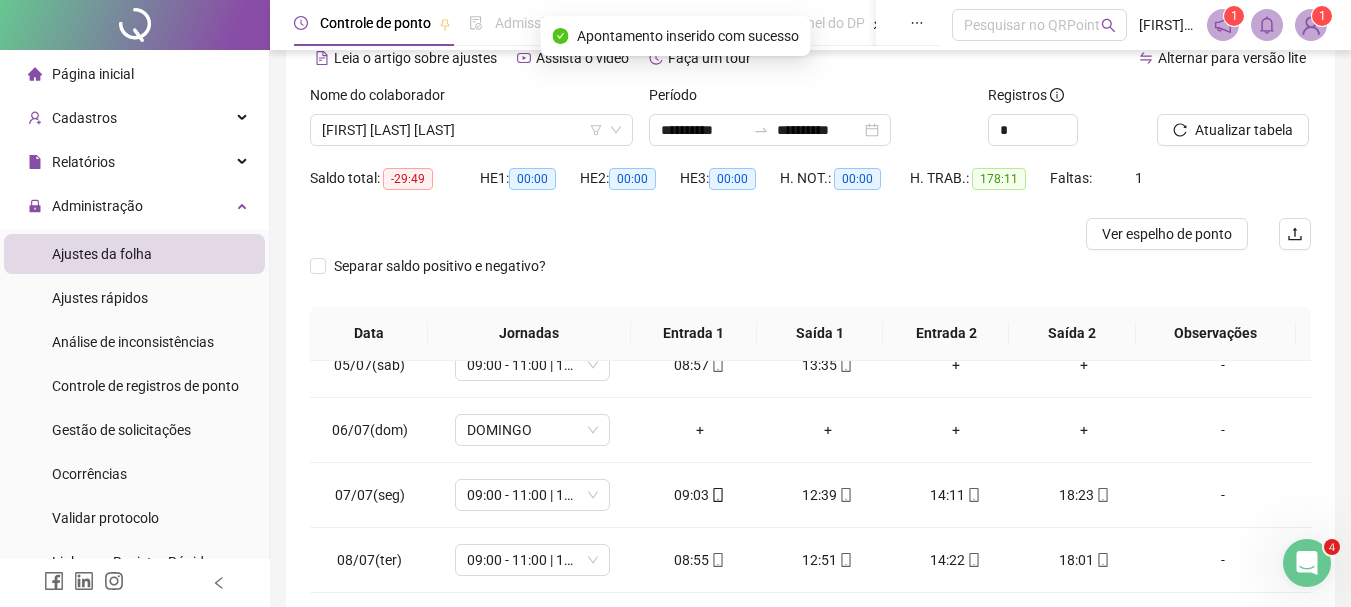 scroll, scrollTop: 0, scrollLeft: 0, axis: both 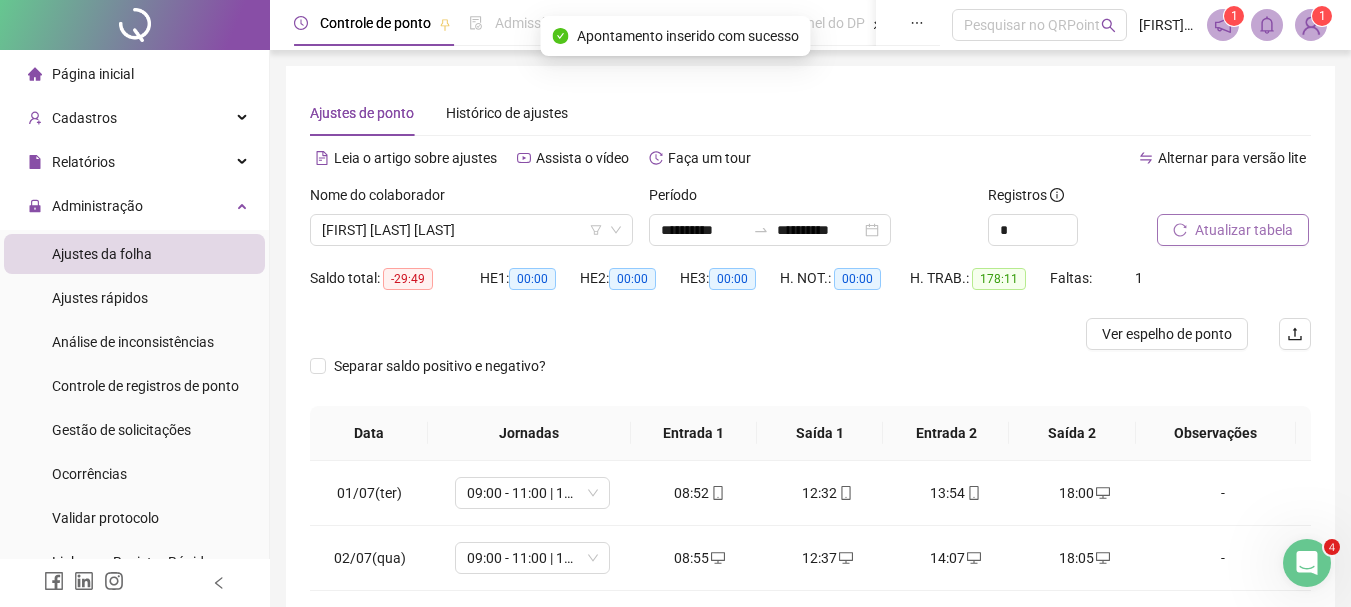 click 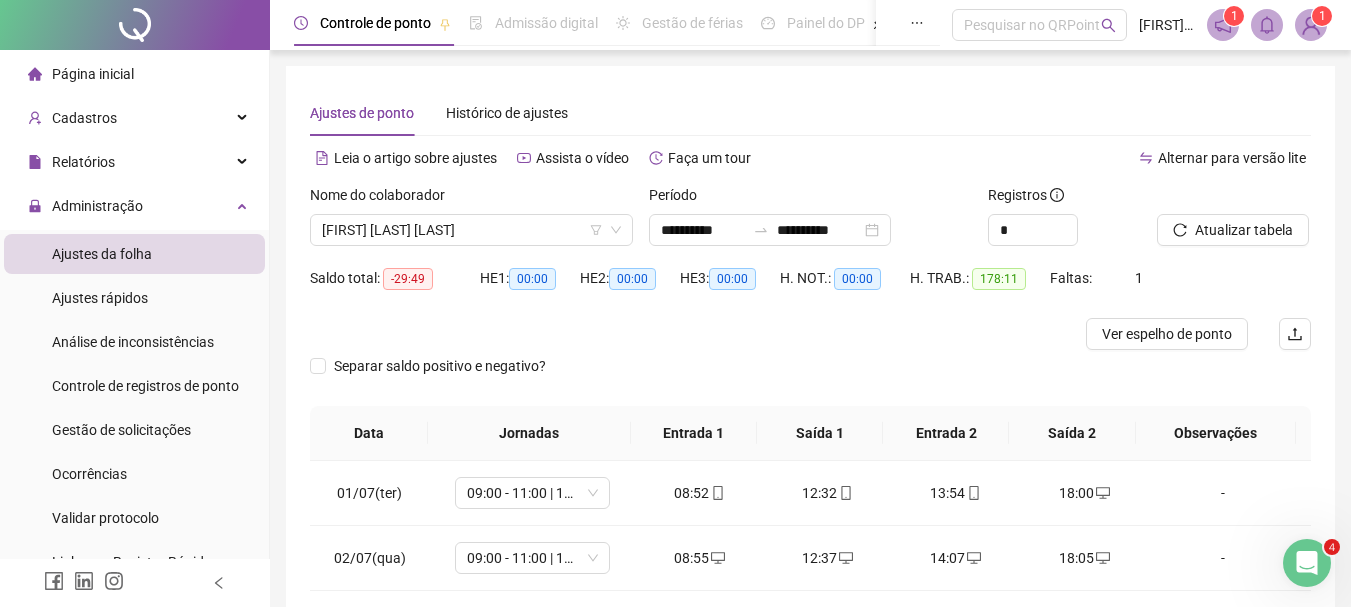 click on "Ajustes da folha" at bounding box center (134, 254) 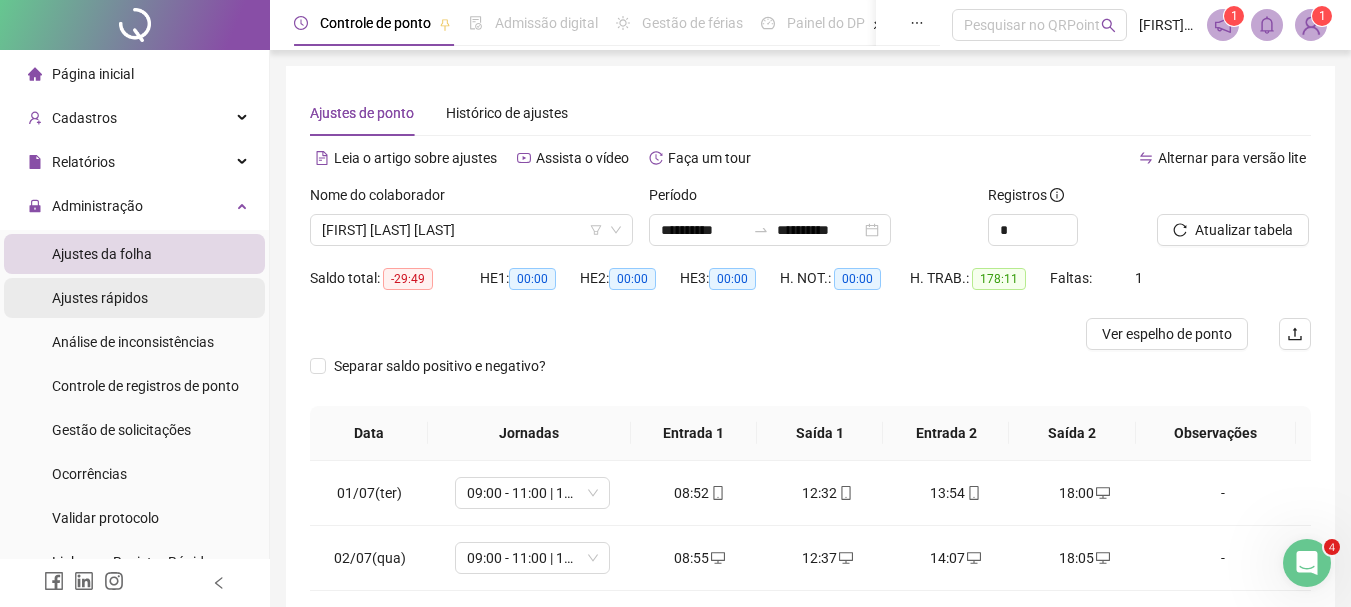 click on "Ajustes rápidos" at bounding box center [134, 298] 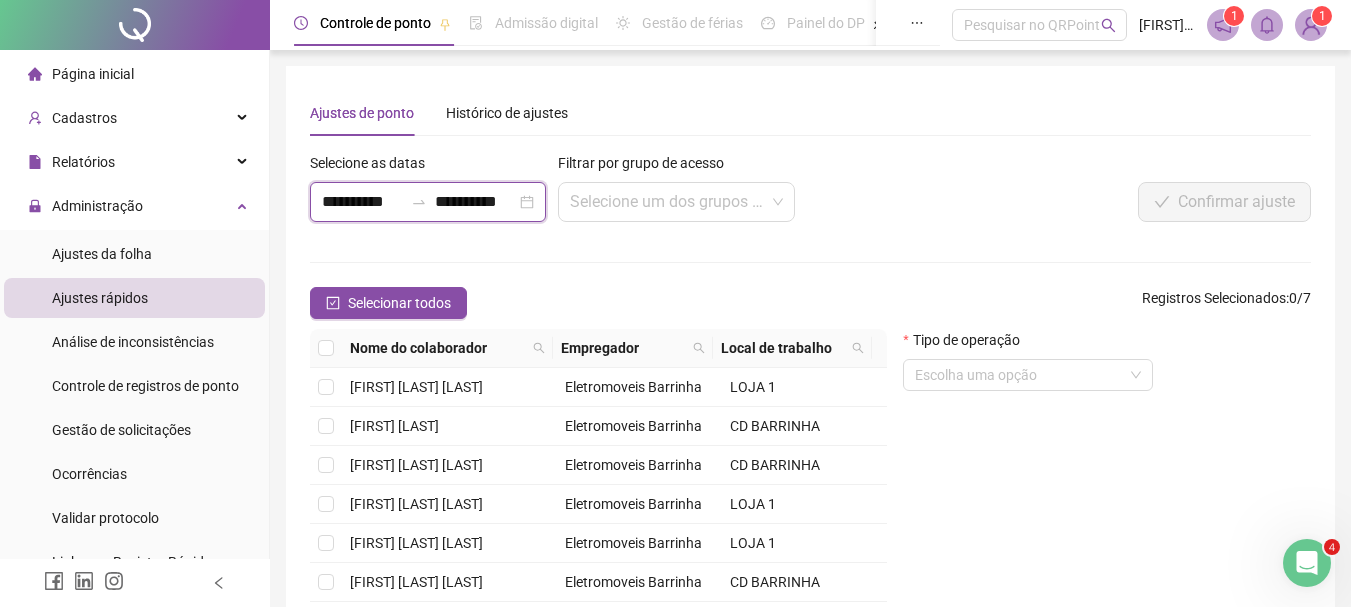 click on "**********" at bounding box center [362, 202] 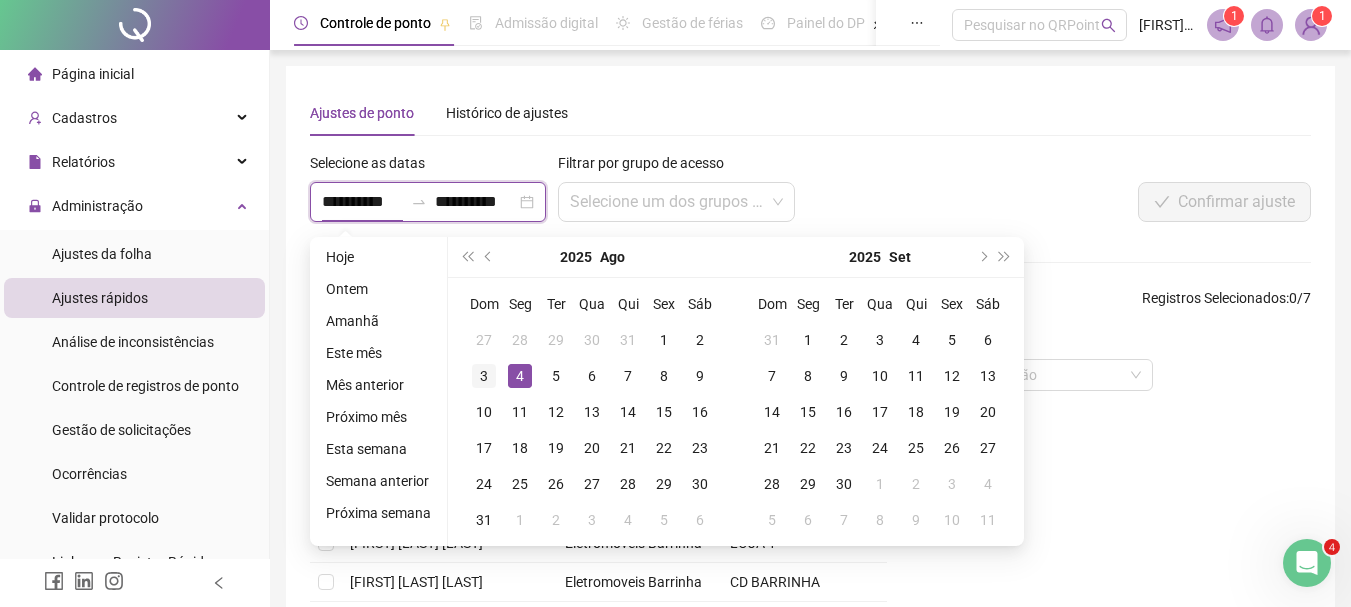 type on "**********" 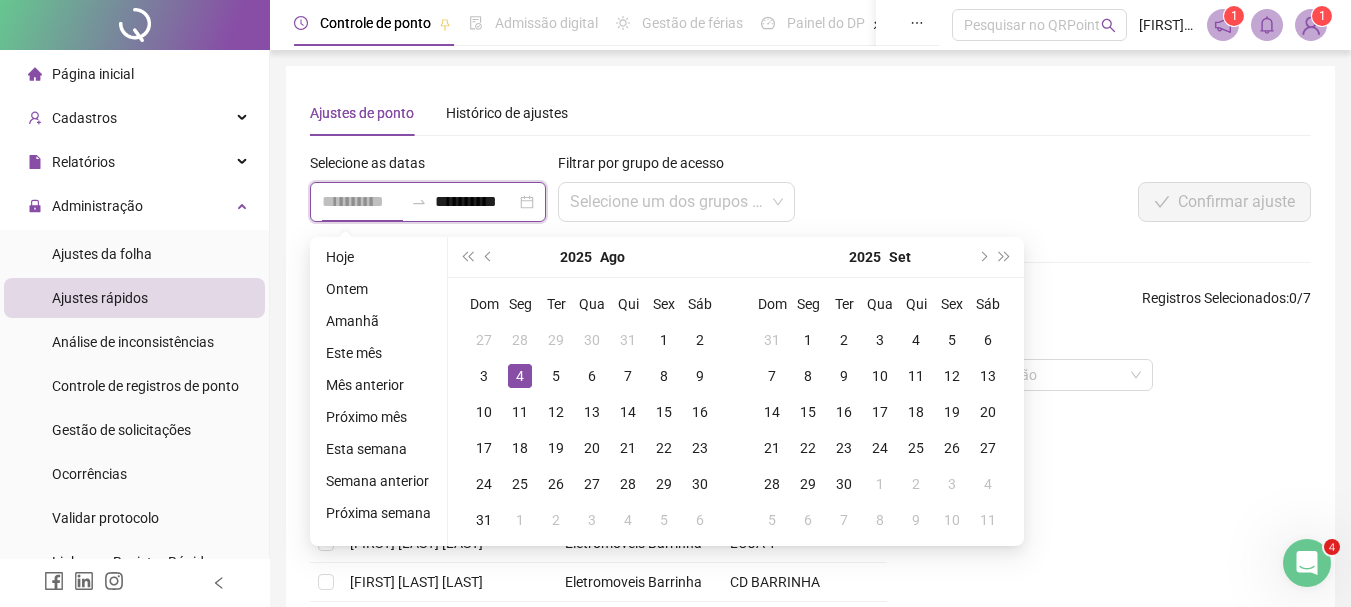 type on "**********" 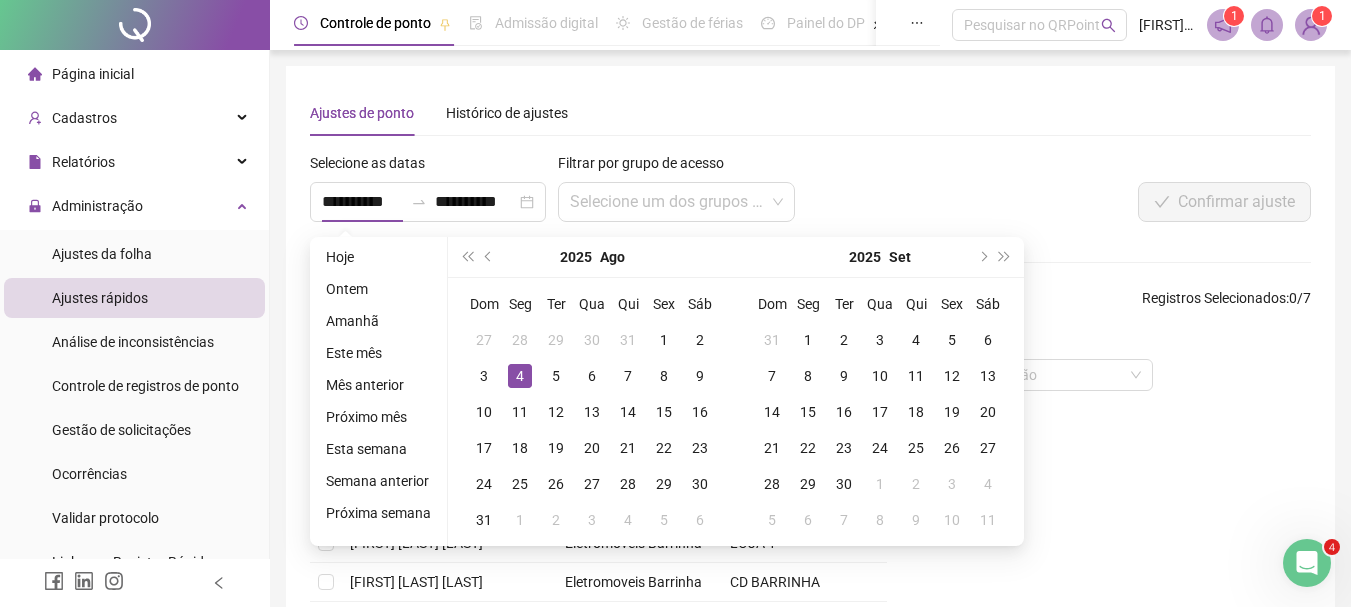 click on "Ajustes de ponto Histórico de ajustes" at bounding box center [810, 113] 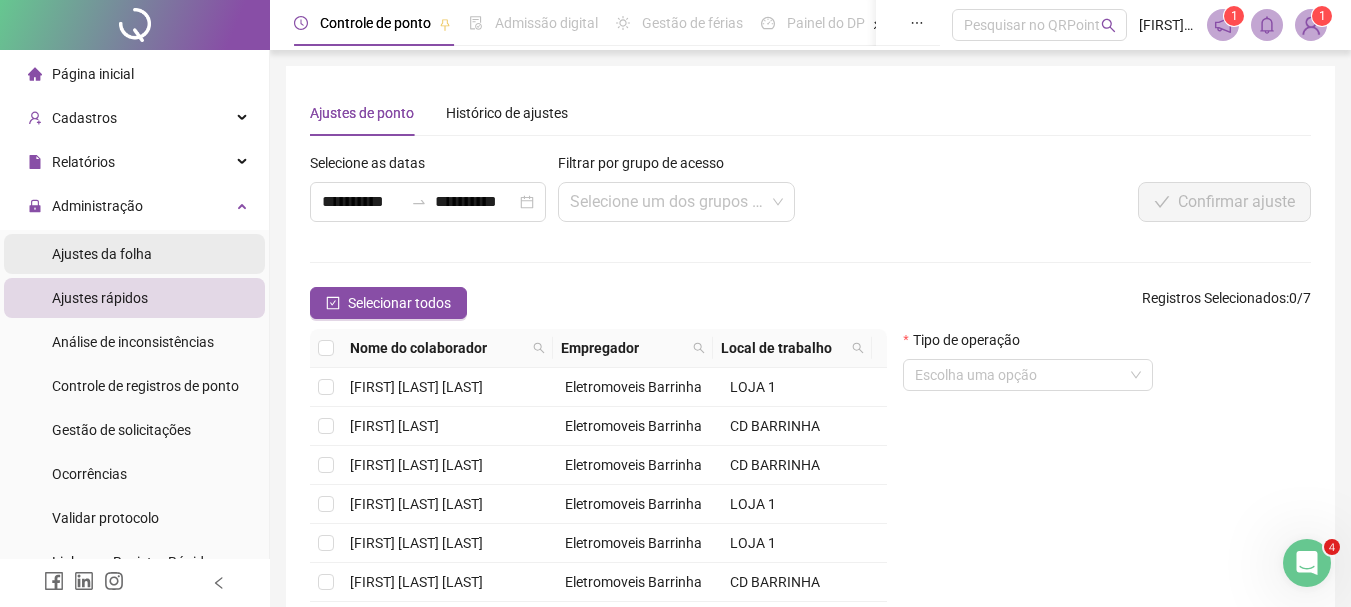 click on "Ajustes da folha" at bounding box center (134, 254) 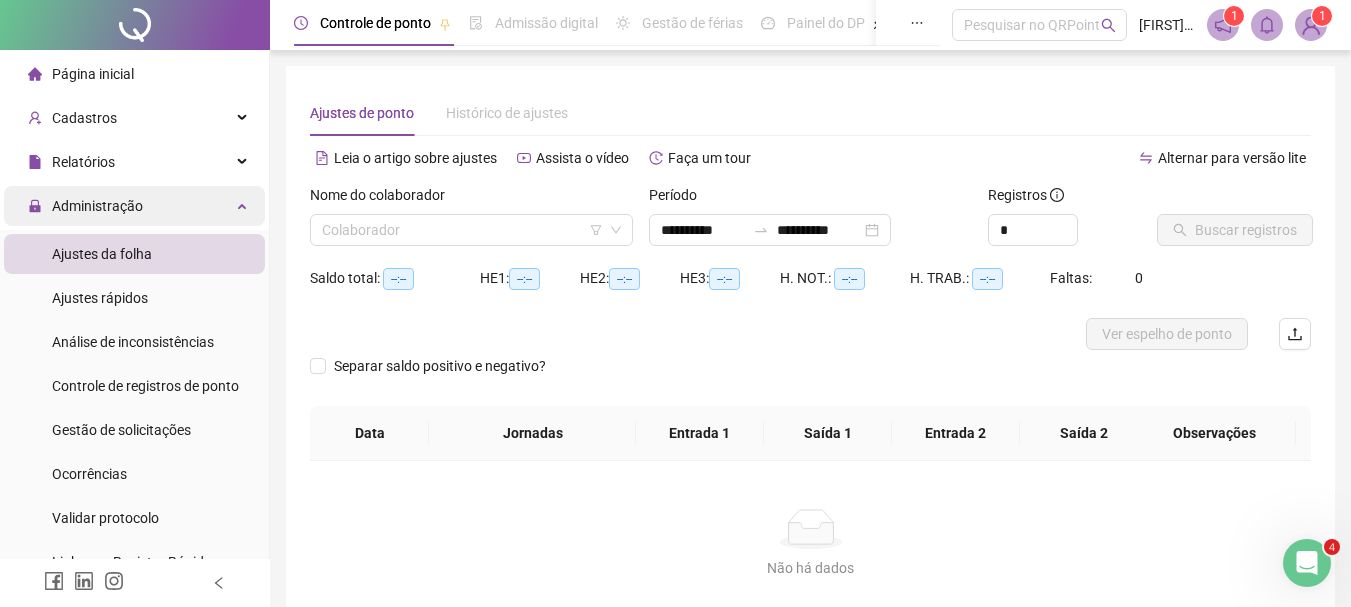 click on "Administração" at bounding box center [134, 206] 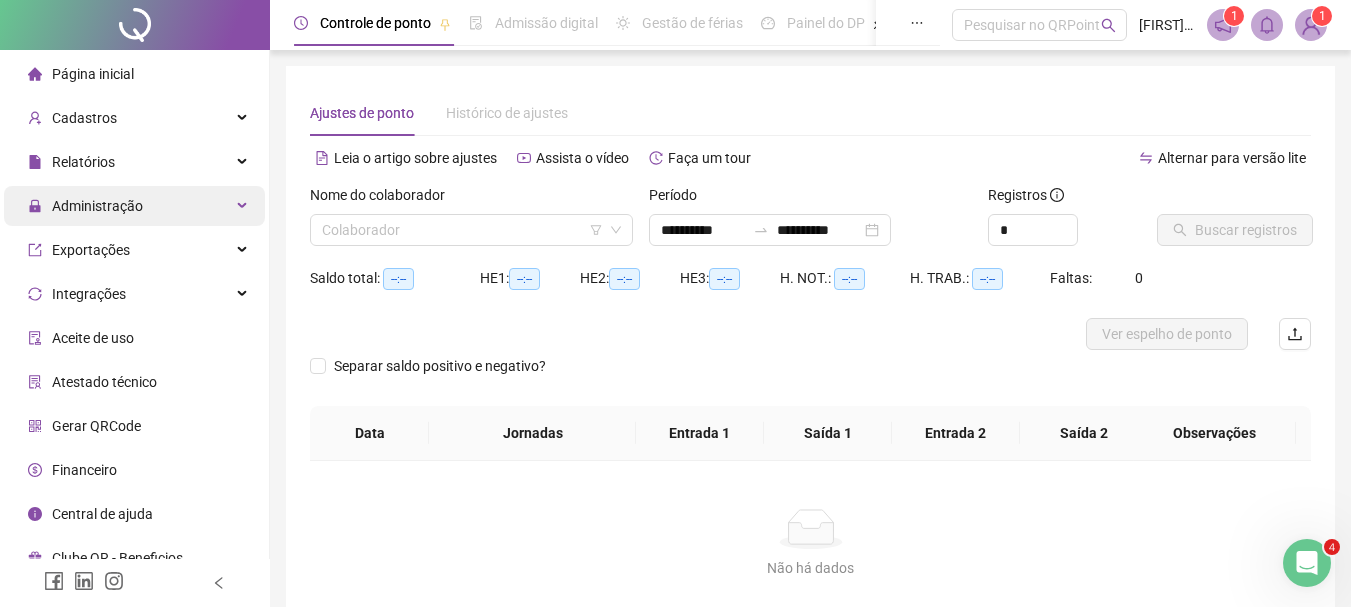 click on "Administração" at bounding box center (134, 206) 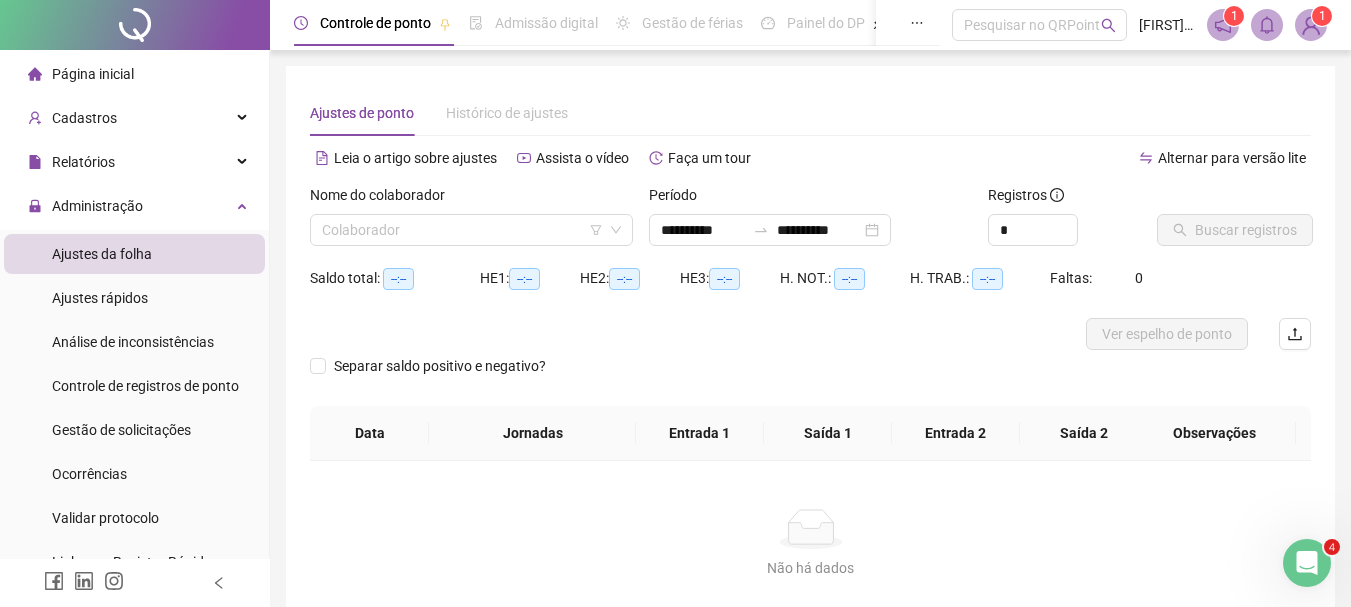 click on "Ajustes da folha" at bounding box center (134, 254) 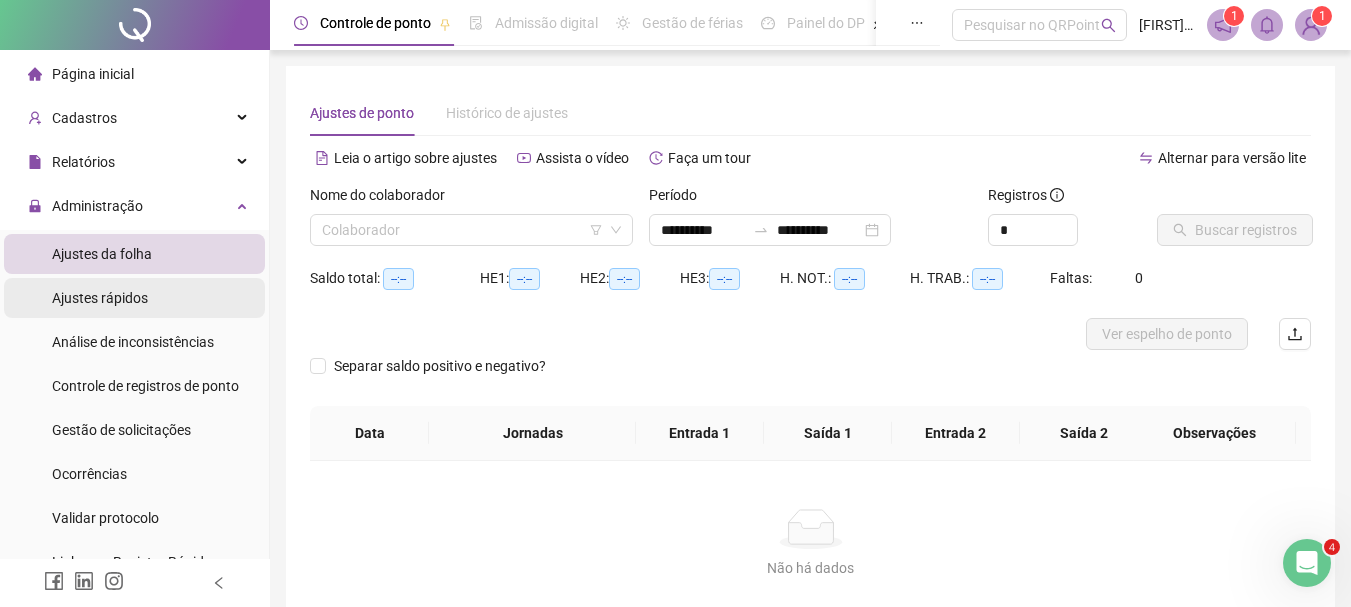 click on "Ajustes rápidos" at bounding box center [134, 298] 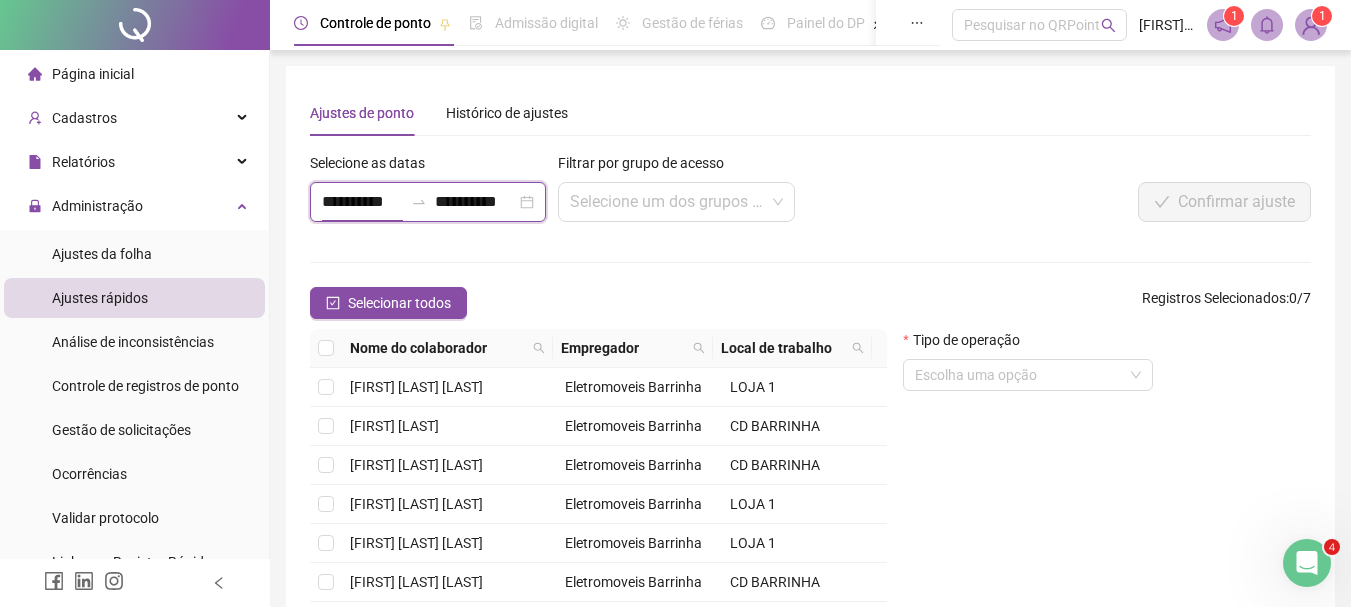 click on "**********" at bounding box center (362, 202) 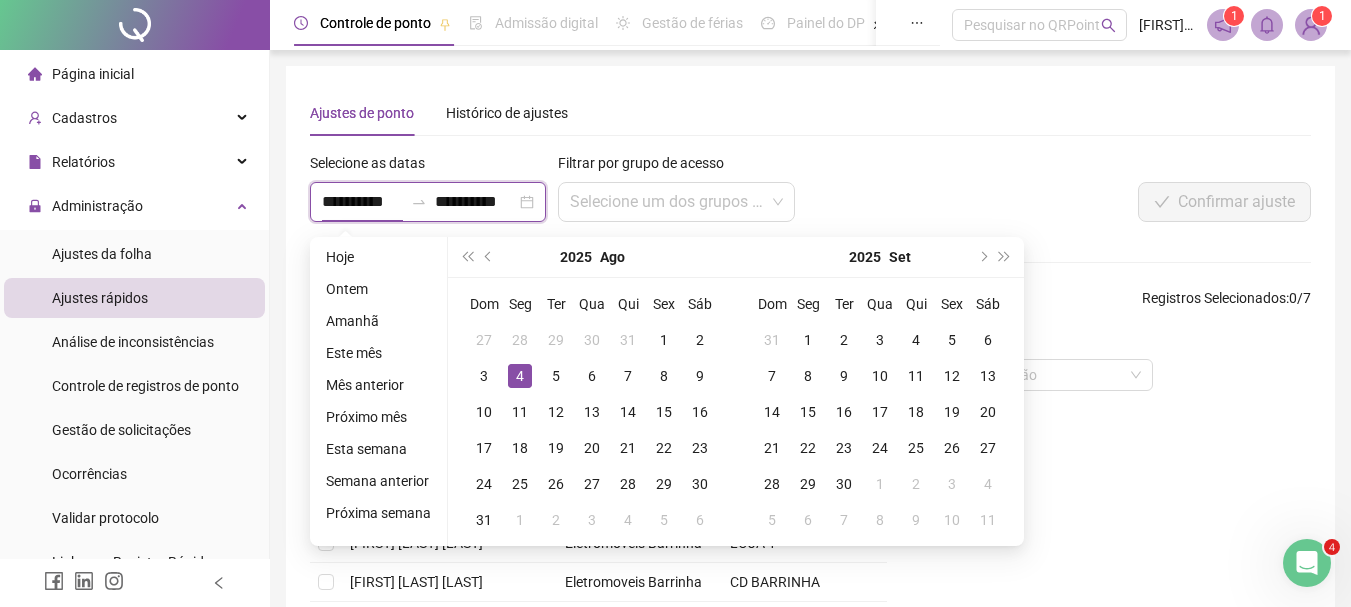 type on "**********" 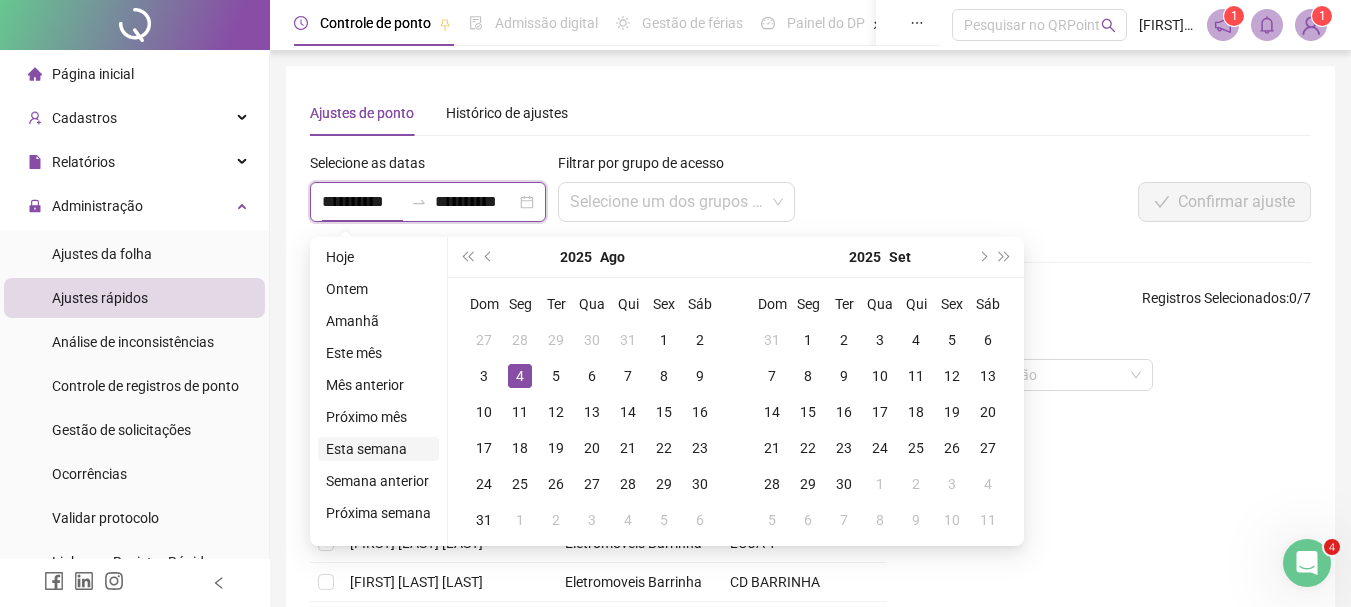 type on "**********" 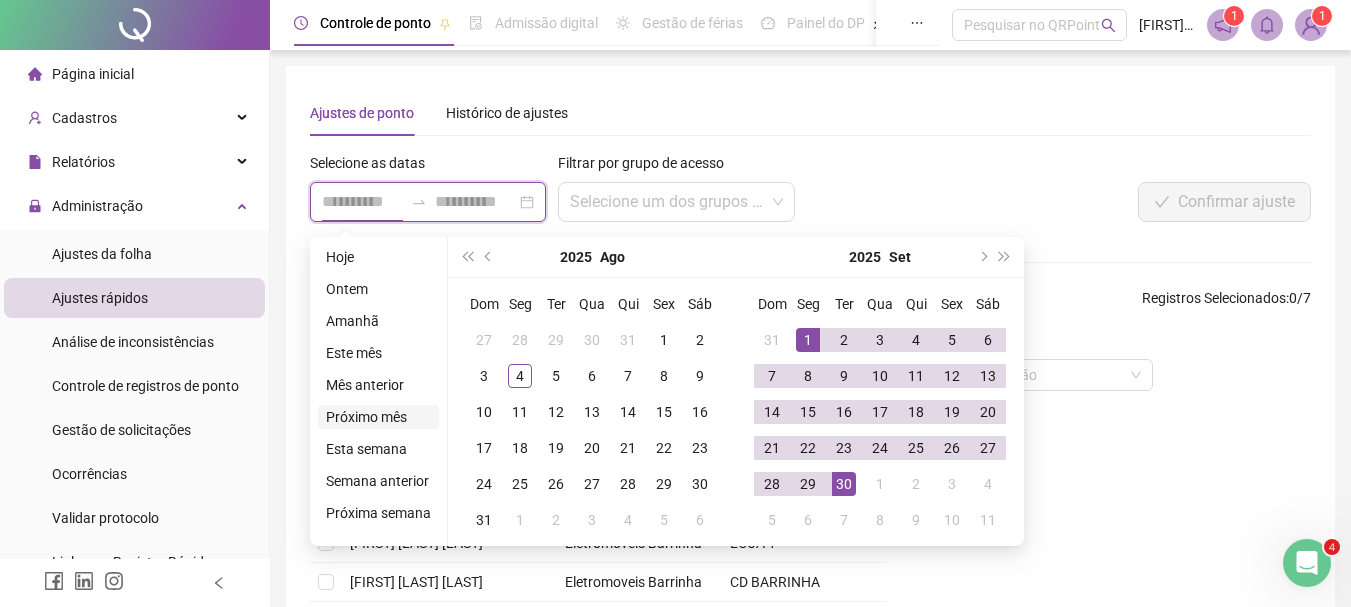 type on "**********" 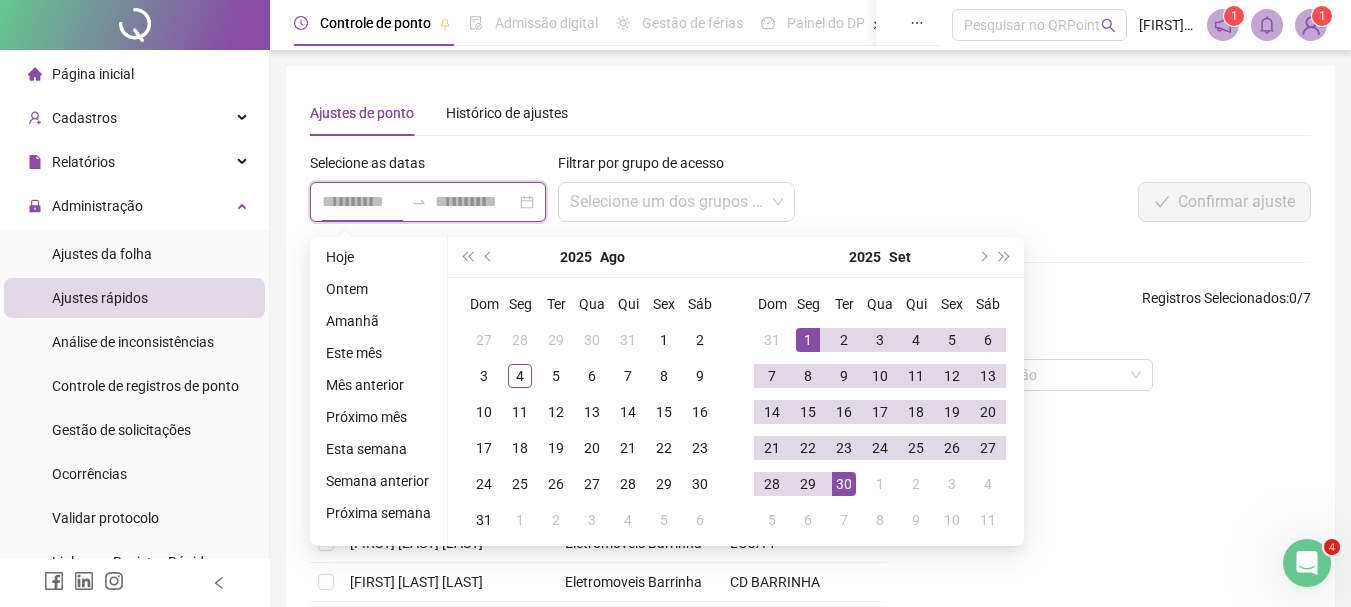 type on "**********" 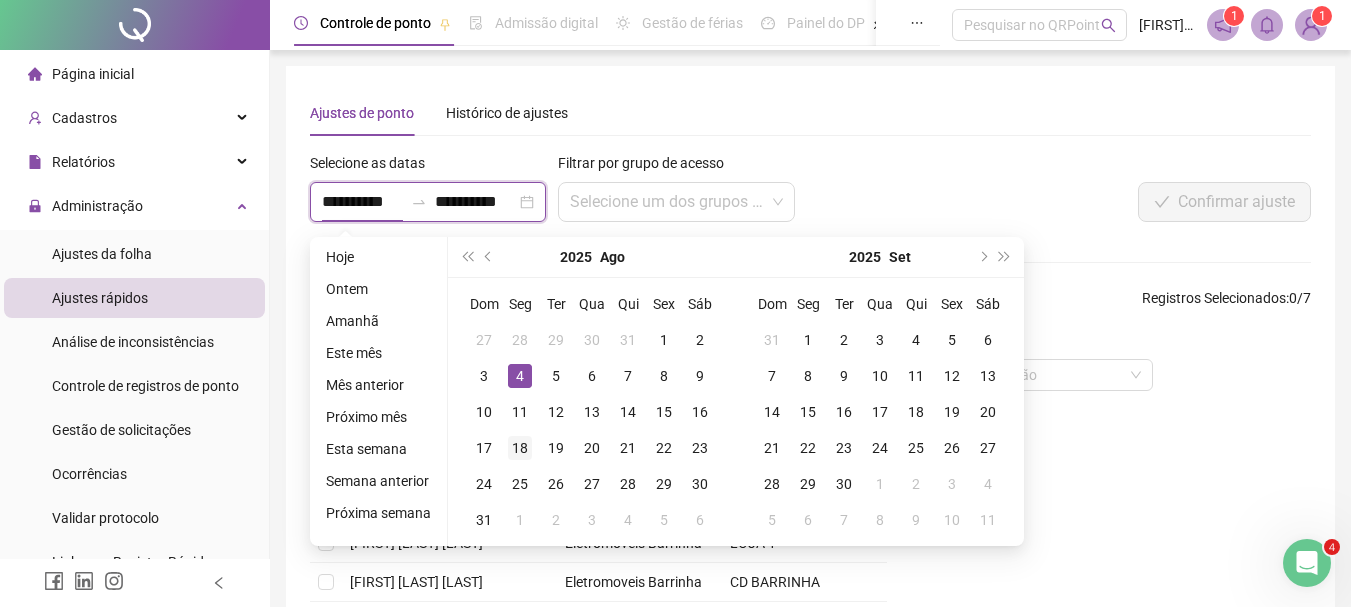 type on "**********" 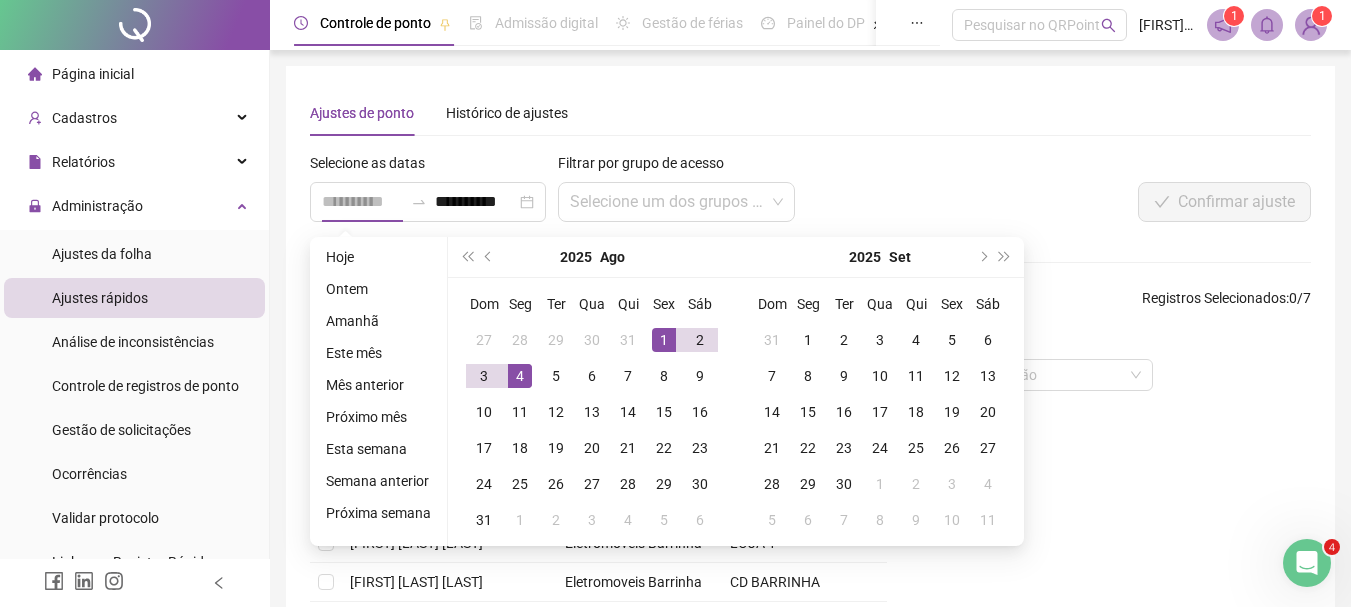 click on "1" at bounding box center (664, 340) 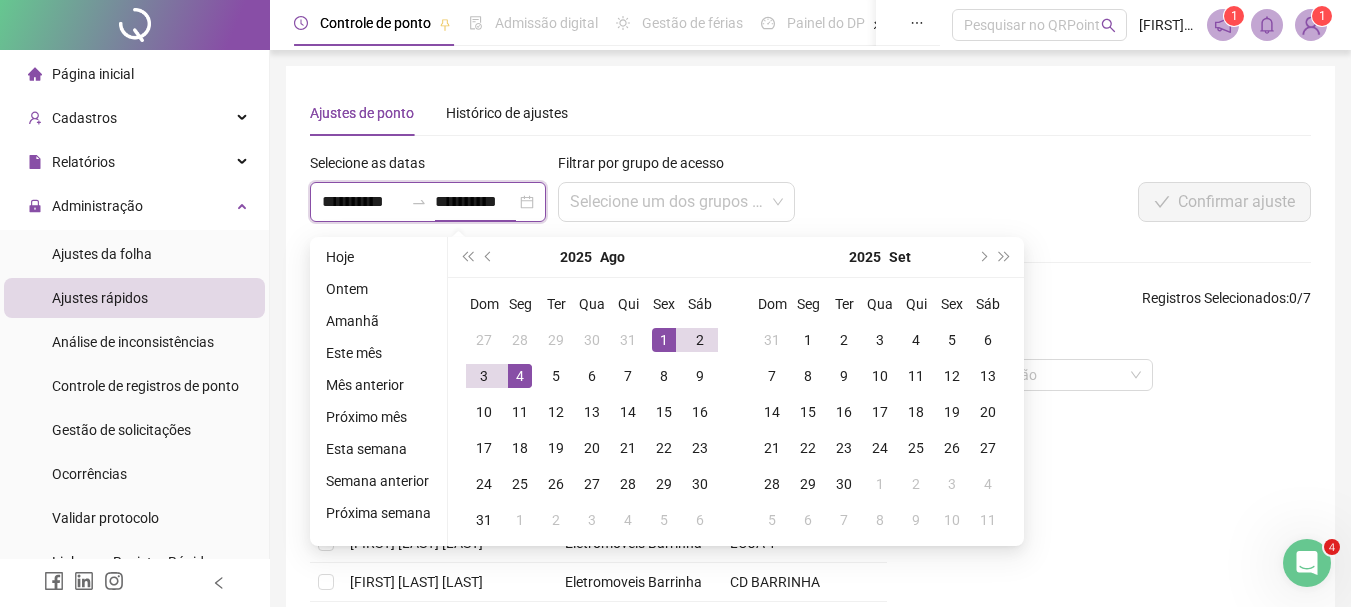 type on "**********" 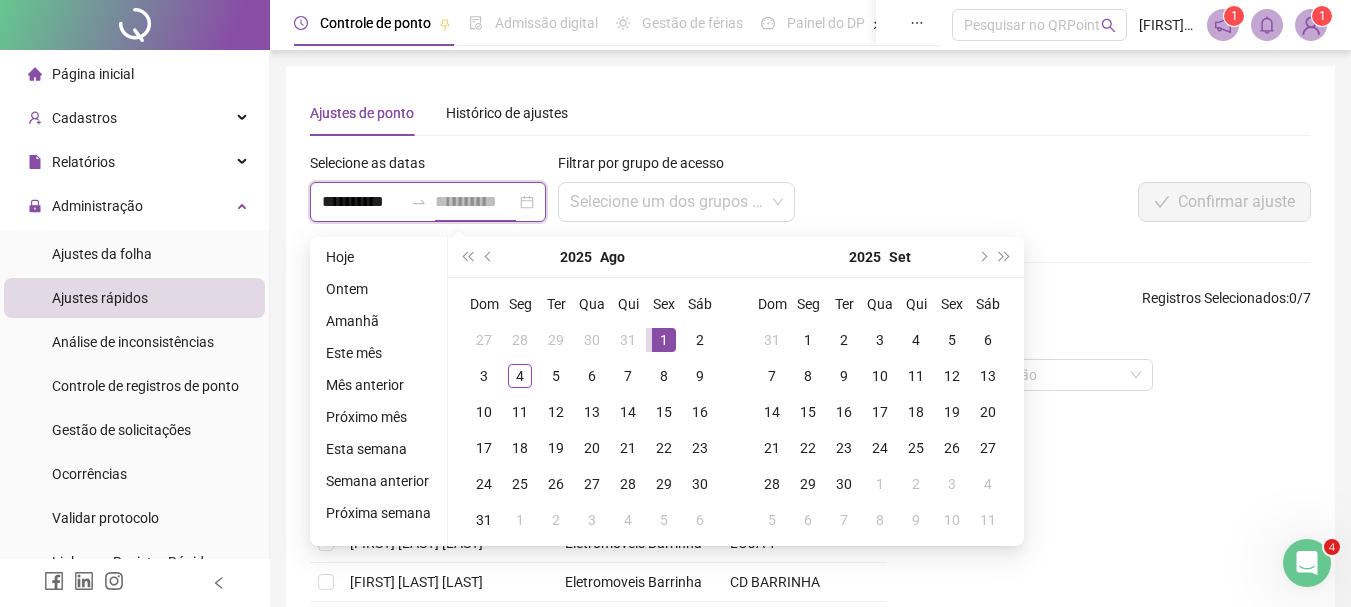 type on "**********" 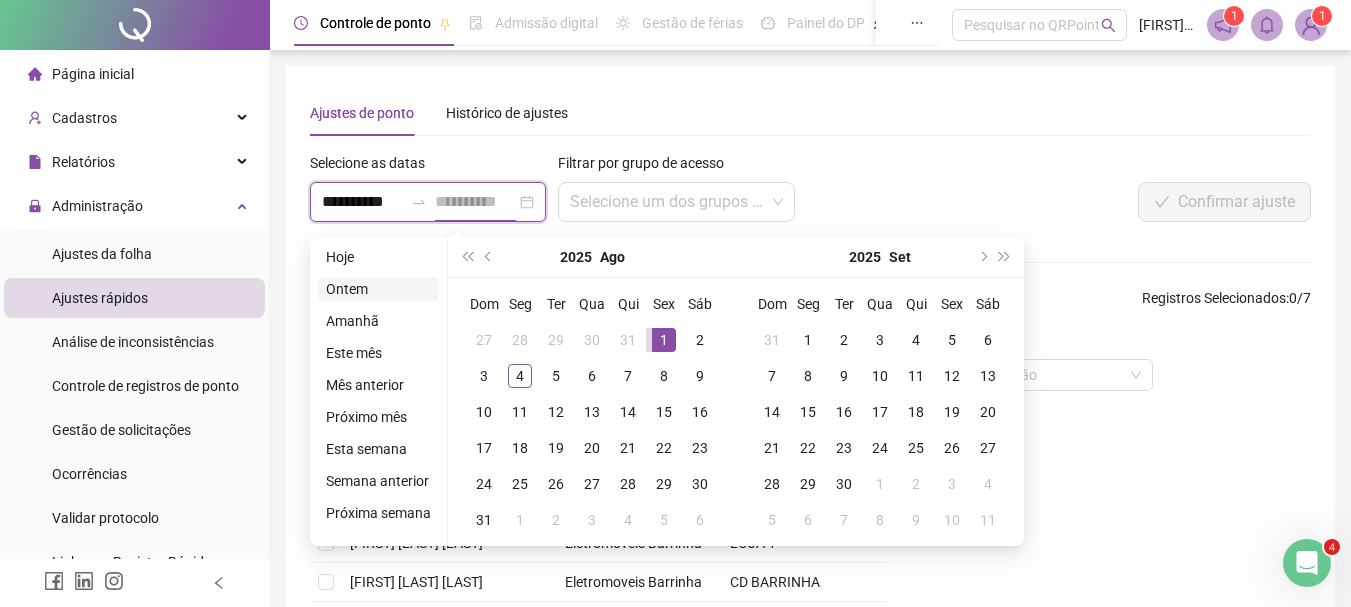 type on "**********" 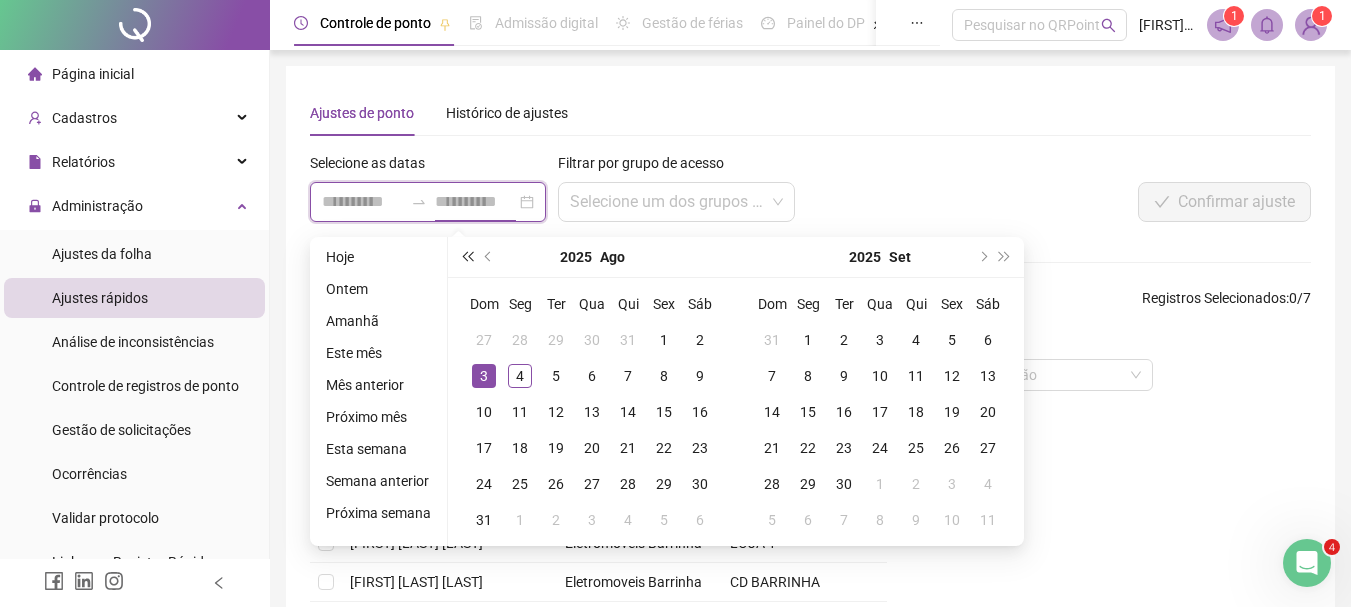 type on "**********" 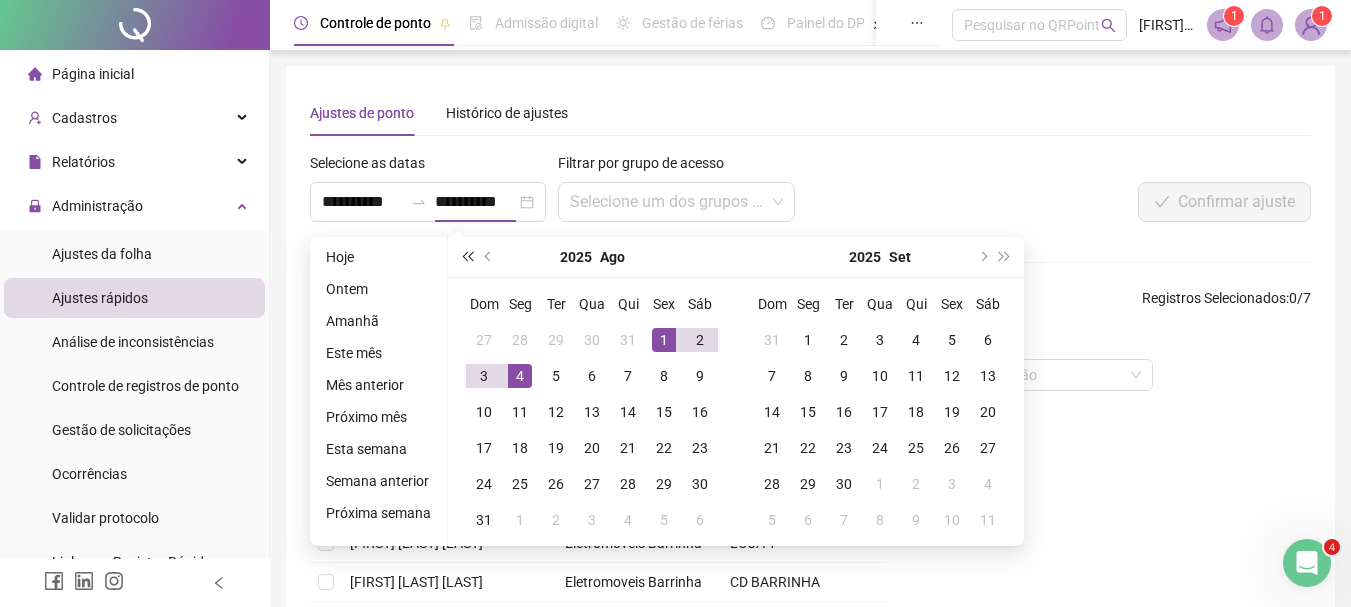click at bounding box center [467, 257] 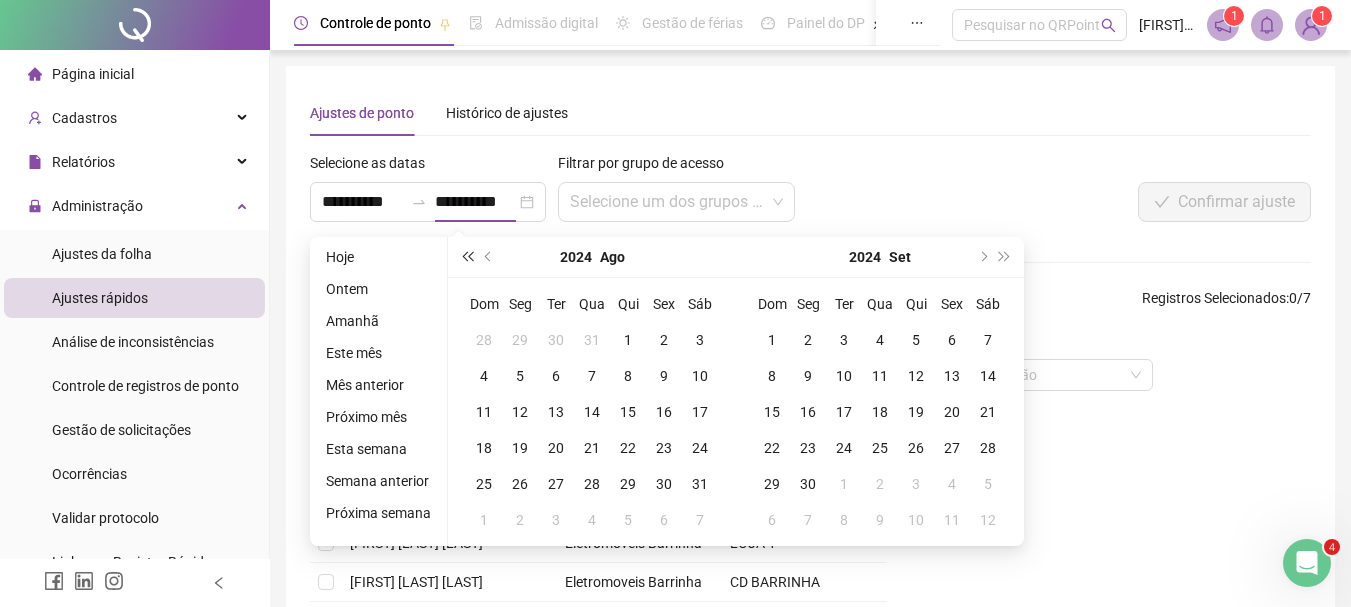 click at bounding box center (467, 257) 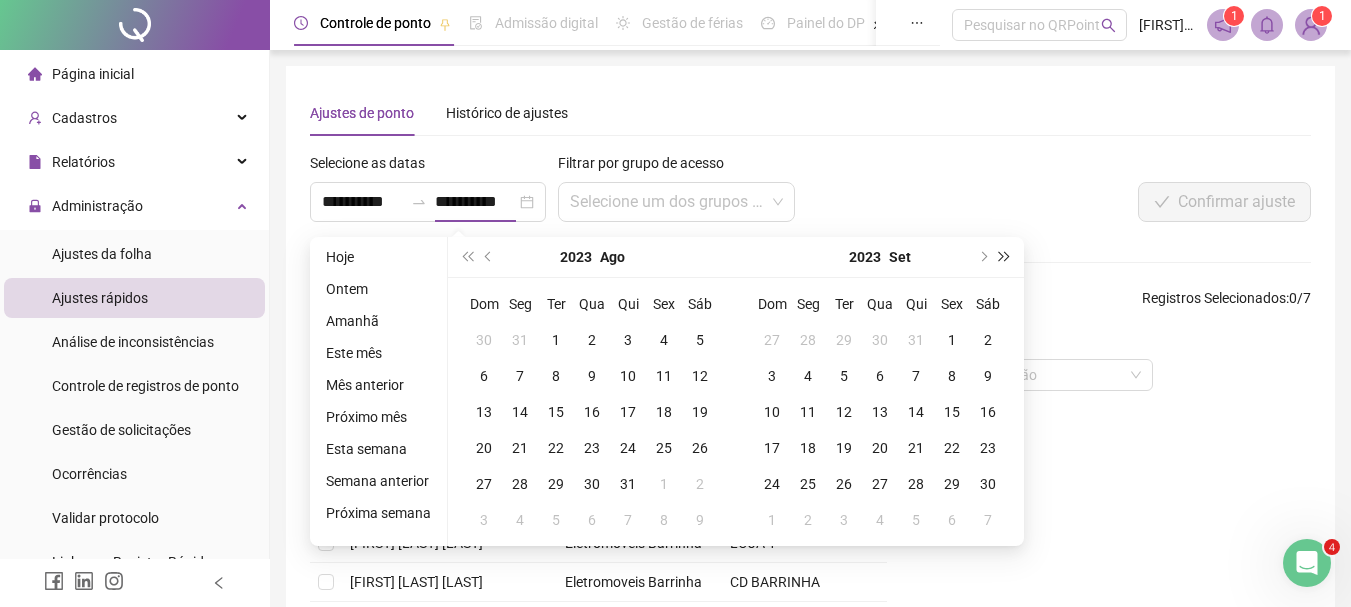 click at bounding box center [1005, 257] 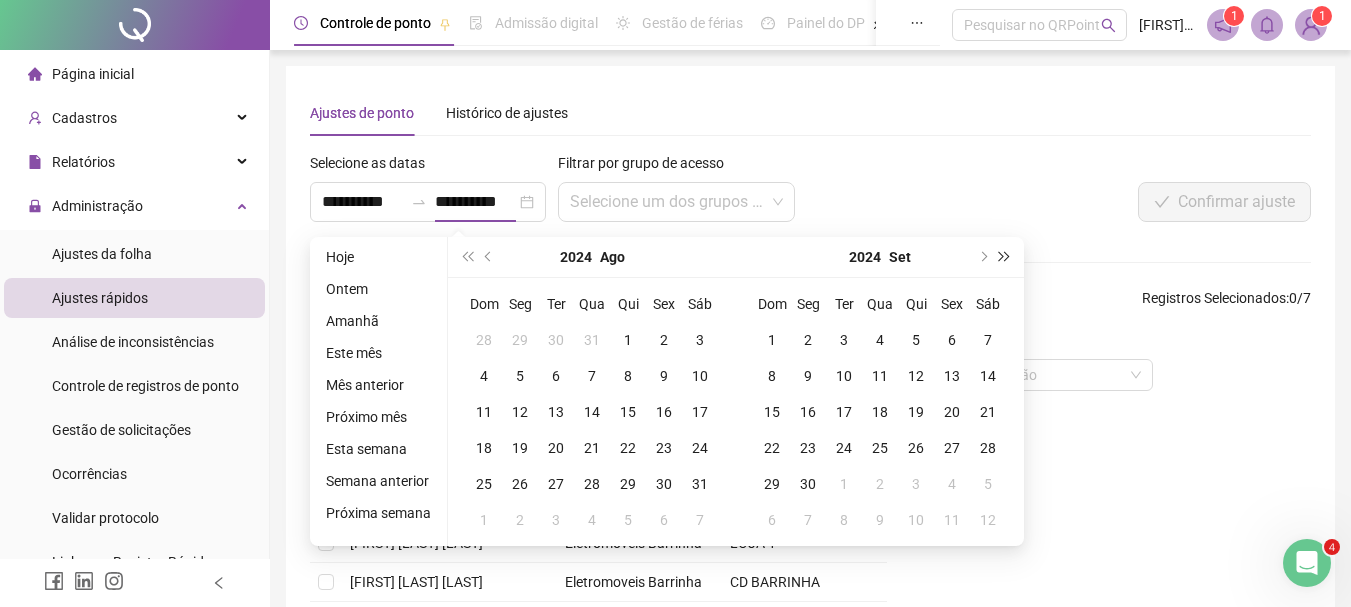 click at bounding box center [1005, 257] 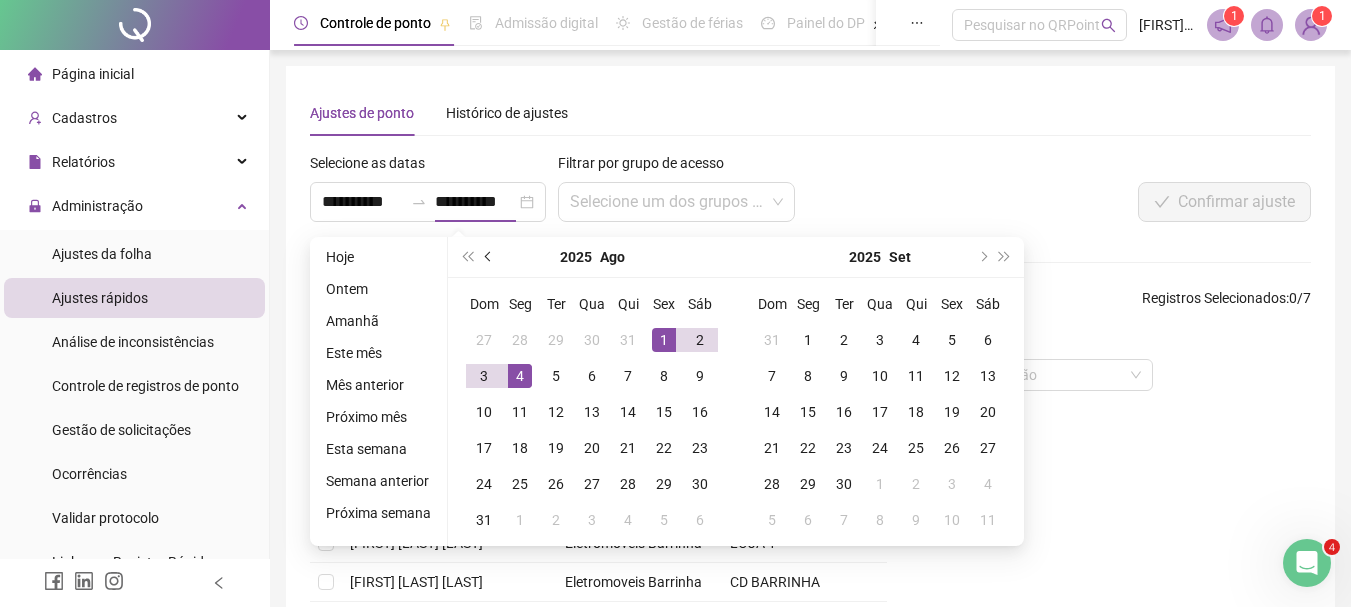 click at bounding box center [490, 257] 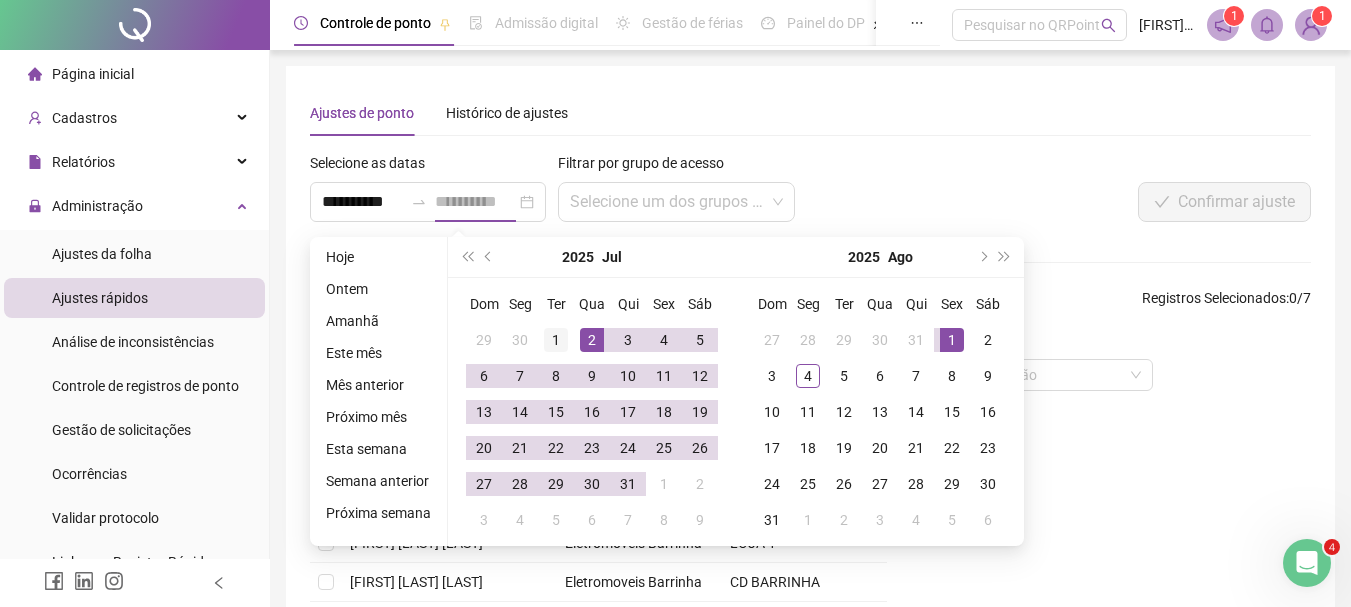 type on "**********" 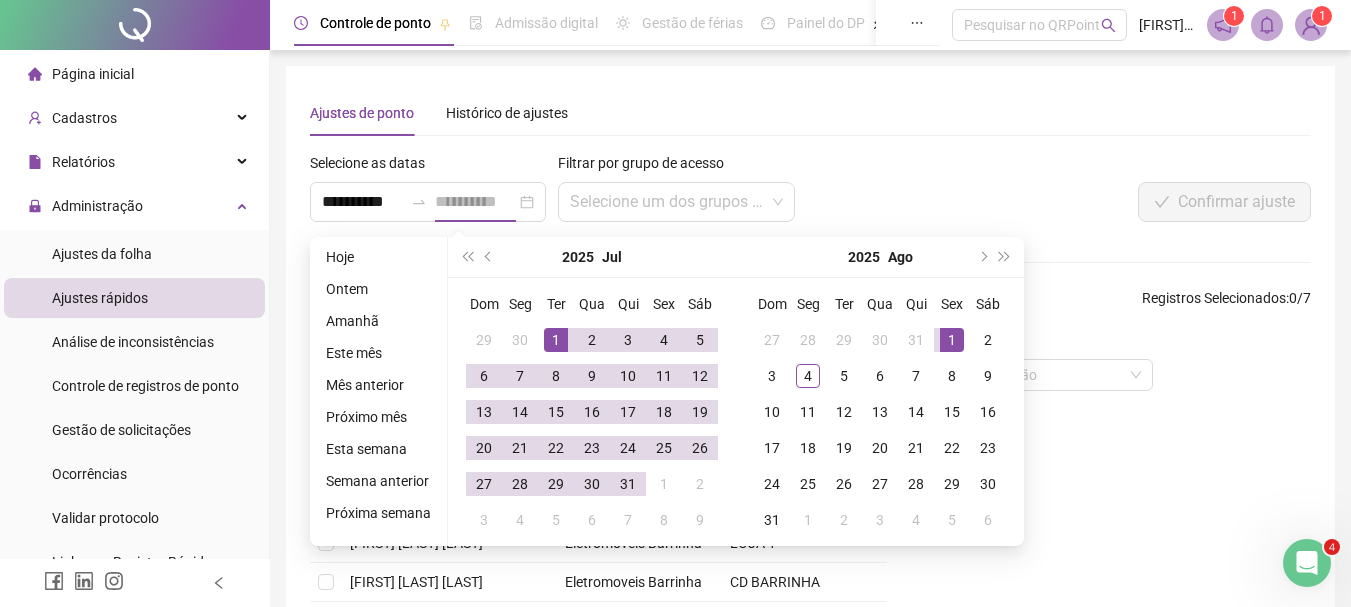 click on "1" at bounding box center [556, 340] 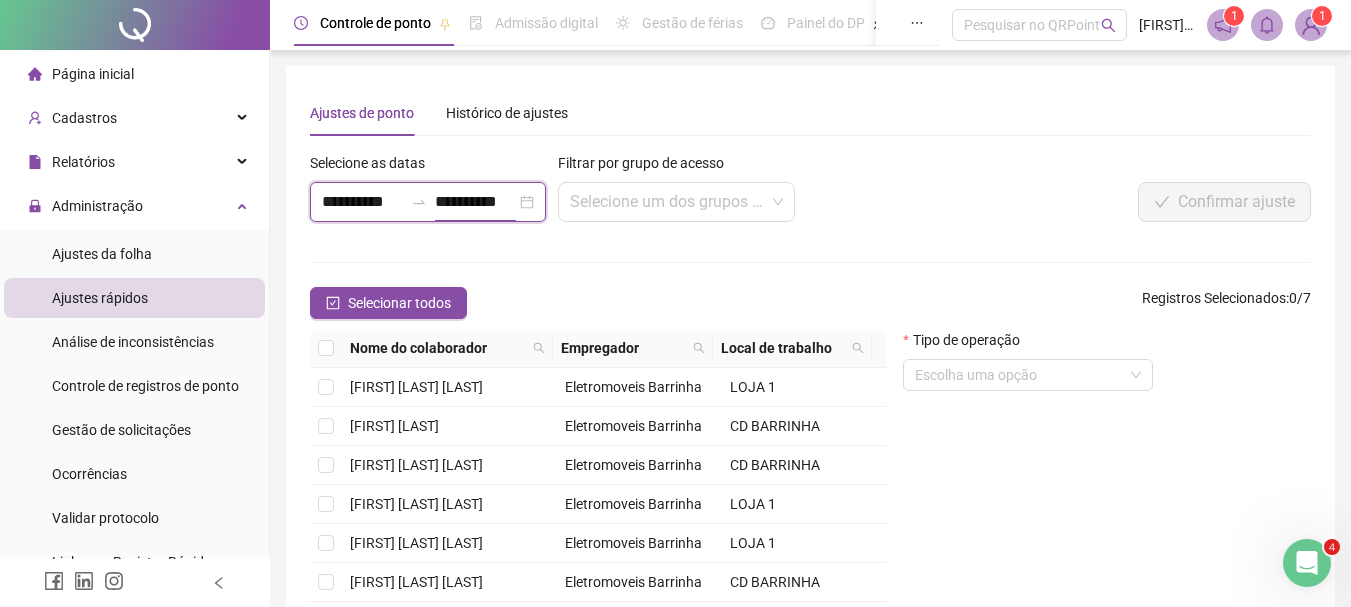 click on "**********" at bounding box center (475, 202) 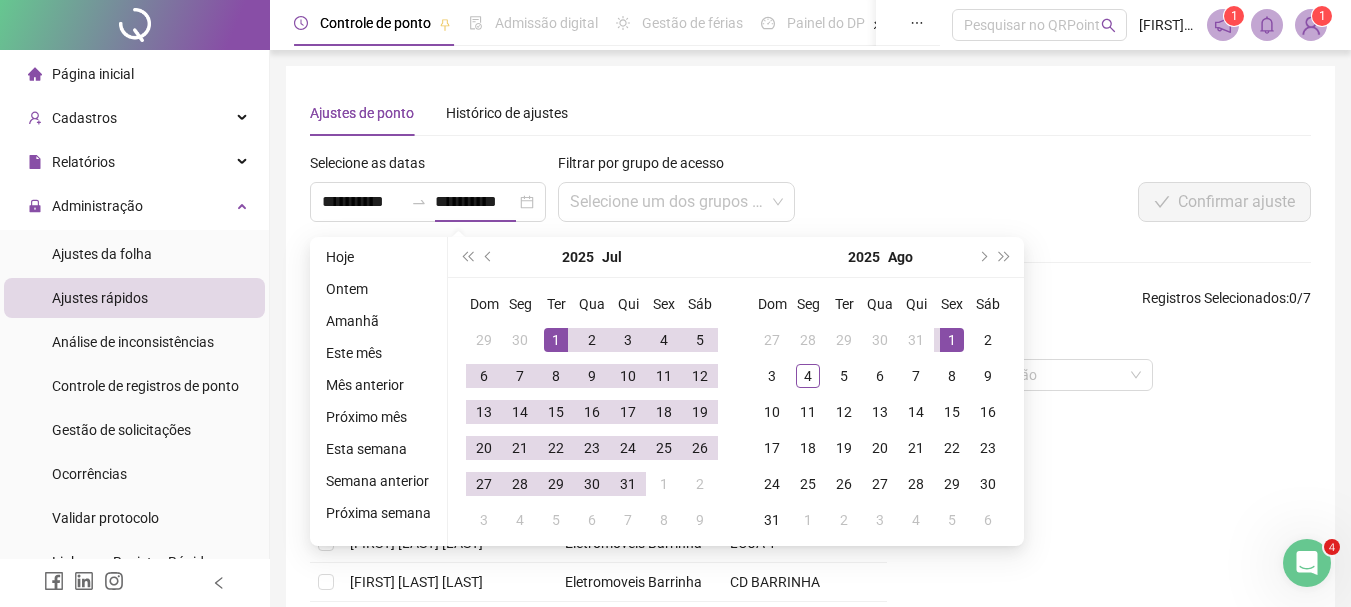 click on "Confirmar ajuste" at bounding box center (1102, 202) 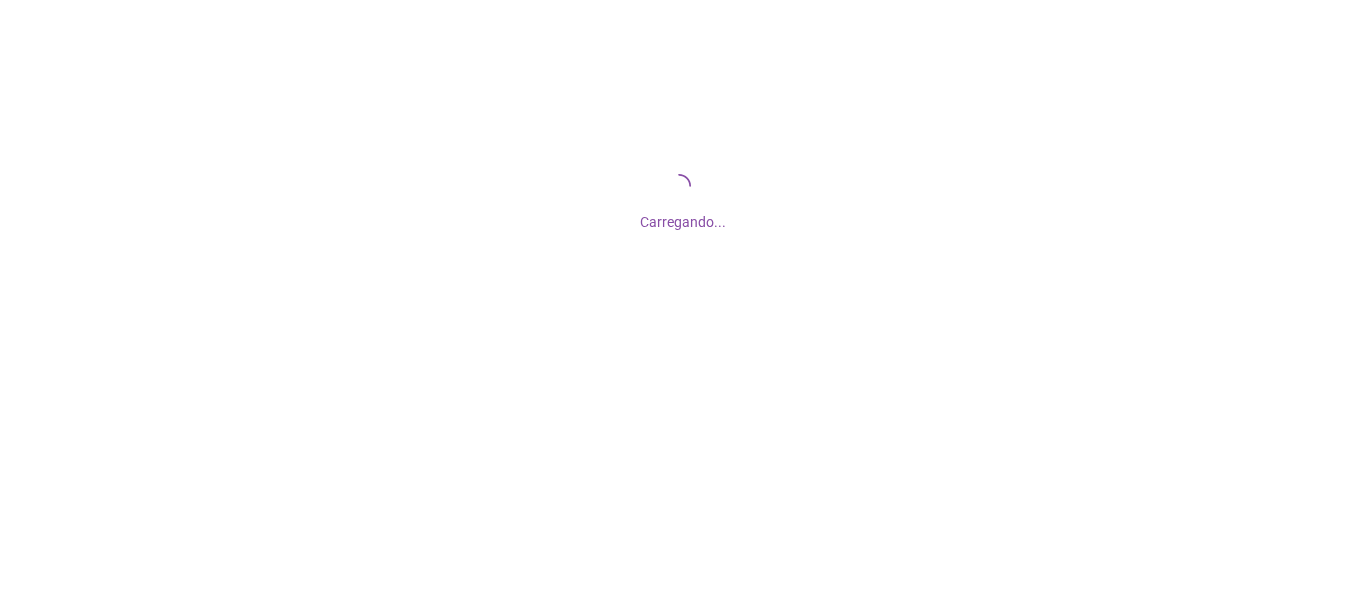 scroll, scrollTop: 0, scrollLeft: 0, axis: both 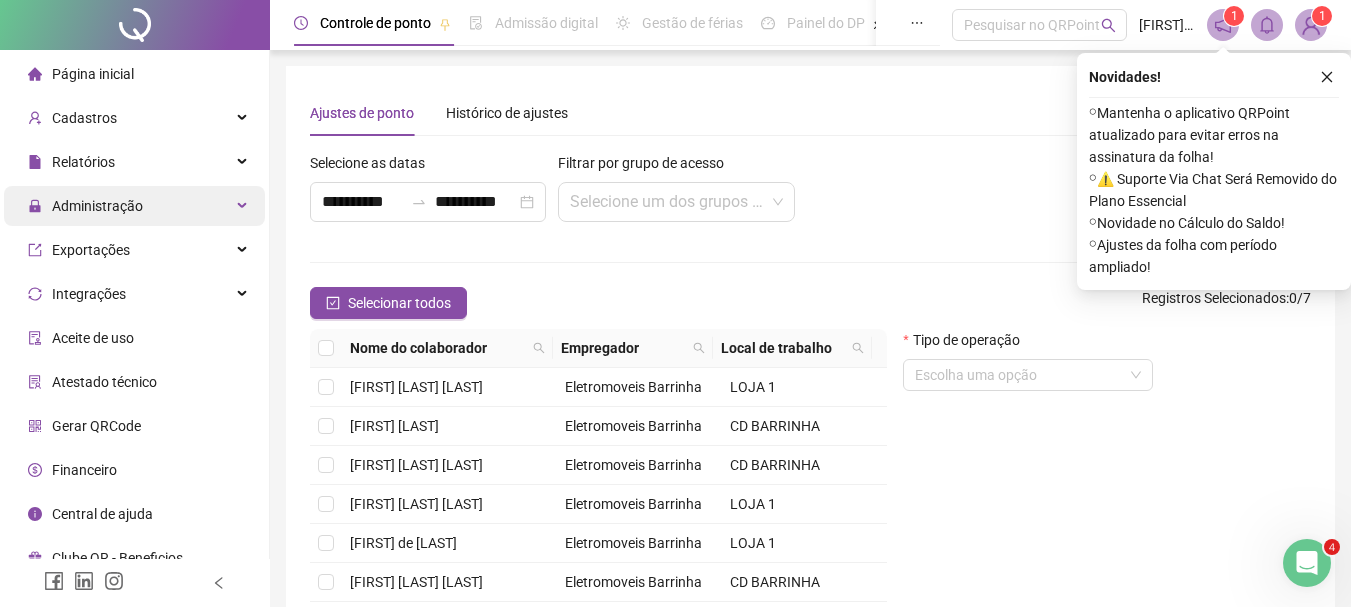 click on "Administração" at bounding box center (134, 206) 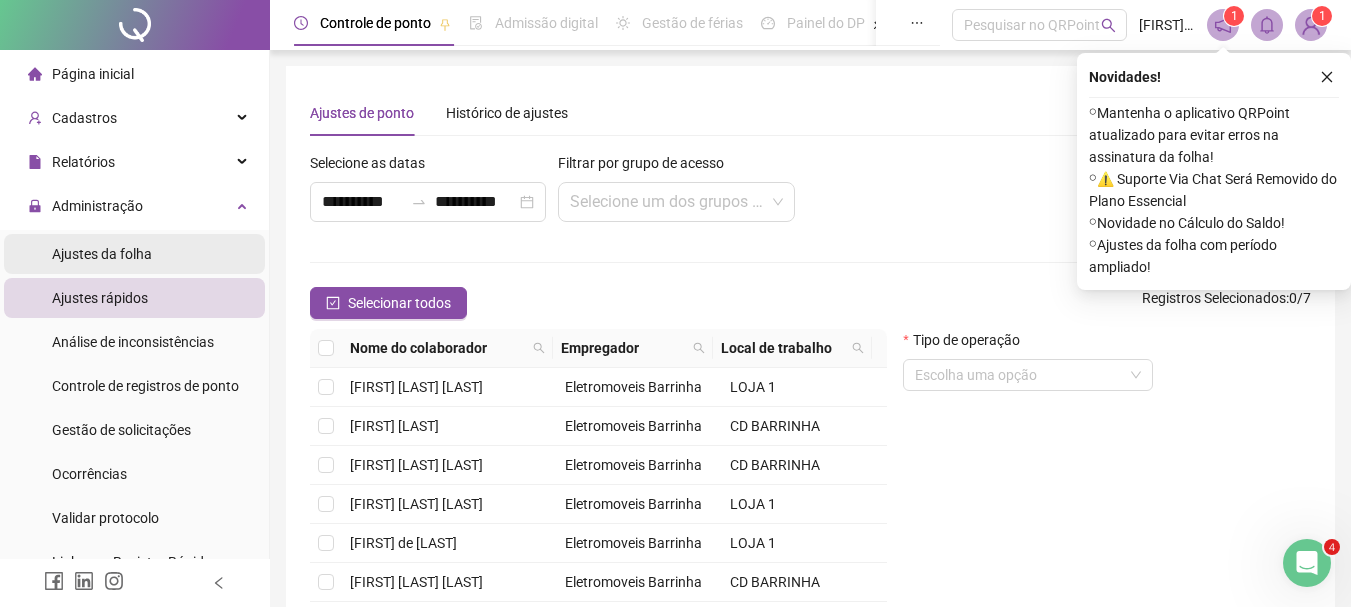 click on "Ajustes da folha" at bounding box center [102, 254] 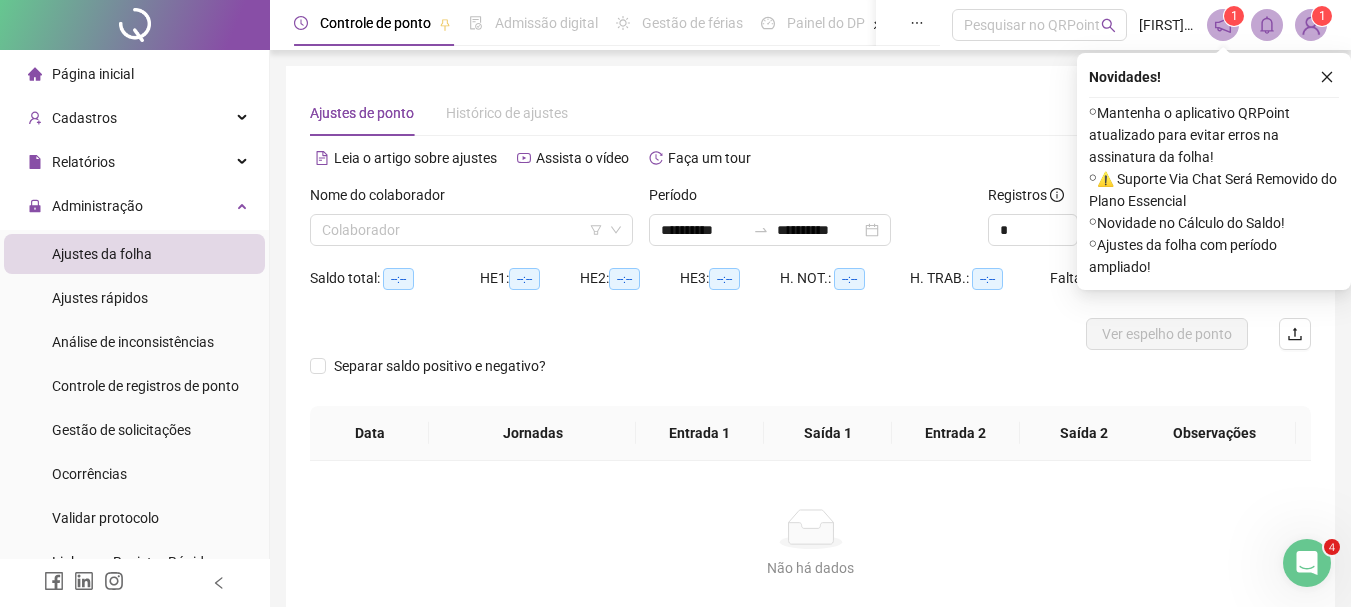 click at bounding box center (1327, 77) 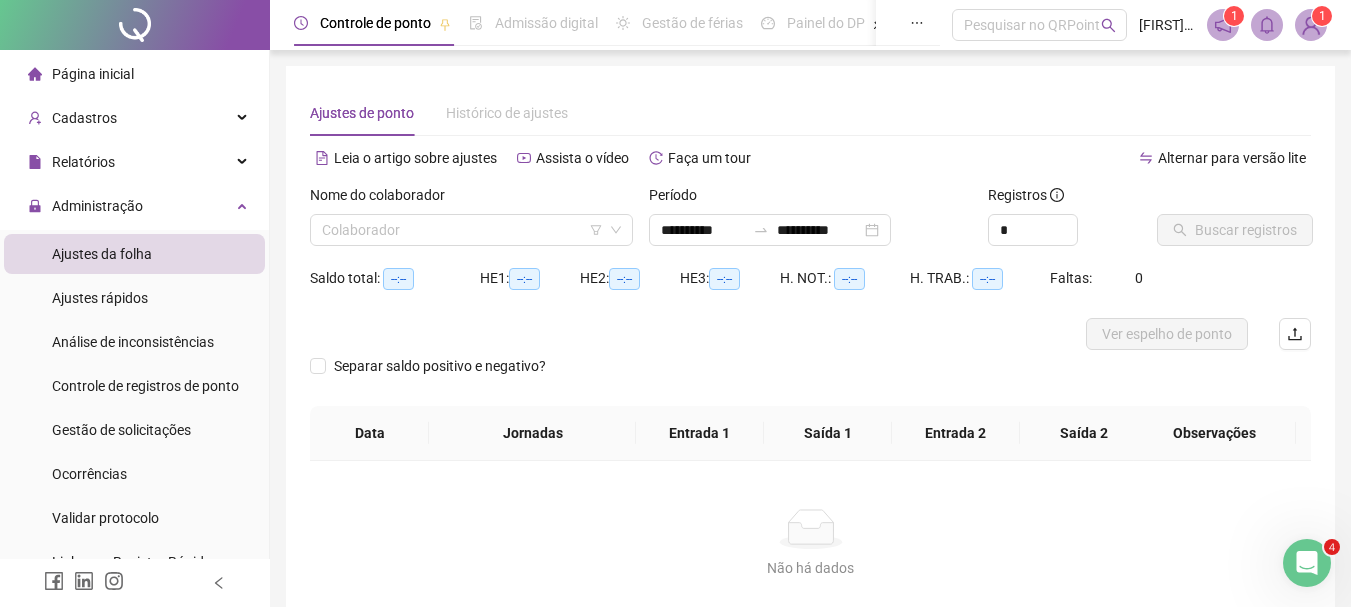 click on "Nome do colaborador Colaborador" at bounding box center (471, 223) 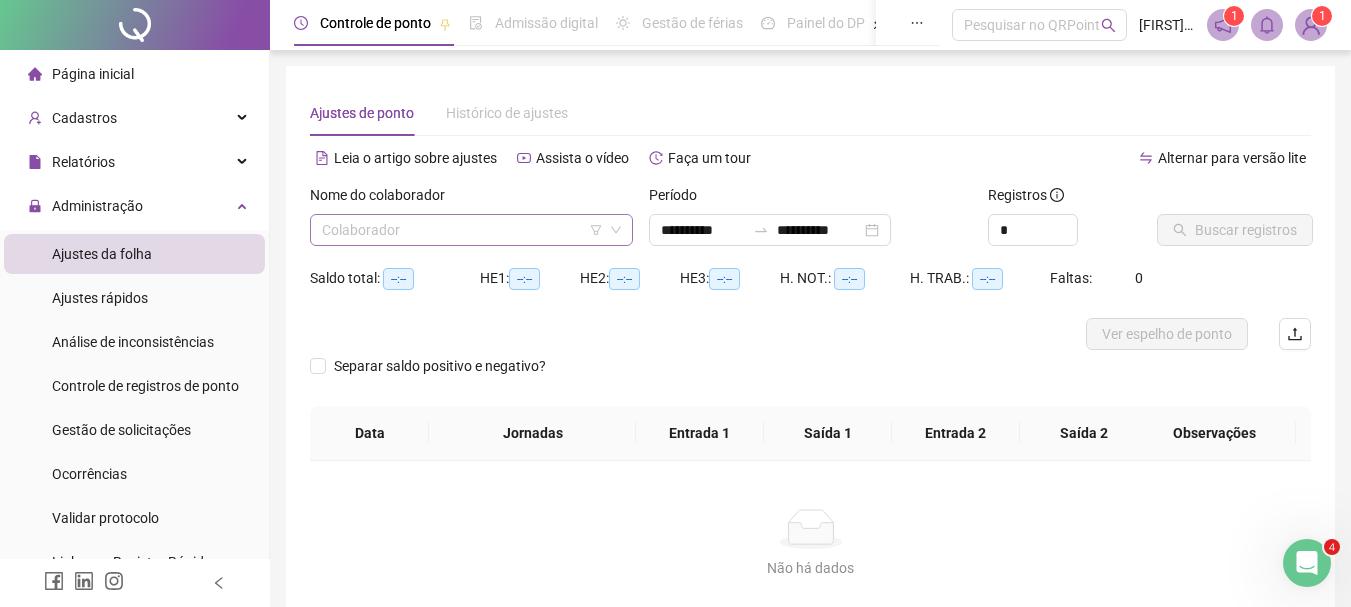 drag, startPoint x: 598, startPoint y: 217, endPoint x: 617, endPoint y: 238, distance: 28.319605 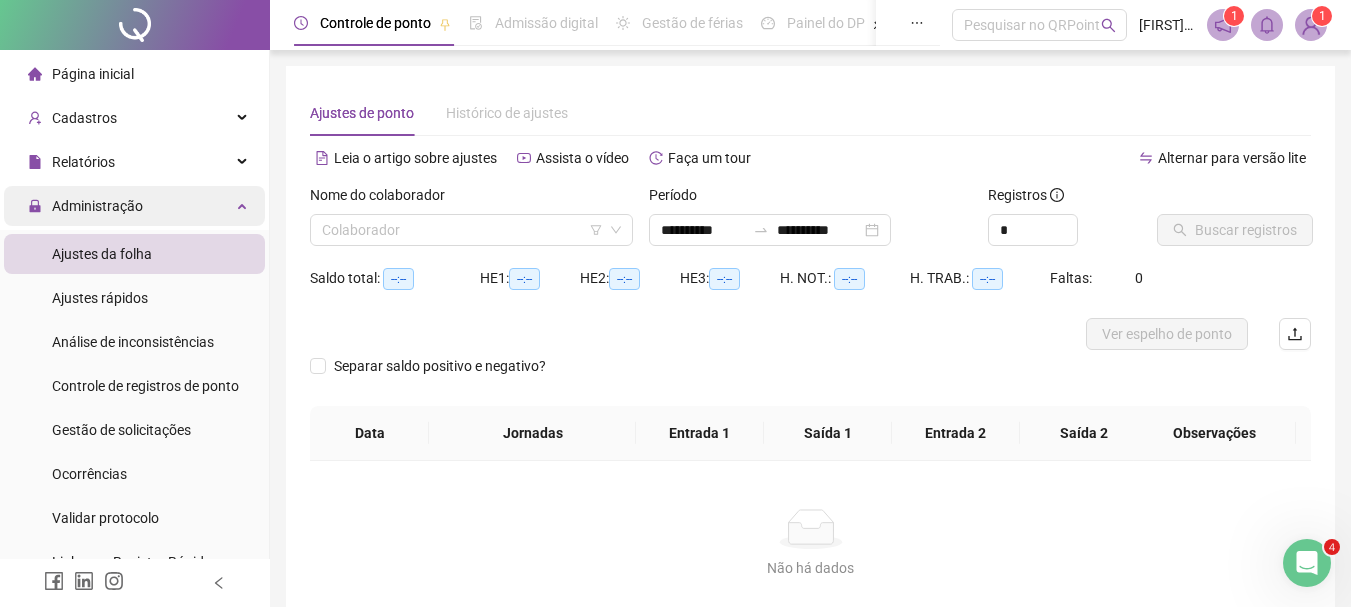 click on "Administração" at bounding box center (97, 206) 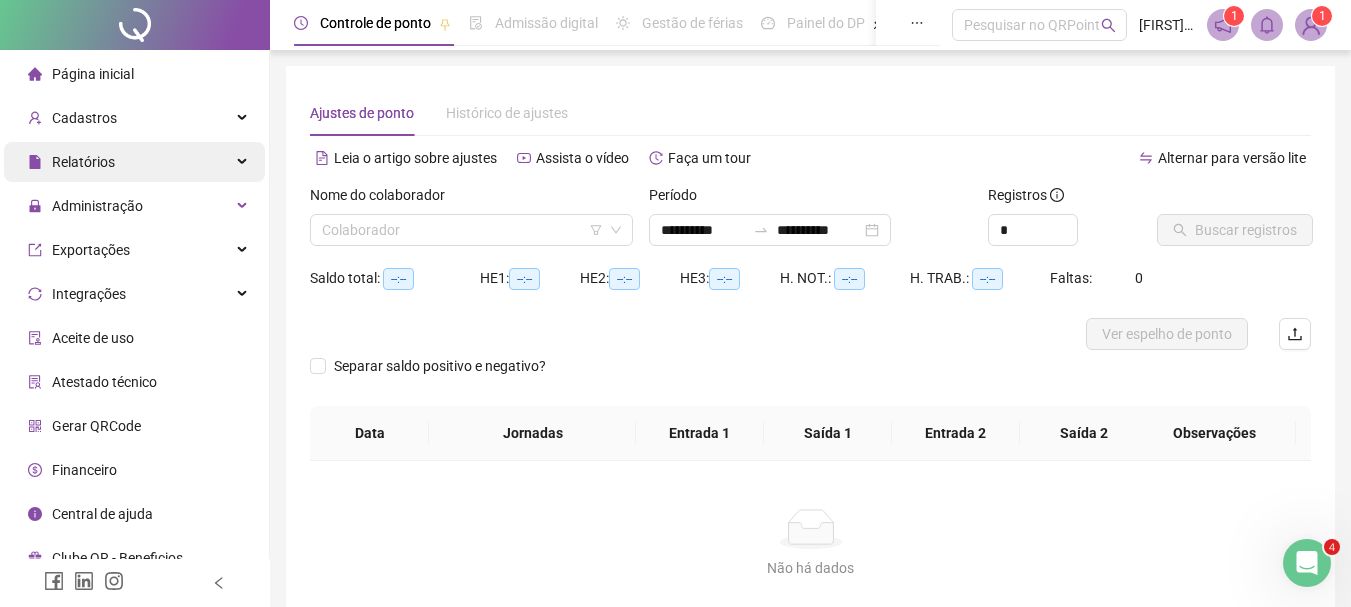 click on "Relatórios" at bounding box center (134, 162) 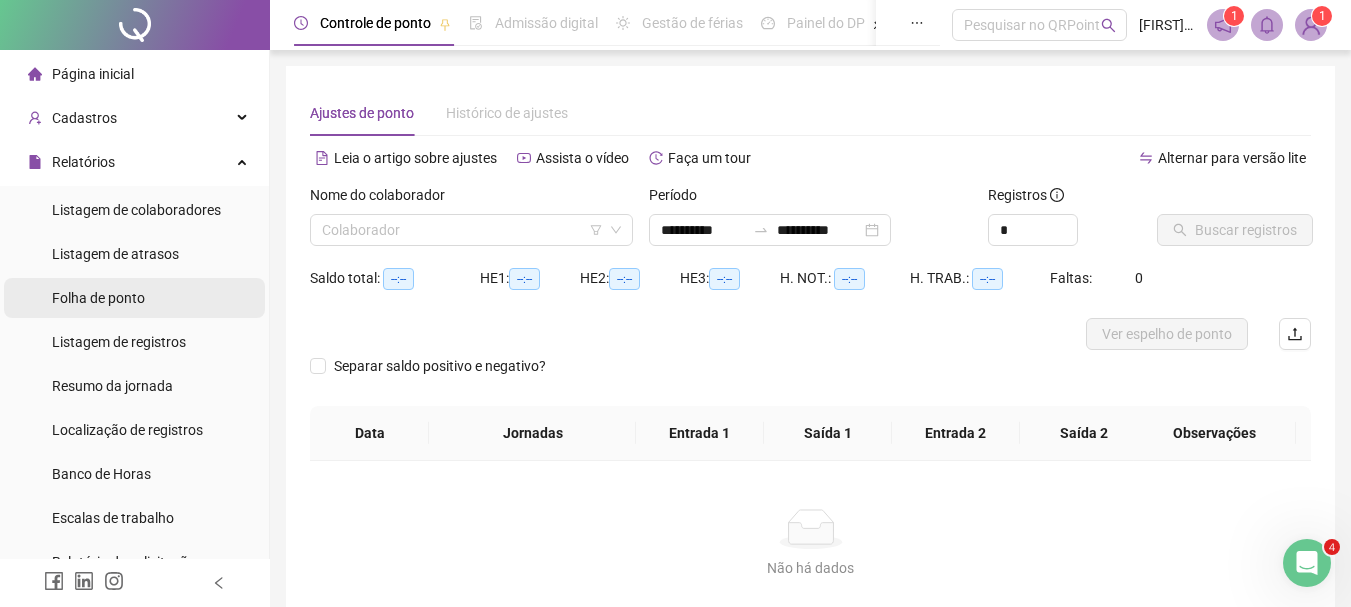 click on "Folha de ponto" at bounding box center [98, 298] 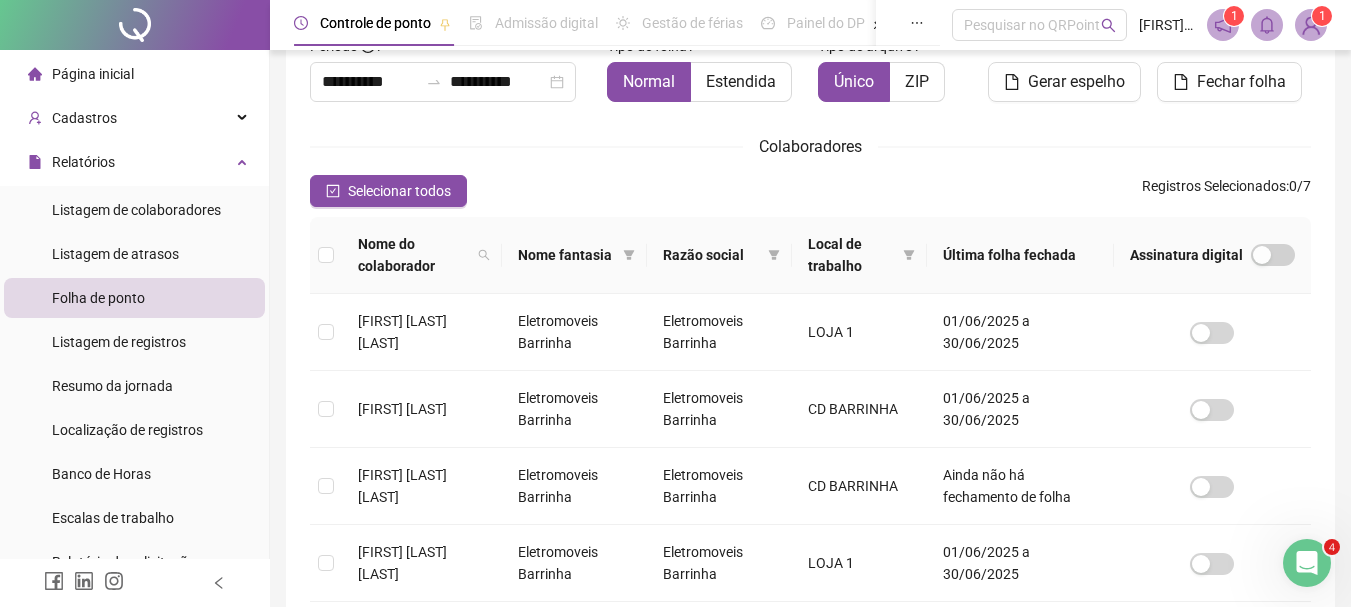 scroll, scrollTop: 200, scrollLeft: 0, axis: vertical 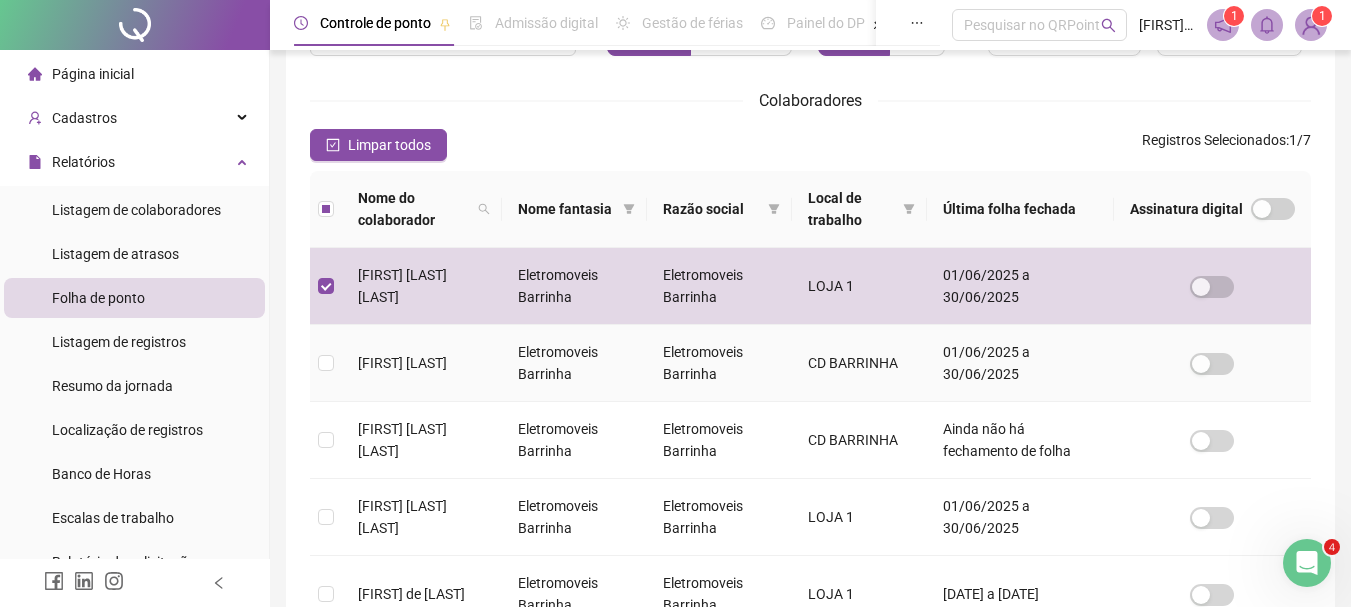 click at bounding box center [326, 363] 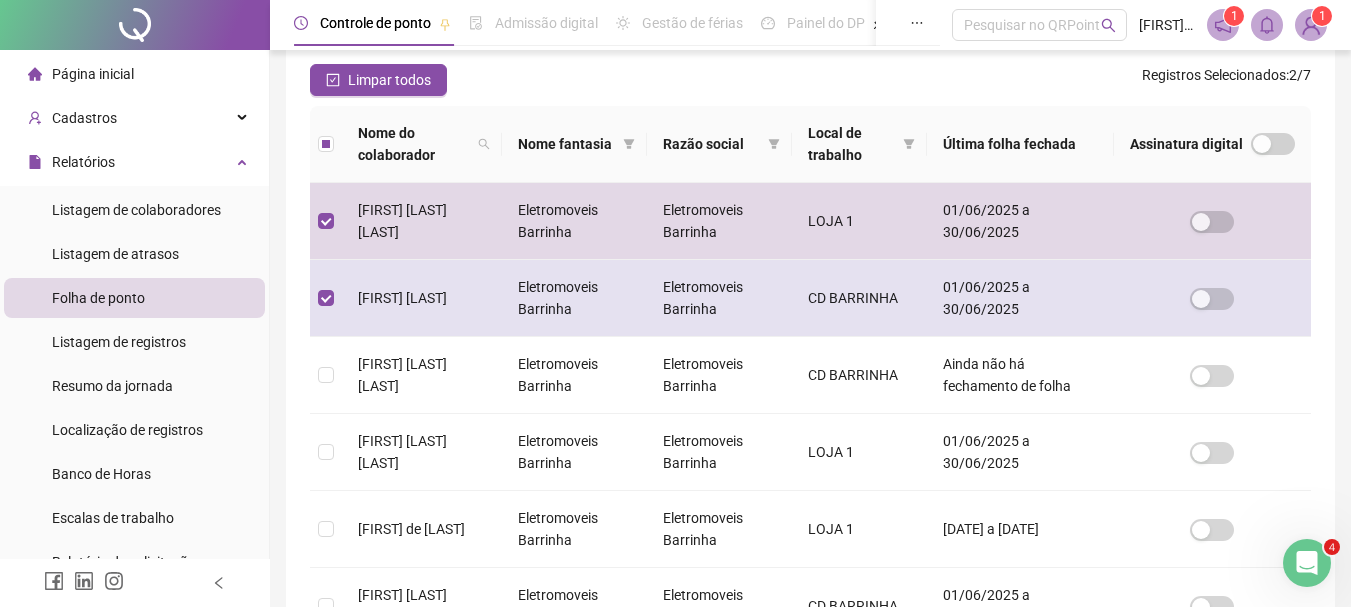 scroll, scrollTop: 300, scrollLeft: 0, axis: vertical 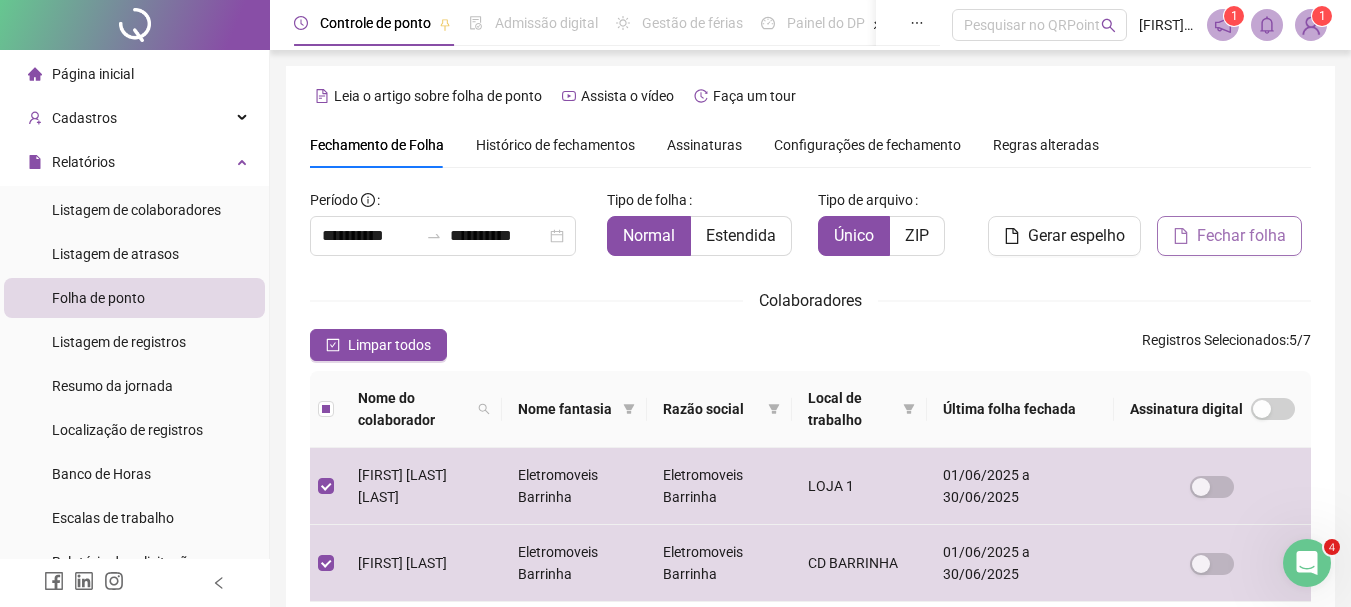 click on "Fechar folha" at bounding box center (1241, 236) 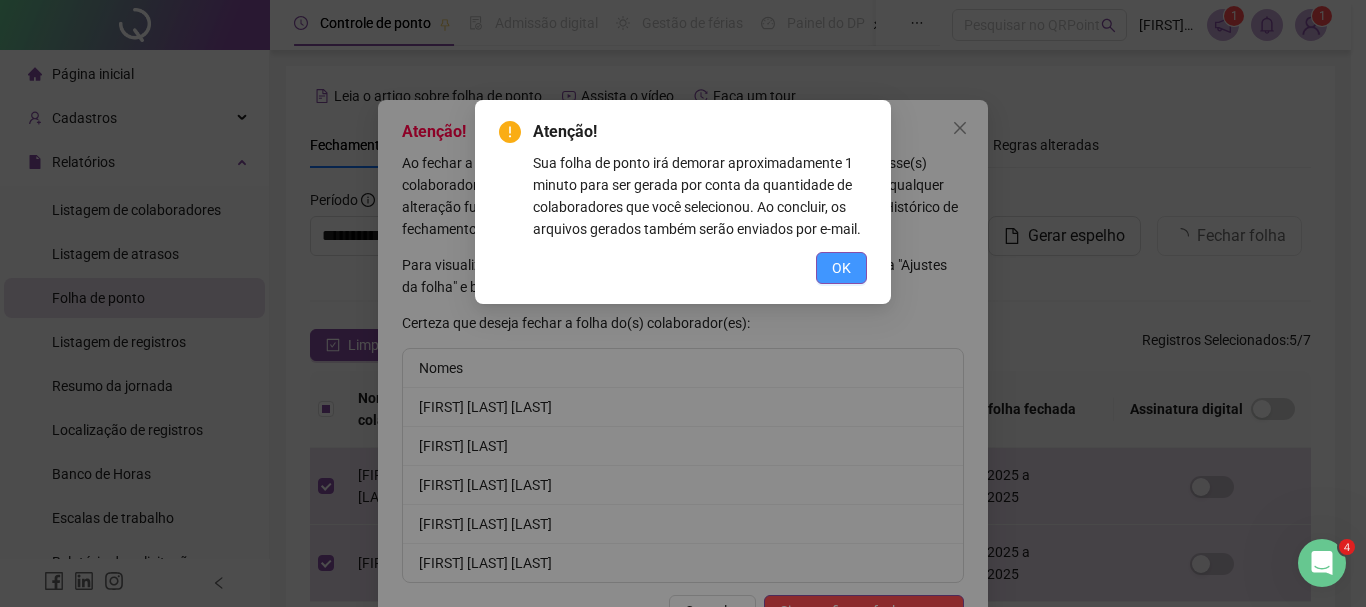 click on "OK" at bounding box center (841, 268) 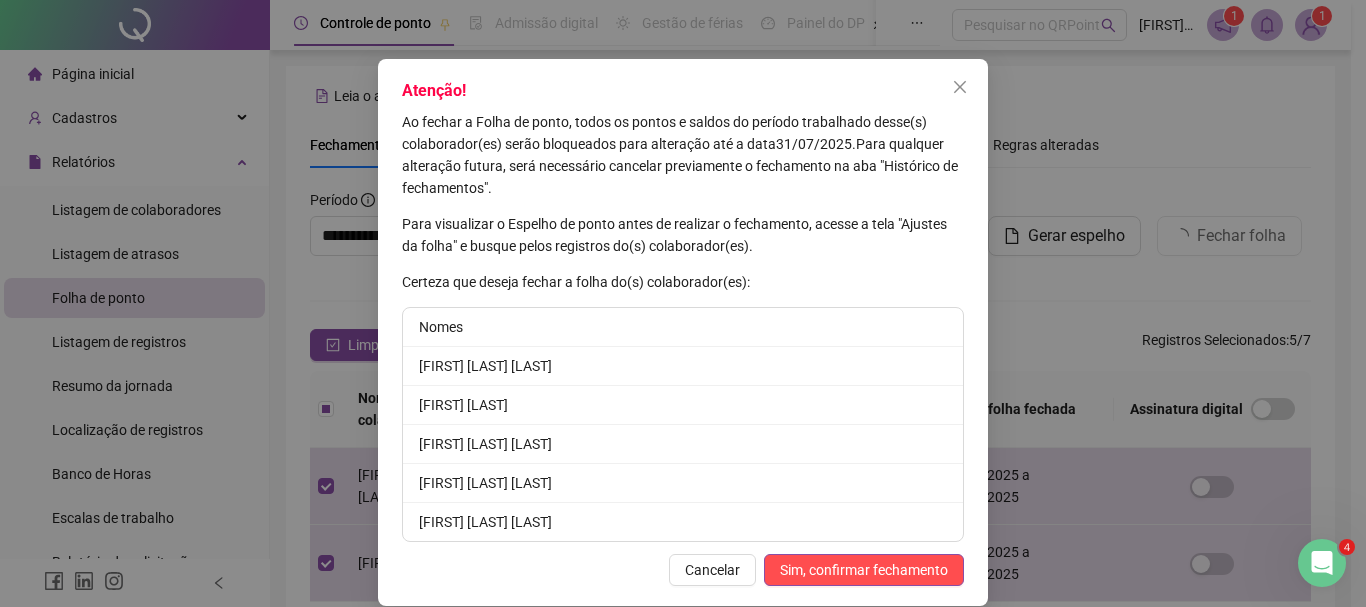 scroll, scrollTop: 64, scrollLeft: 0, axis: vertical 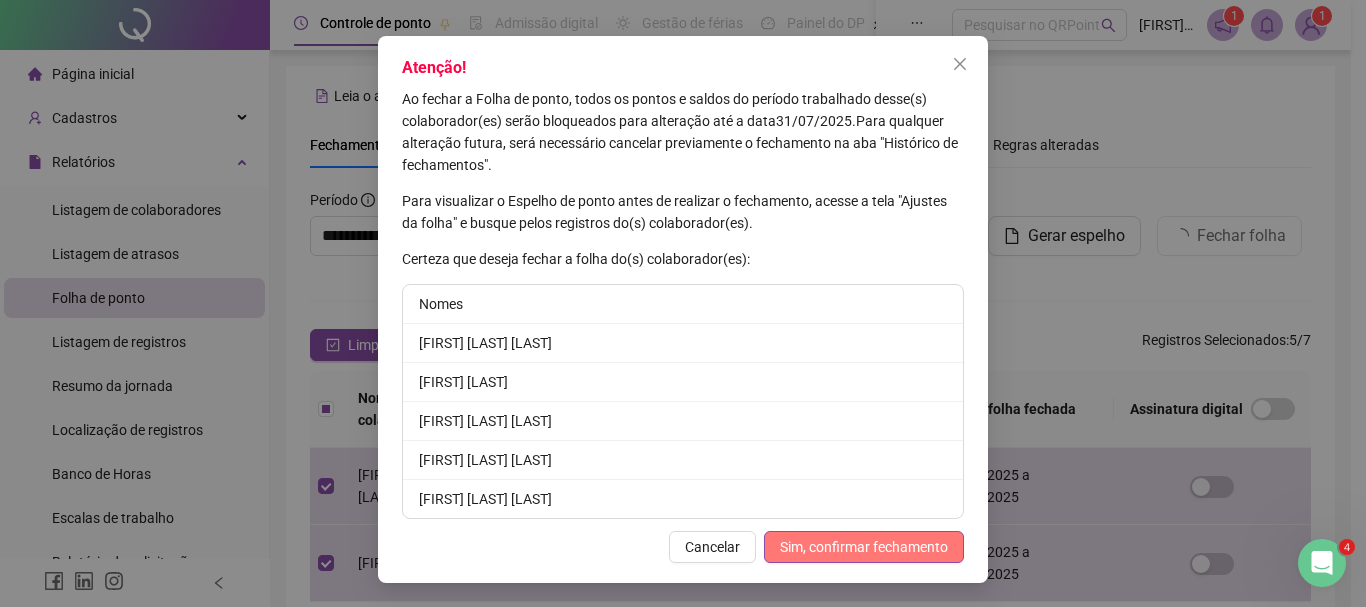 click on "Sim, confirmar fechamento" at bounding box center (864, 547) 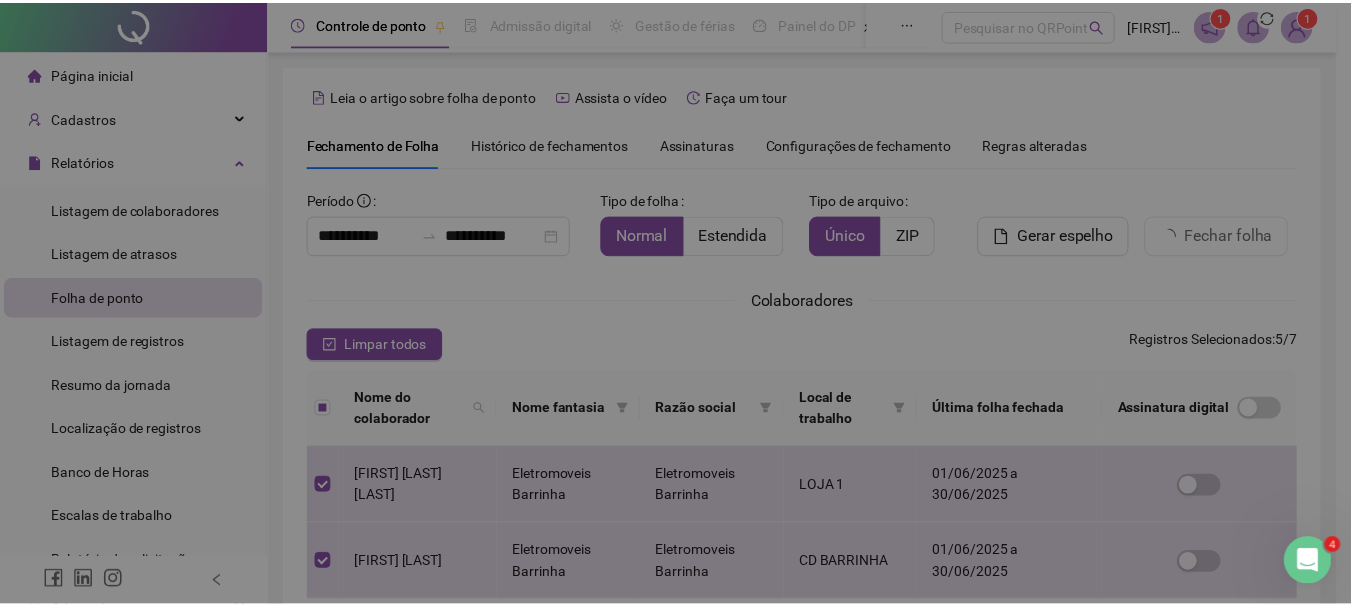 scroll, scrollTop: 0, scrollLeft: 0, axis: both 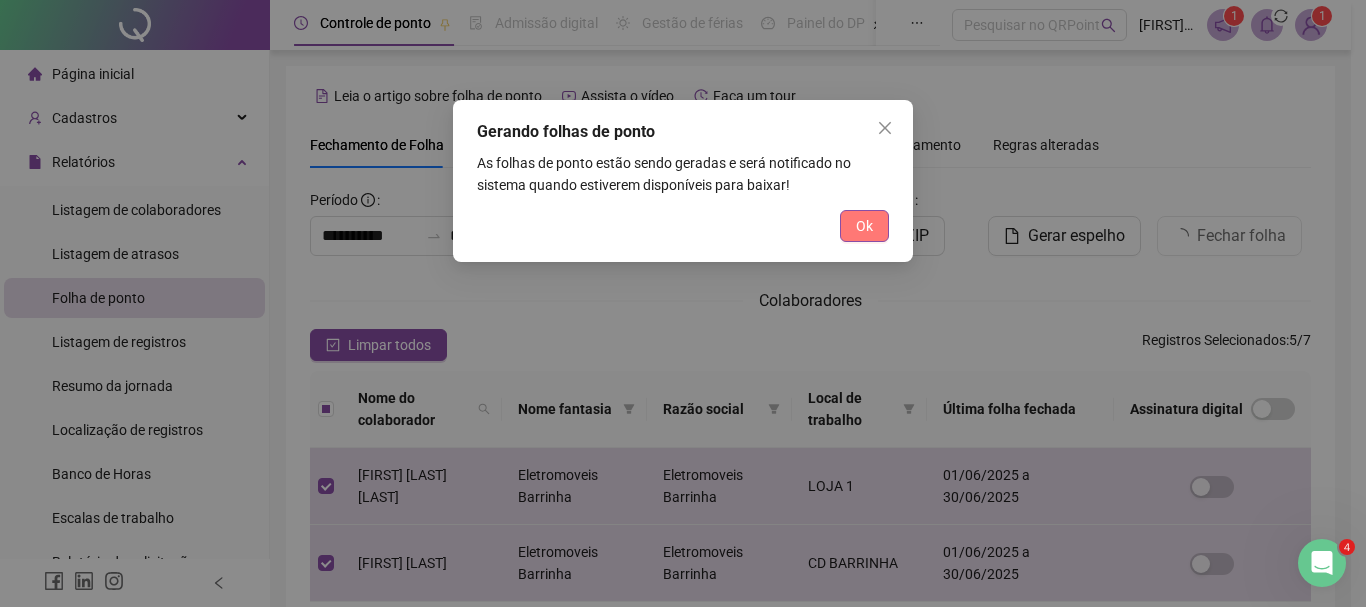 click on "Ok" at bounding box center [864, 226] 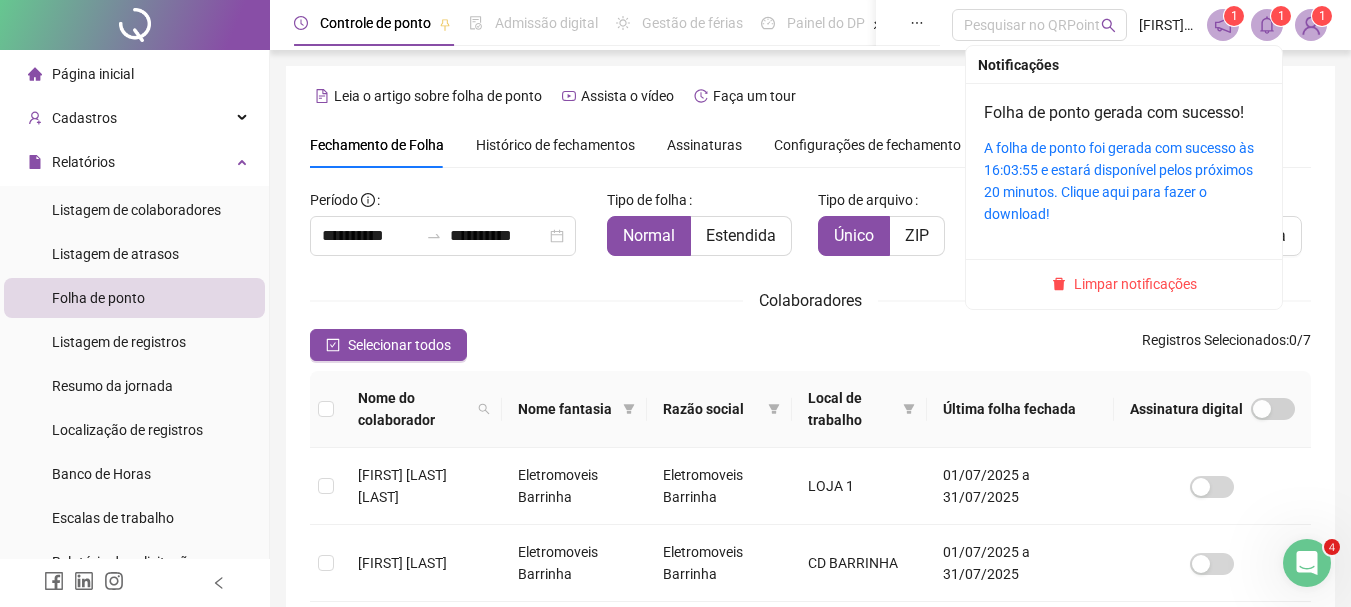 click 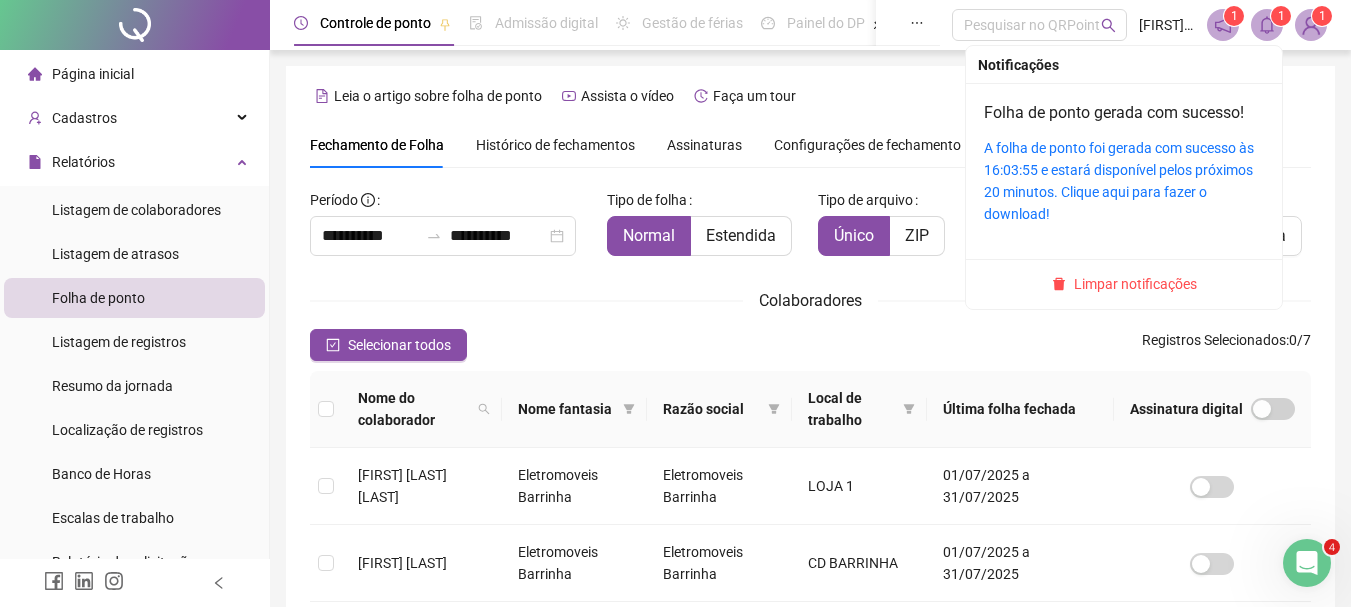 click at bounding box center (1267, 25) 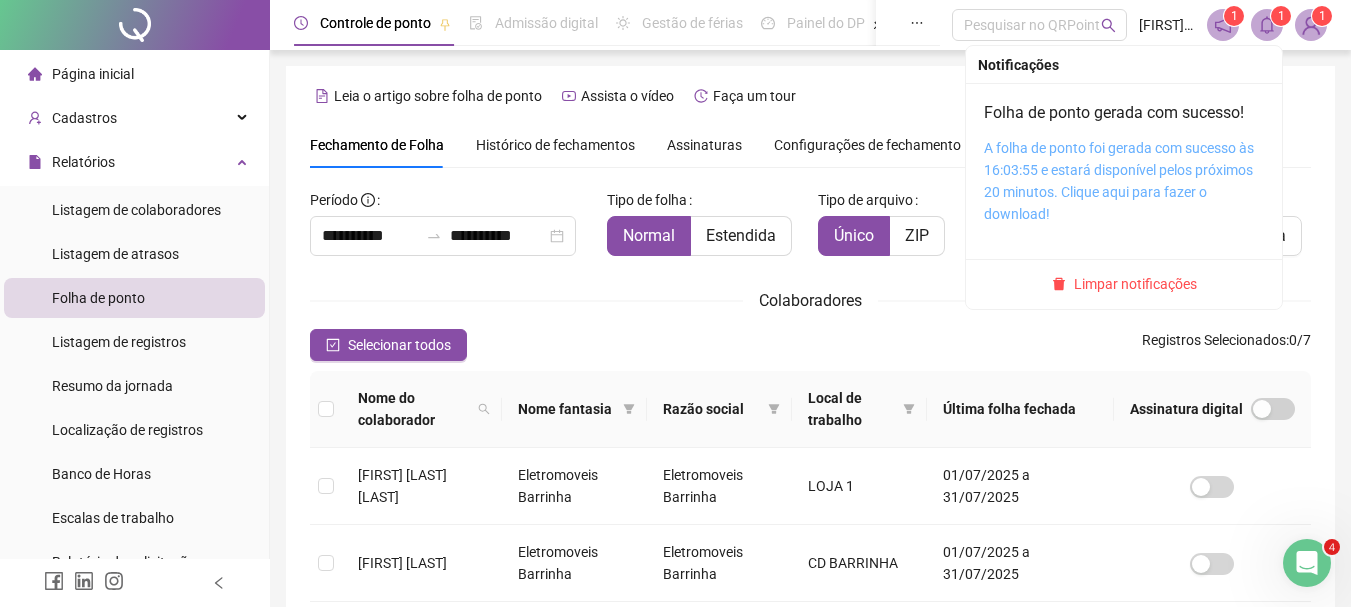 click on "A folha de ponto foi gerada com sucesso às 16:03:55 e estará disponível pelos próximos 20 minutos.
Clique aqui para fazer o download!" at bounding box center (1119, 181) 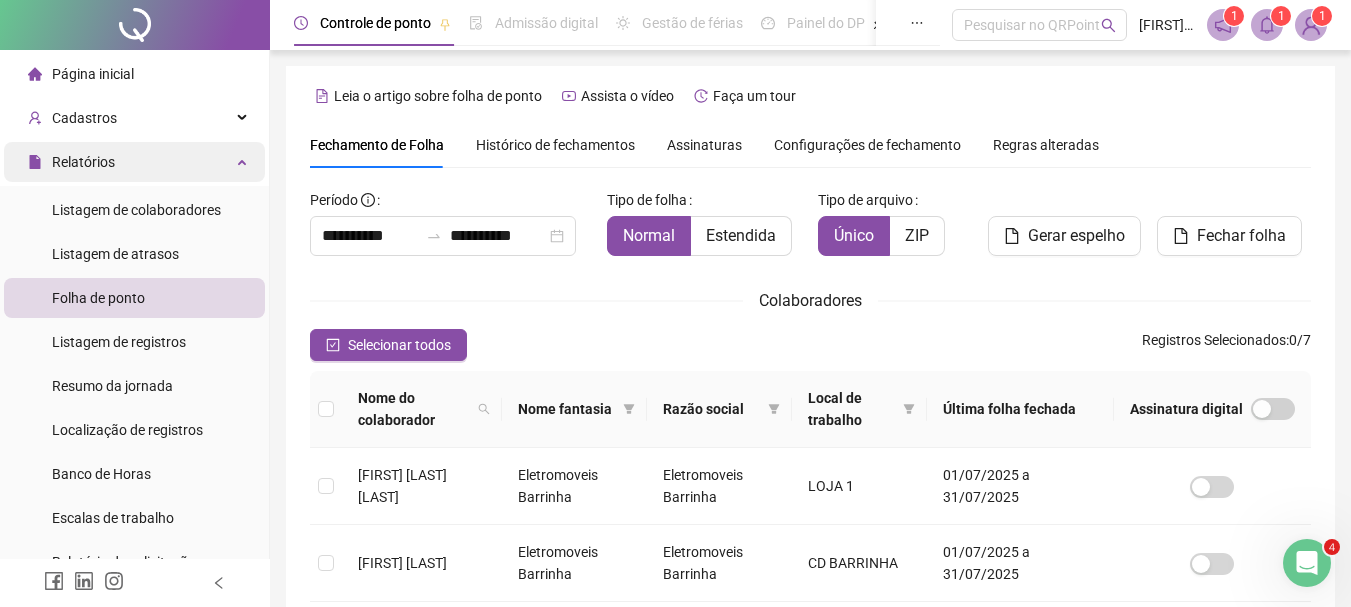 click on "Relatórios" at bounding box center [134, 162] 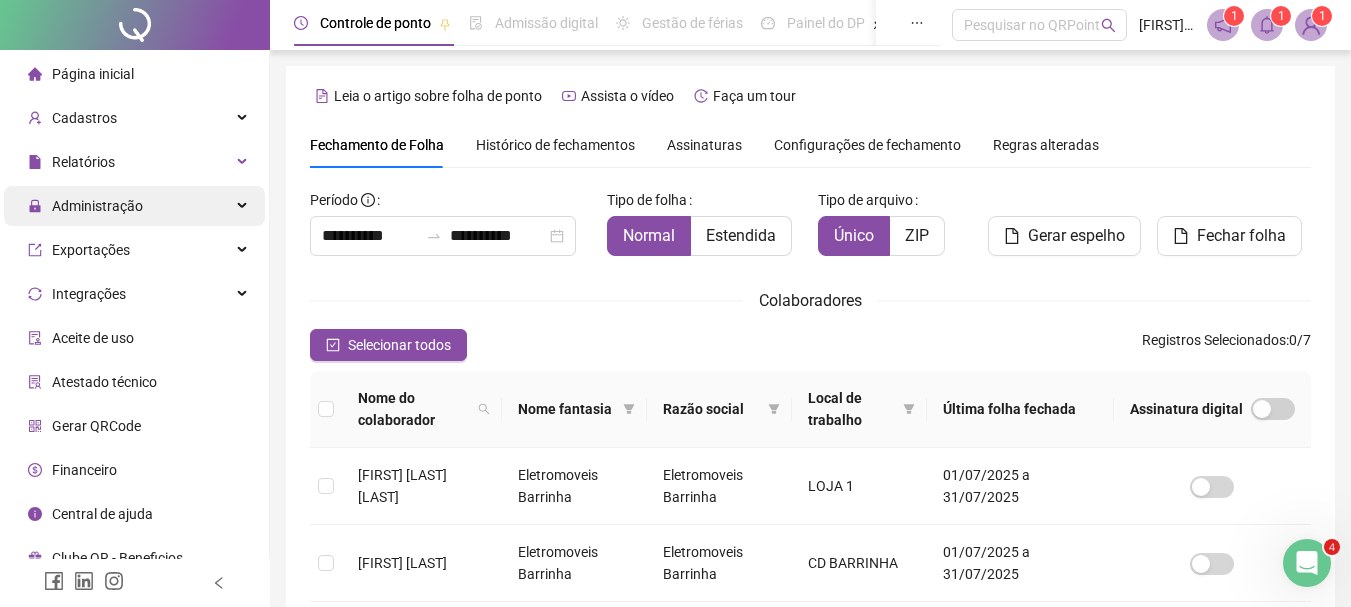 click on "Administração" at bounding box center (134, 206) 